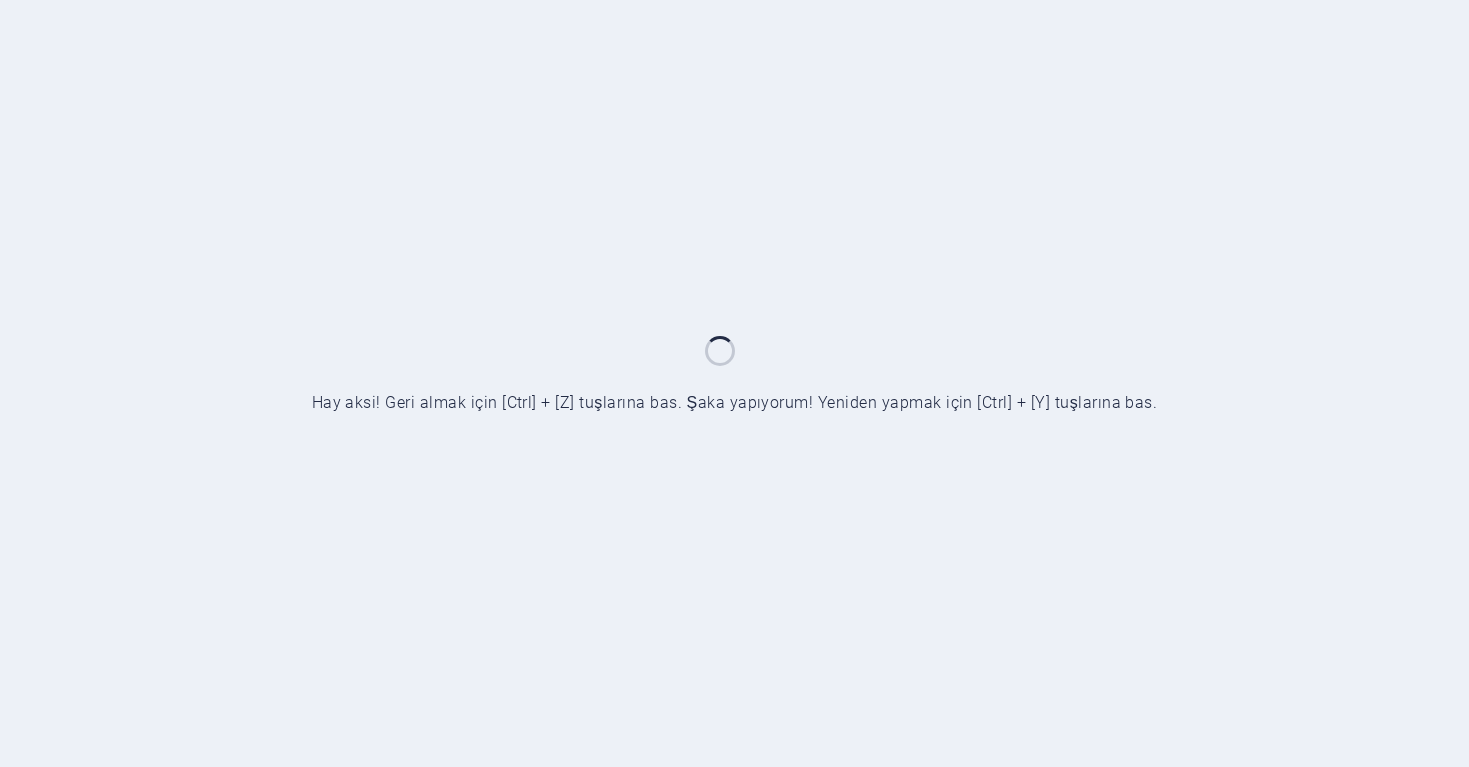scroll, scrollTop: 0, scrollLeft: 0, axis: both 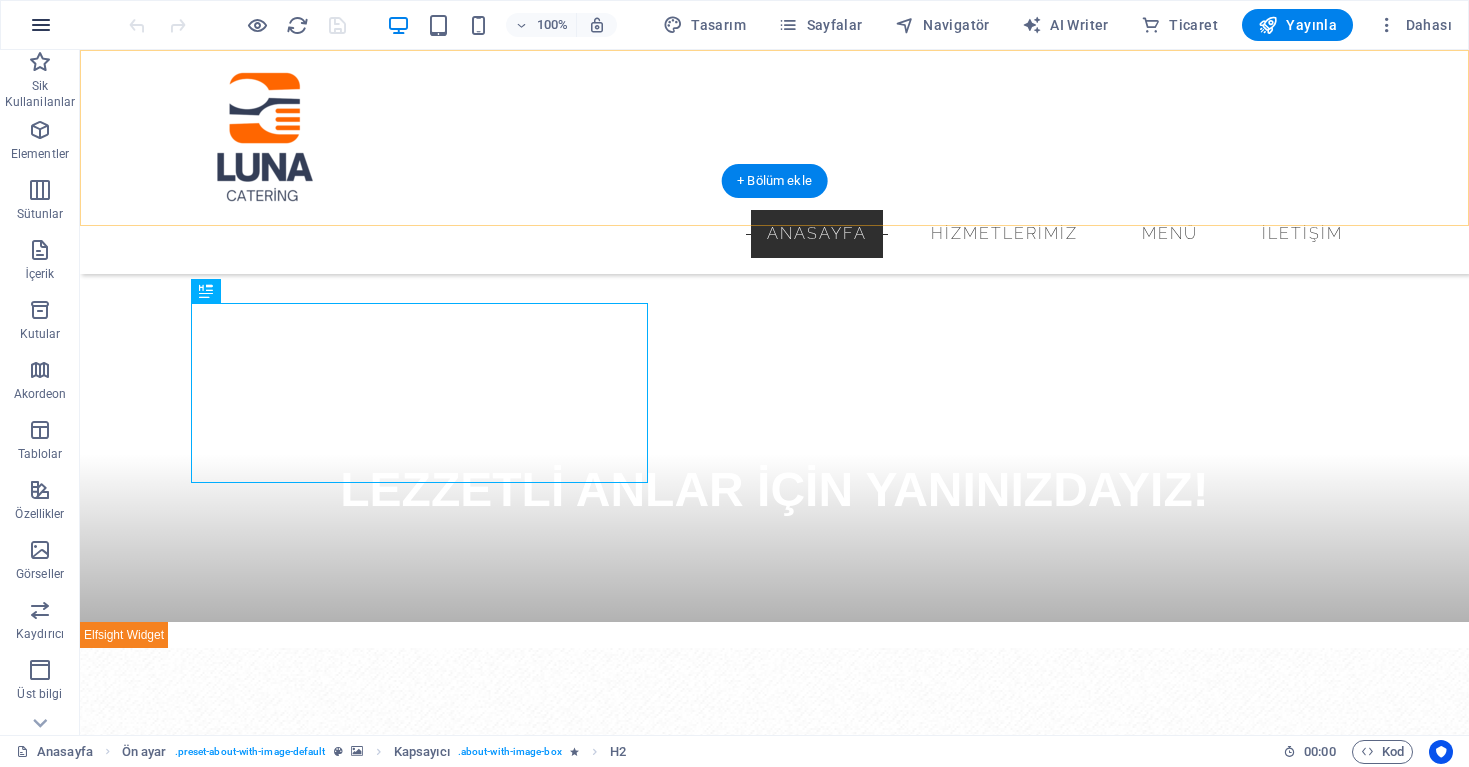 click at bounding box center [41, 25] 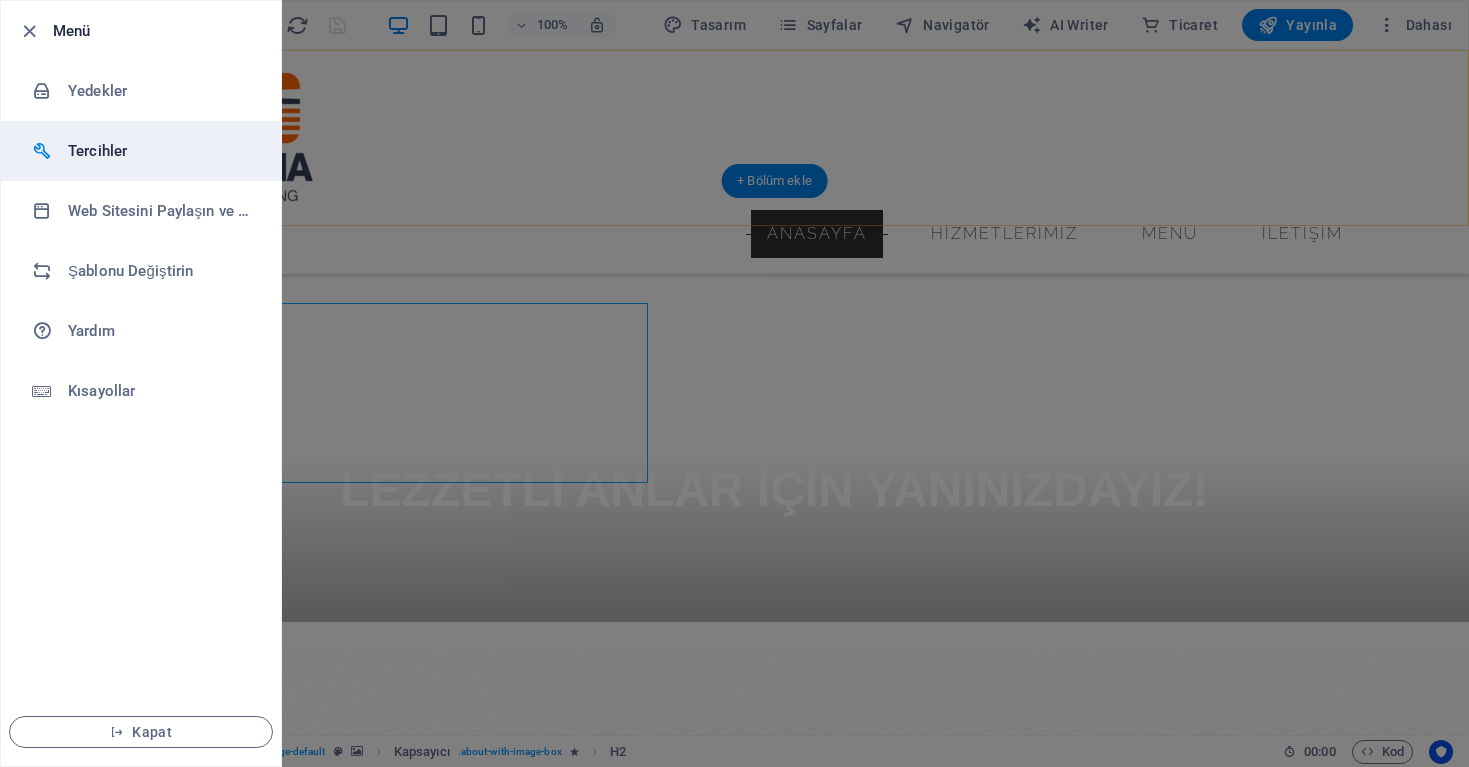 click on "Tercihler" at bounding box center [160, 151] 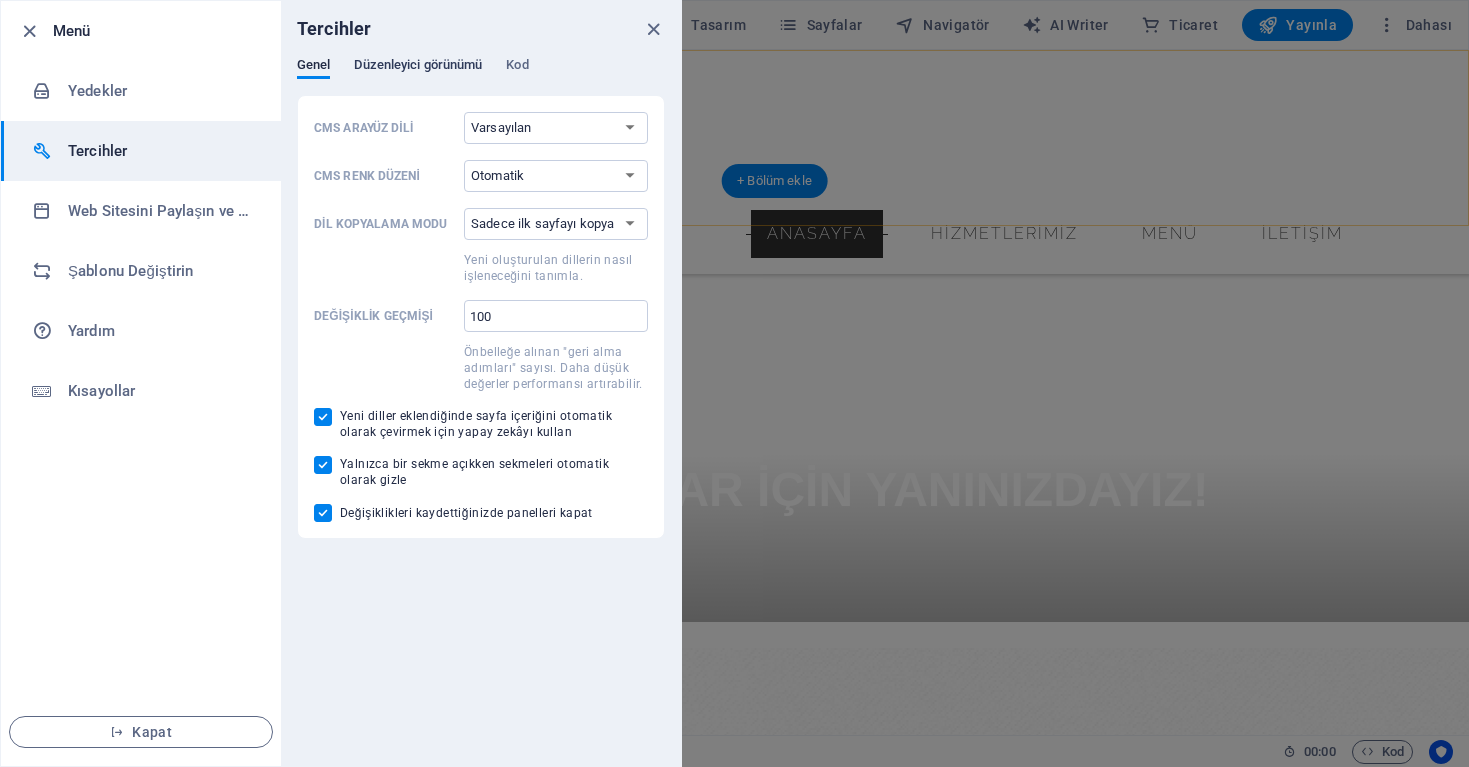 click on "Düzenleyici görünümü" at bounding box center [418, 68] 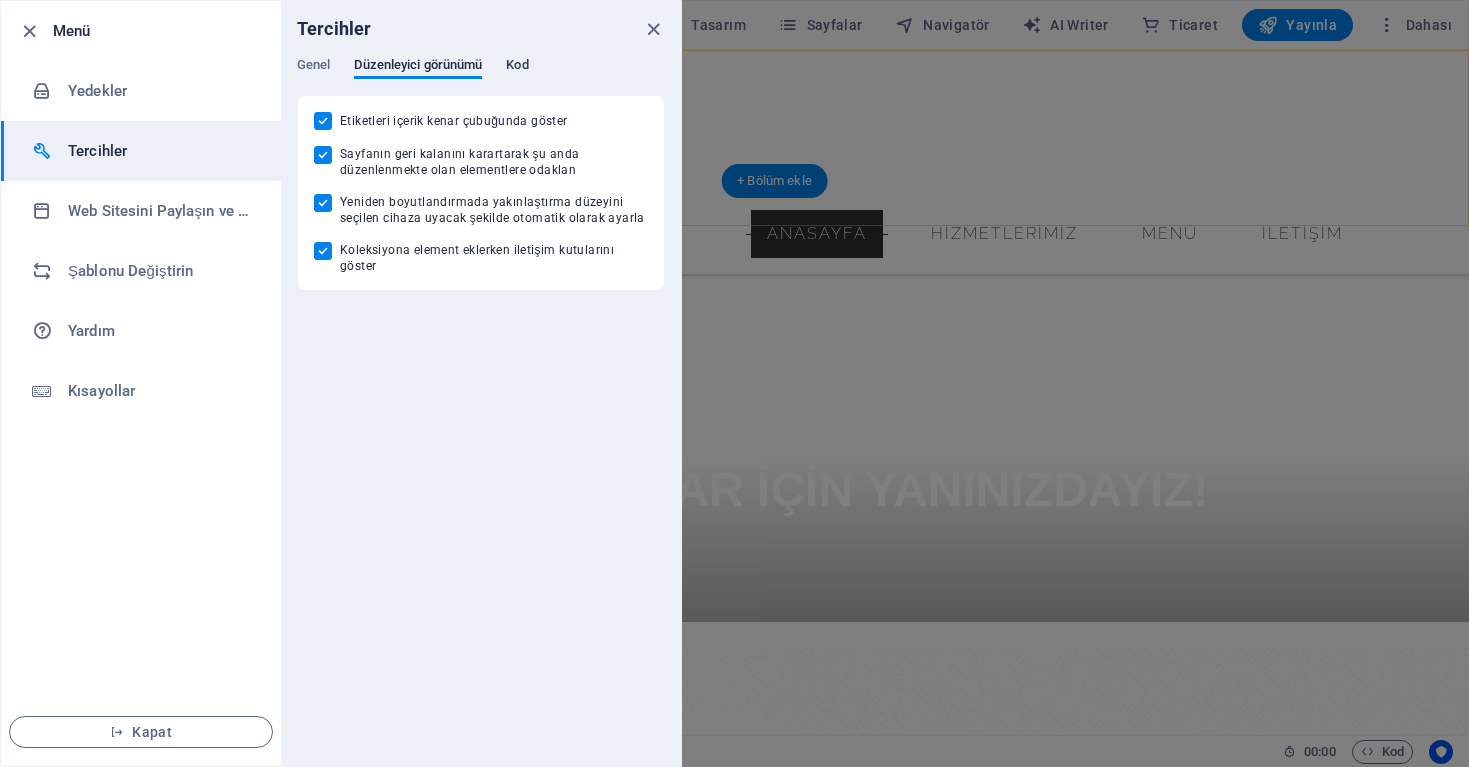 click on "Tercihler Genel Düzenleyici görünümü Kod CMS Arayüz Dili Varsayılan Deutsch English Español Français Magyar Italiano Nederlands Polski Português русский язык Svenska Türkçe 日本語 CMS Renk Düzeni Otomatik Koyu Açık Dil Kopyalama Modu Sadece ilk sayfayı kopyala Tüm sayfaları kopyala Yeni oluşturulan dillerin nasıl işleneceğini tanımla. Değişiklik geçmişi 100 ​ Önbelleğe alınan "geri alma adımları" sayısı. Daha düşük değerler performansı artırabilir. Yeni diller eklendiğinde sayfa içeriğini otomatik olarak çevirmek için yapay zekâyı kullan Yalnızca bir sekme açıkken sekmeleri otomatik olarak gizle Değişiklikleri kaydettiğinizde panelleri kapat Etiketleri içerik kenar çubuğunda göster Sayfanın geri kalanını karartarak şu anda düzenlenmekte olan elementlere odaklan Yeniden boyutlandırmada yakınlaştırma düzeyini seçilen cihaza uyacak şekilde otomatik olarak ayarla Koleksiyona element eklerken iletişim kutularını göster Gir" at bounding box center (481, 383) 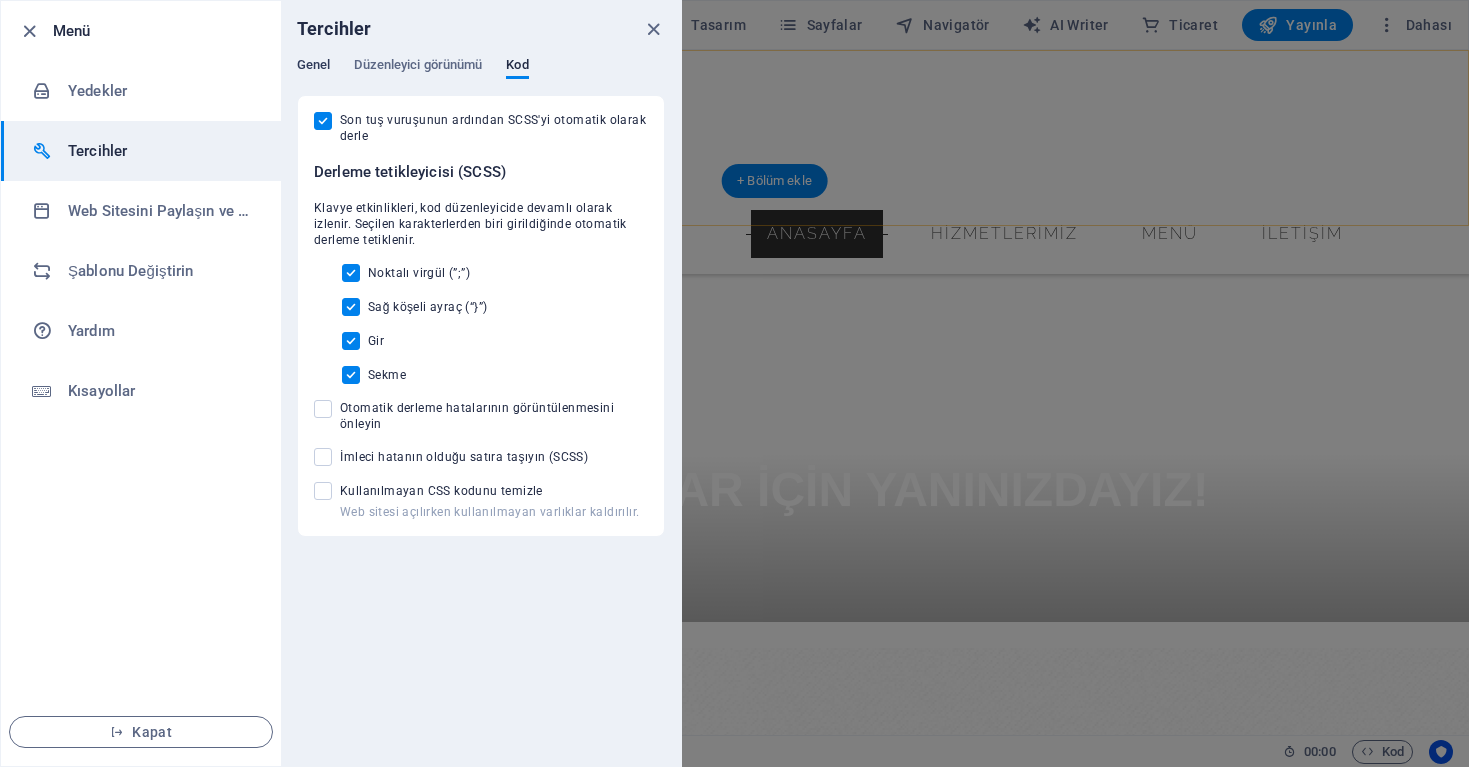click on "Genel" at bounding box center [313, 67] 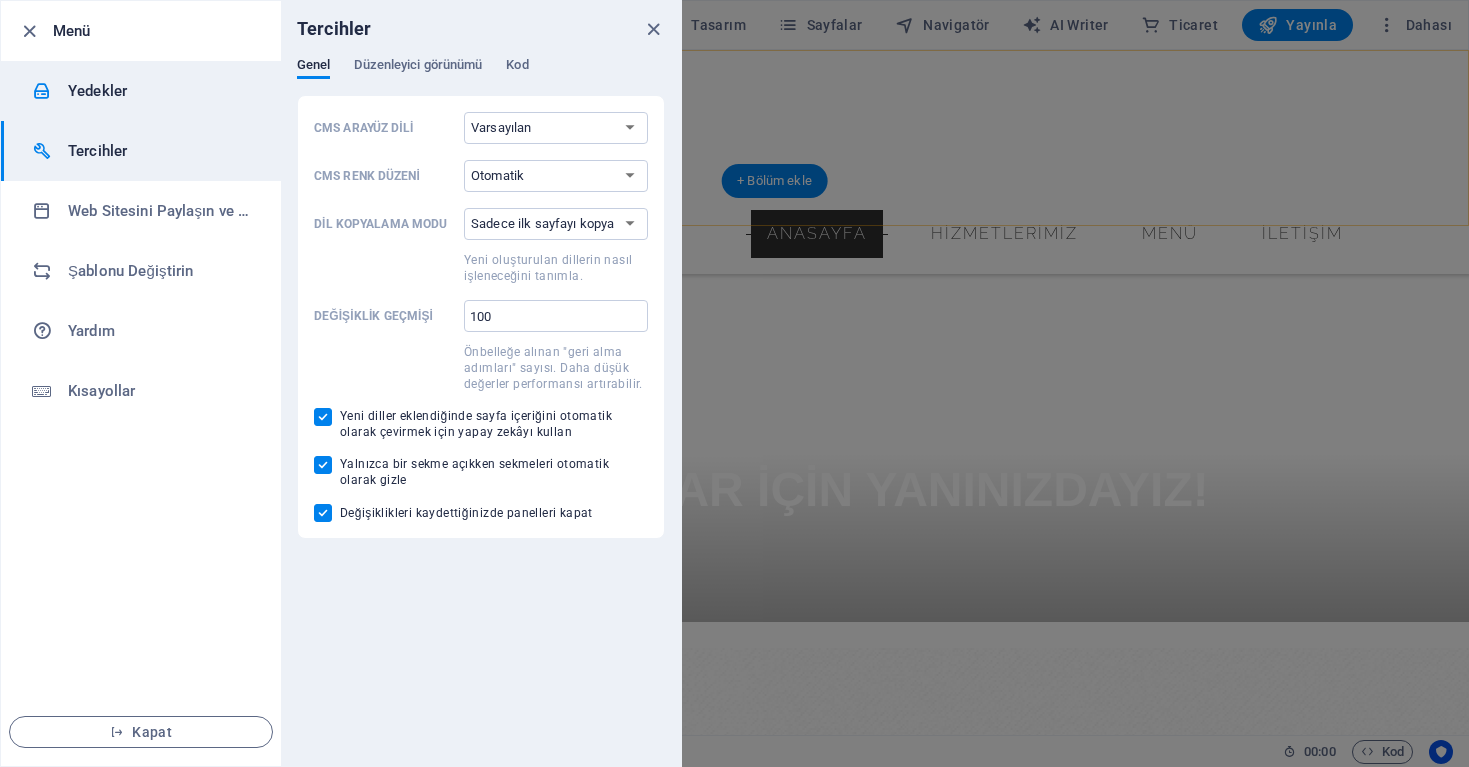 click on "Yedekler" at bounding box center [160, 91] 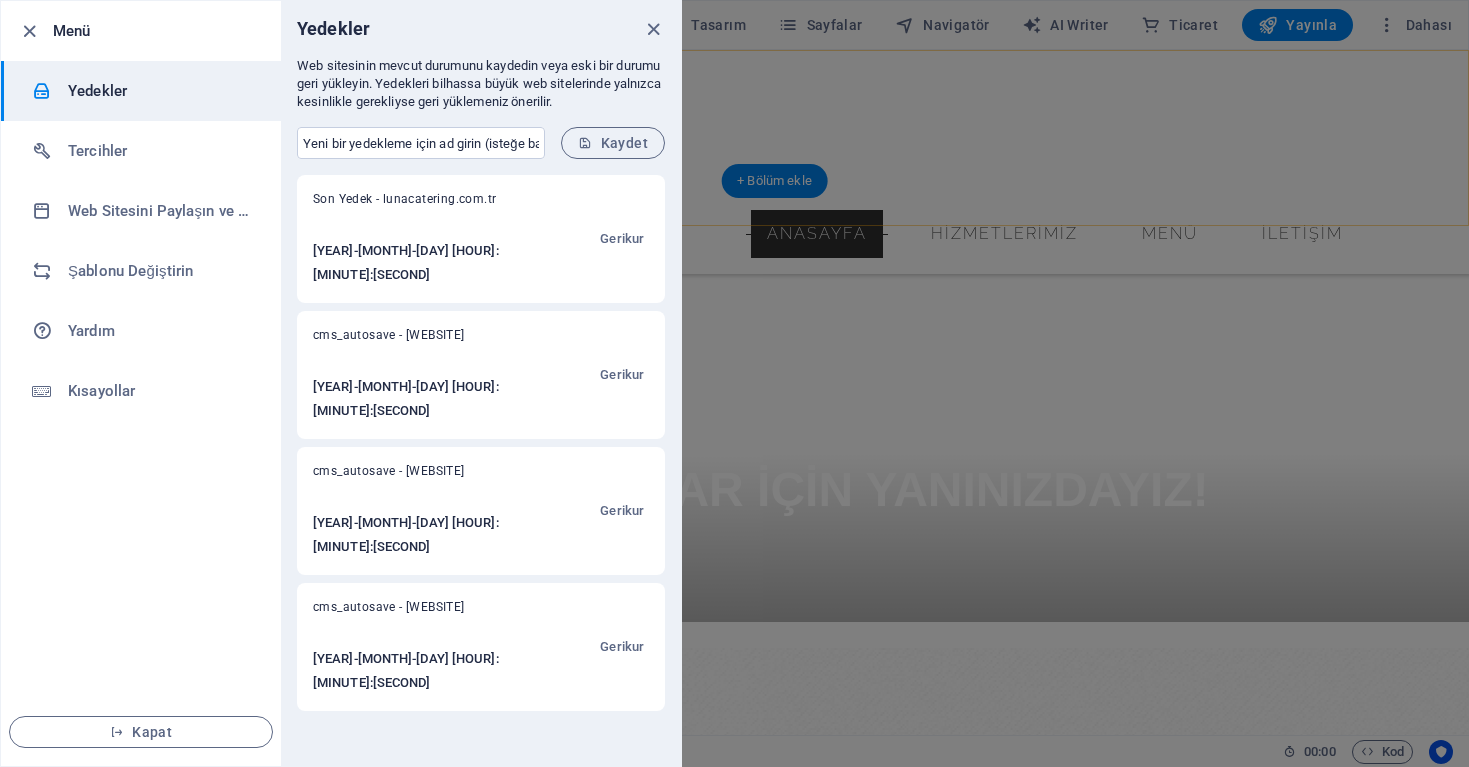 click on "cms_autosave - [WEBSITE]" at bounding box center [434, 623] 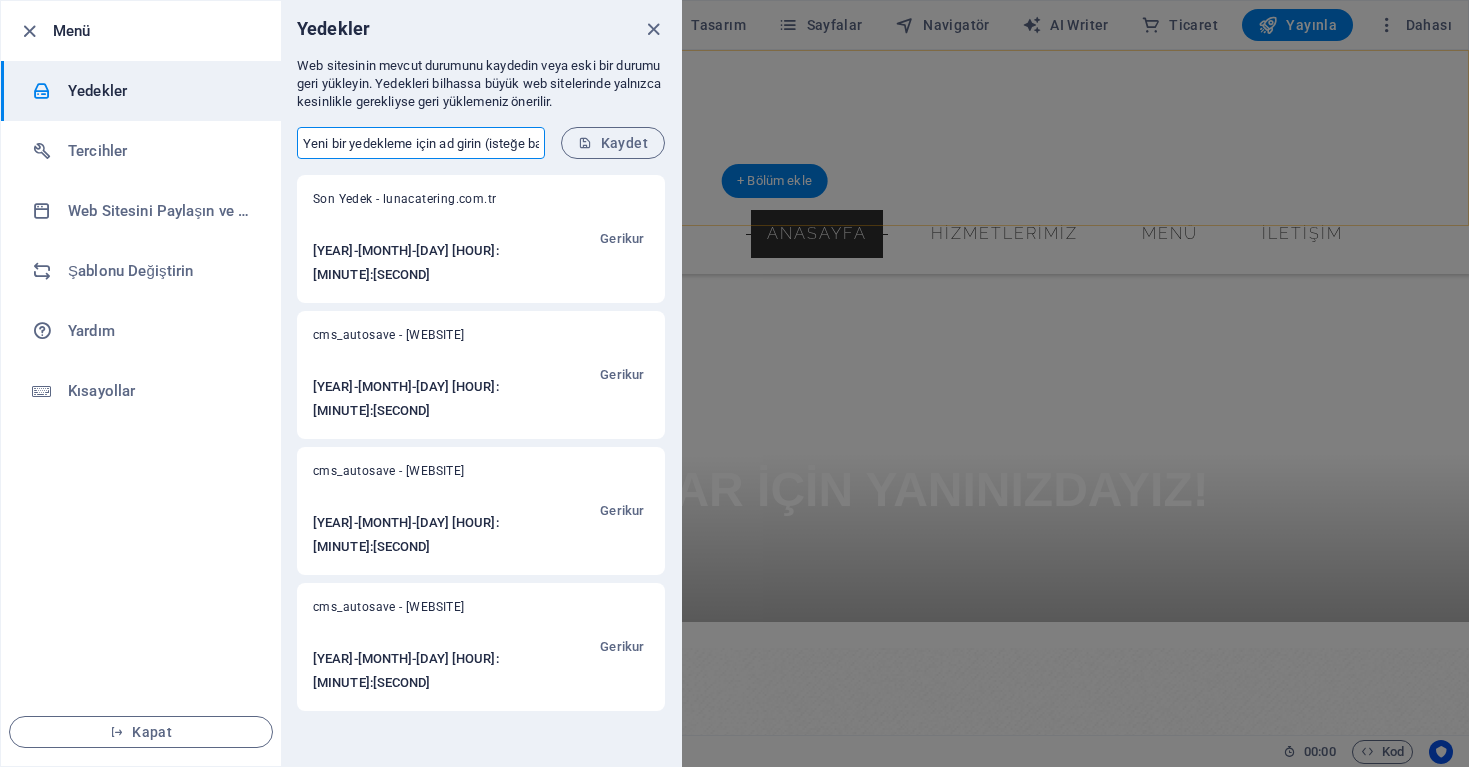 click at bounding box center [421, 143] 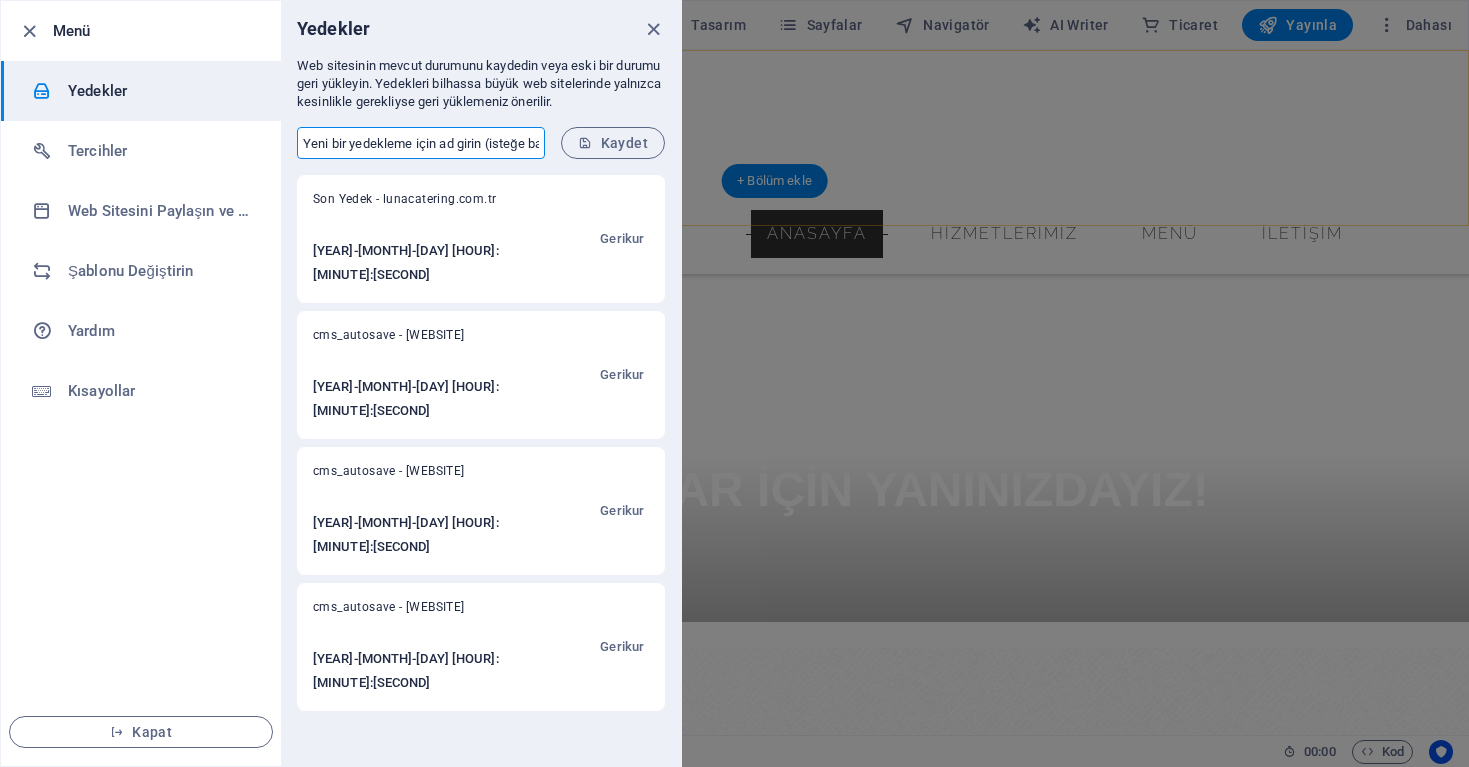 click at bounding box center (734, 383) 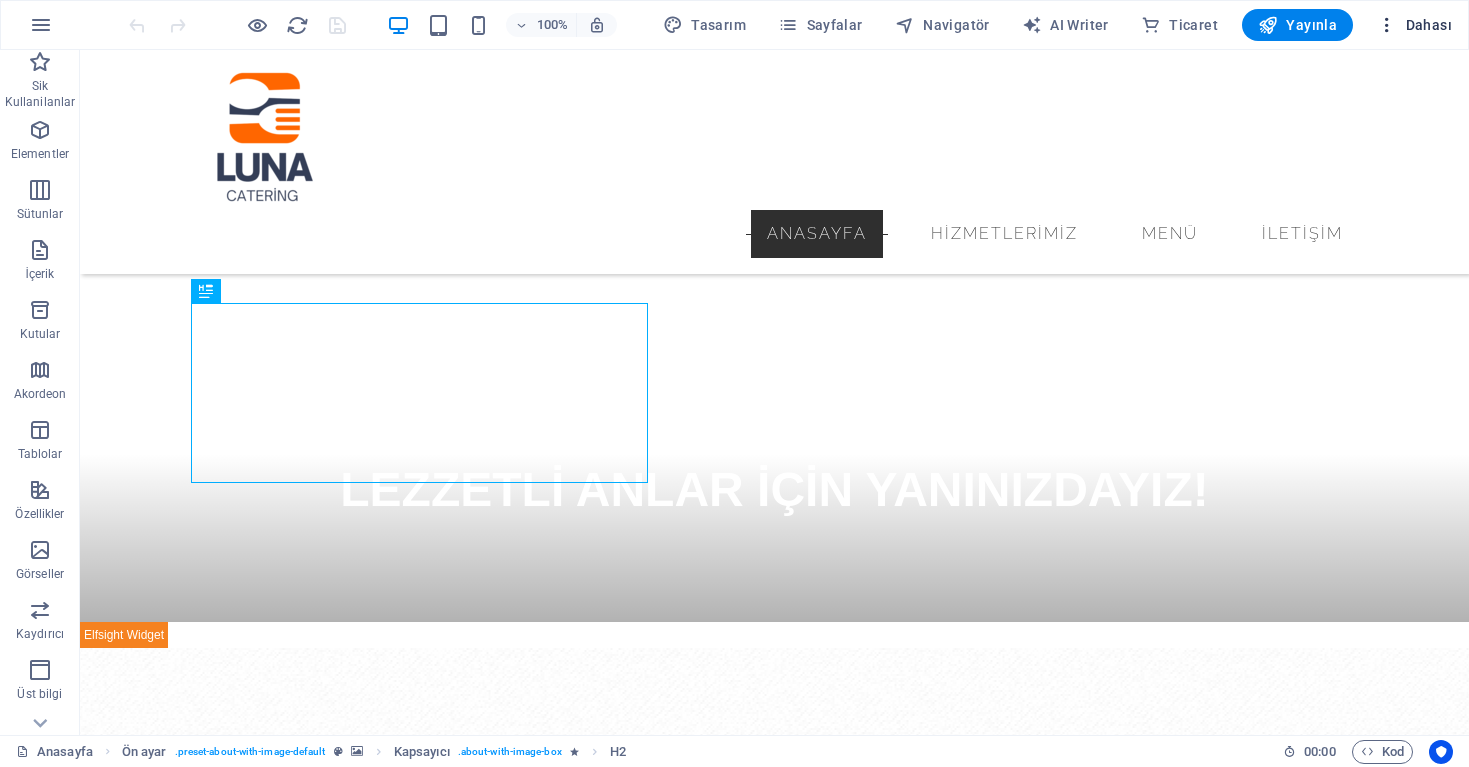 click on "Dahası" at bounding box center [1414, 25] 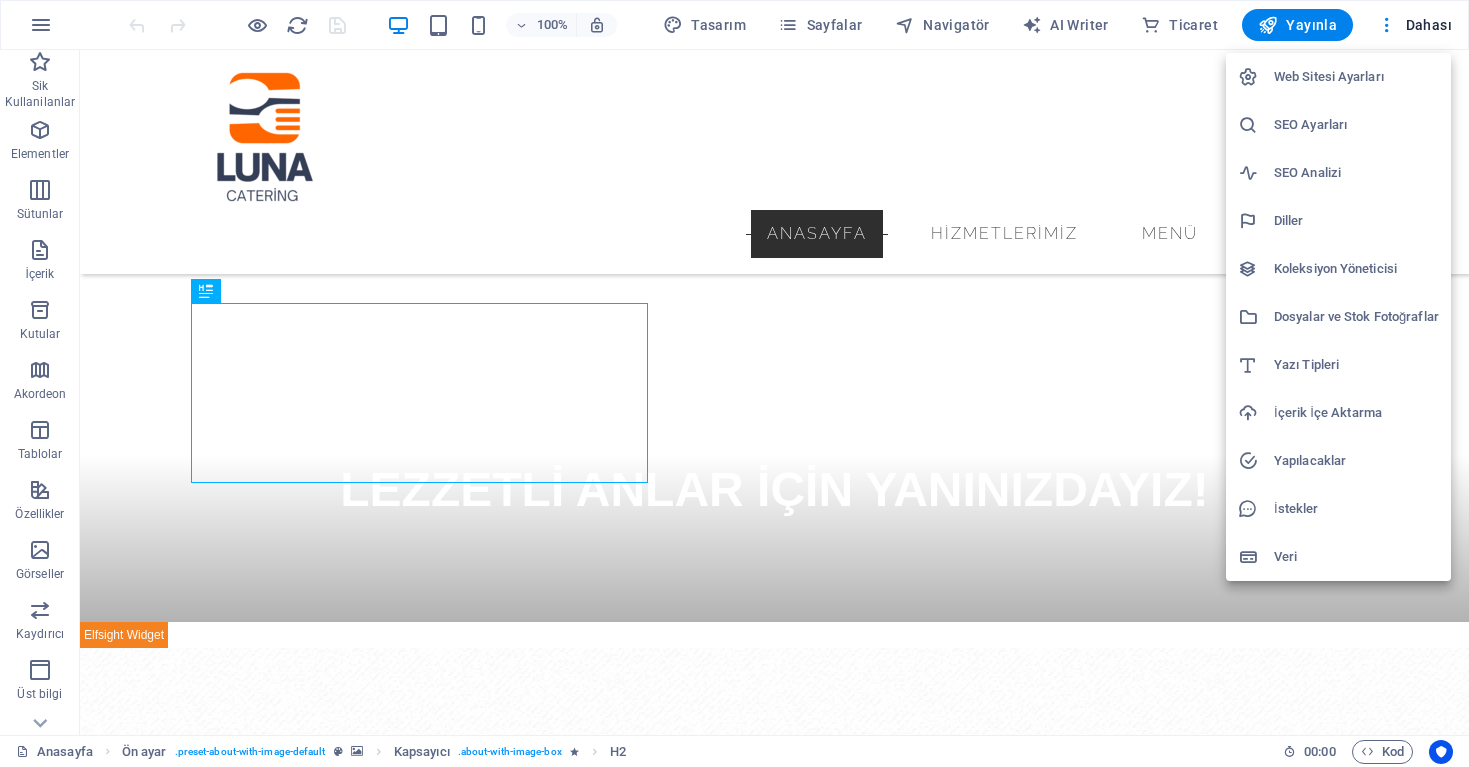 click on "Web Sitesi Ayarları" at bounding box center [1356, 77] 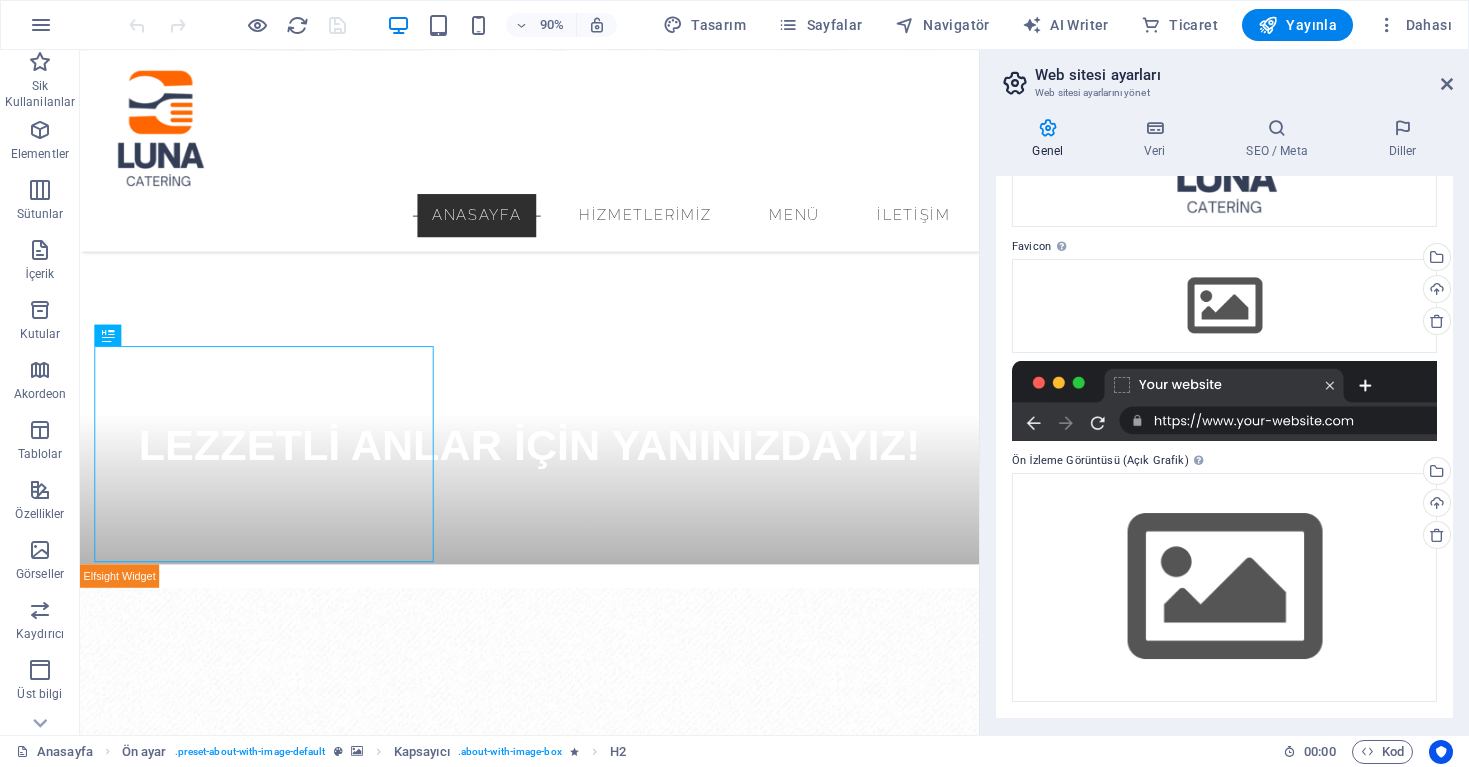 scroll, scrollTop: 204, scrollLeft: 0, axis: vertical 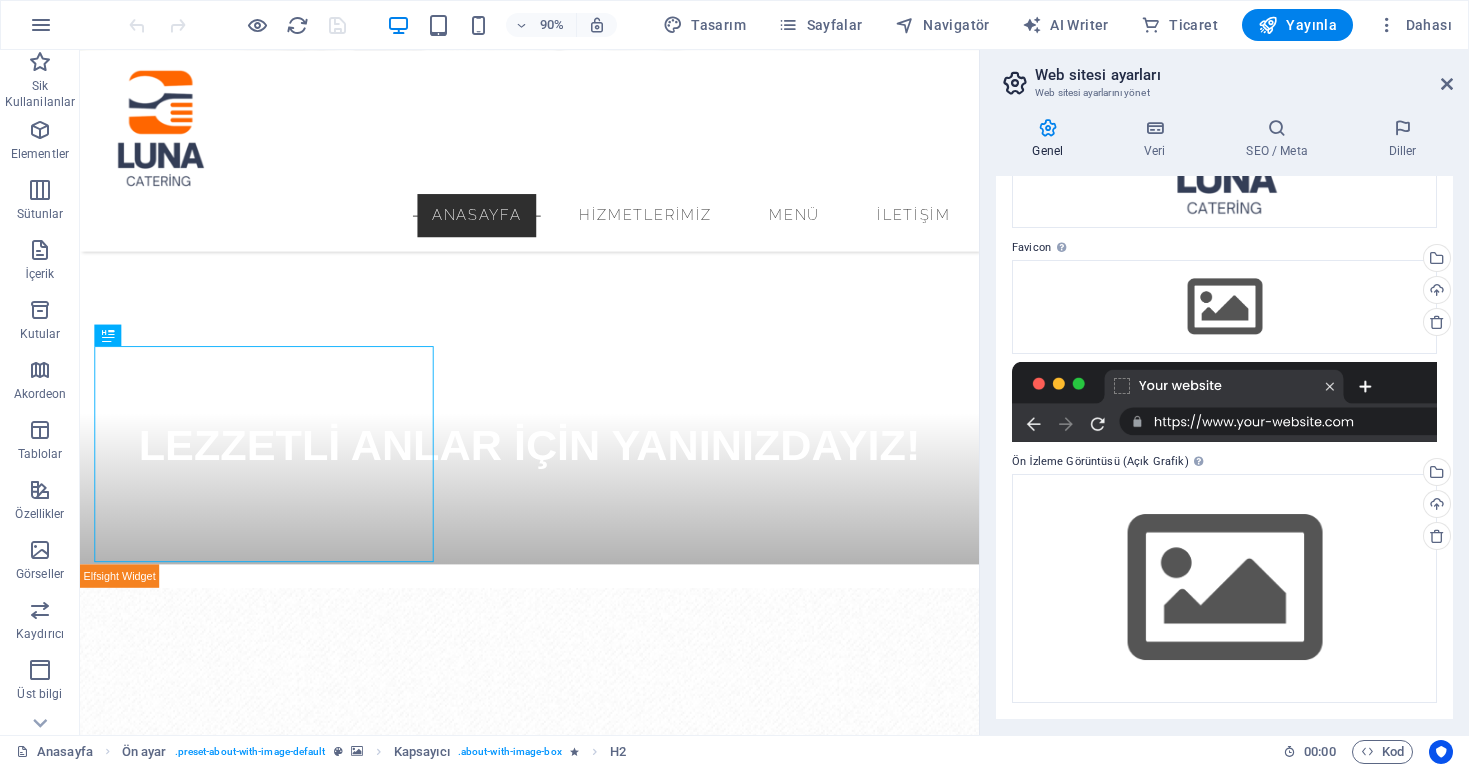 click at bounding box center (1224, 402) 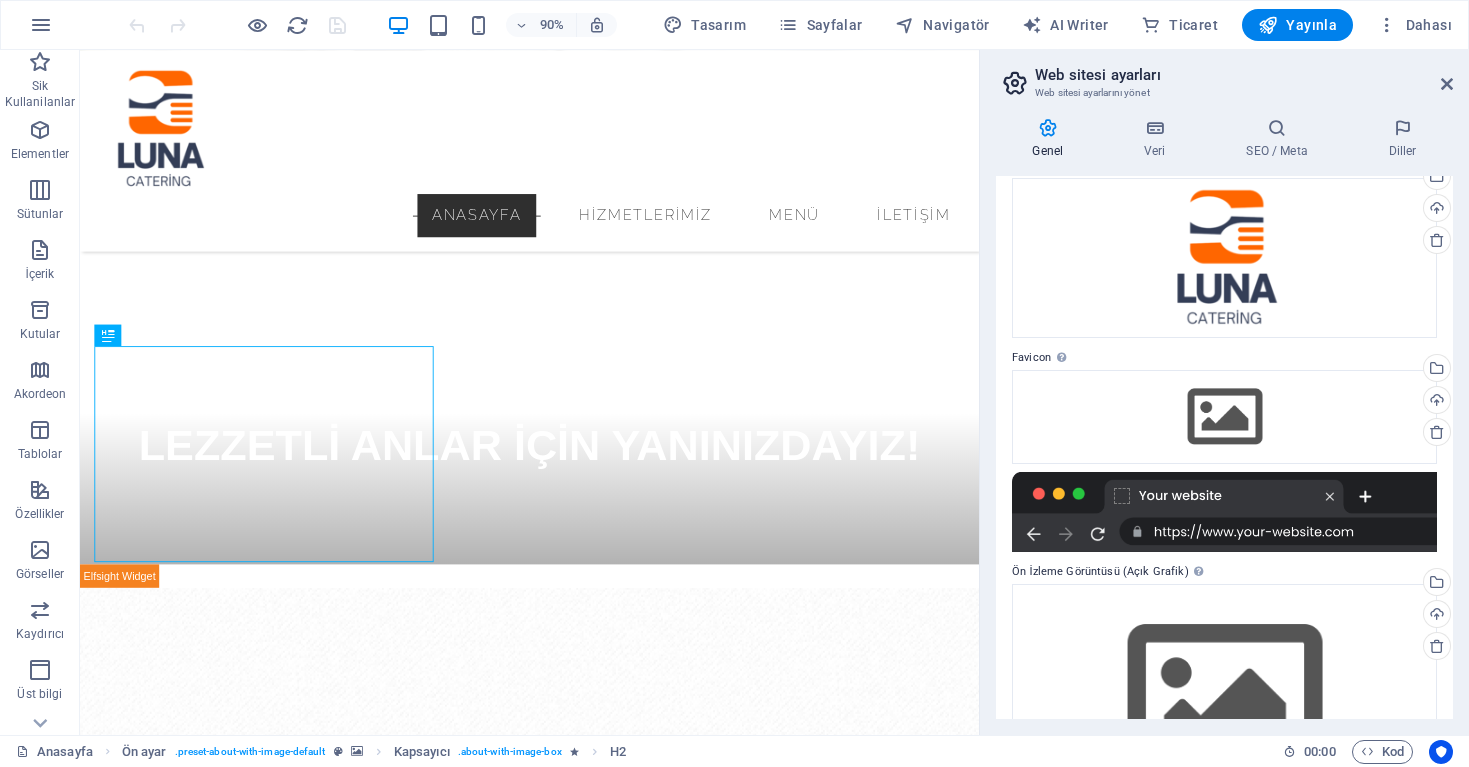 scroll, scrollTop: 76, scrollLeft: 0, axis: vertical 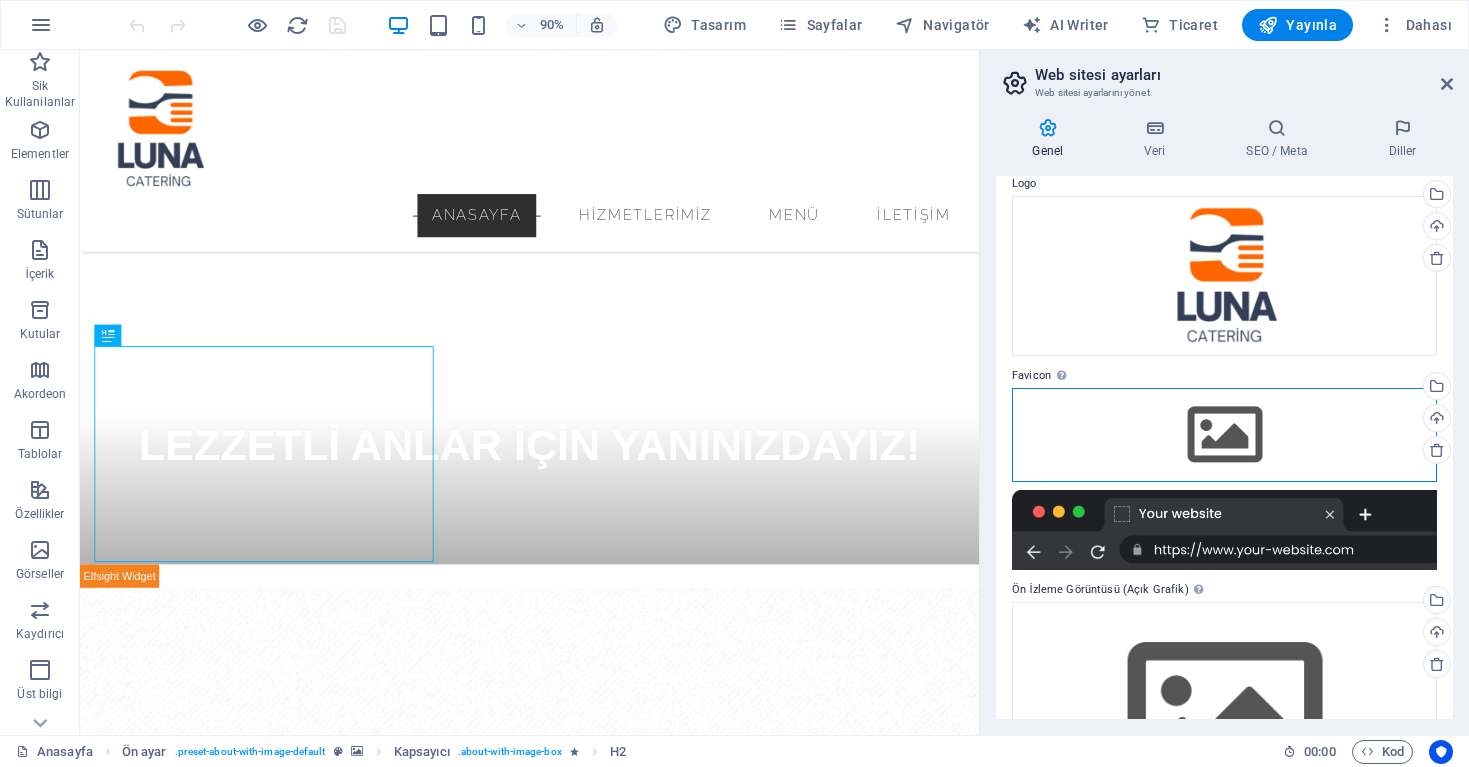 click on "Dosyaları buraya sürükleyin, dosyaları seçmek için tıklayın veya Dosyalardan ya da ücretsiz stok fotoğraf ve videolarımızdan dosyalar seçin" at bounding box center [1224, 435] 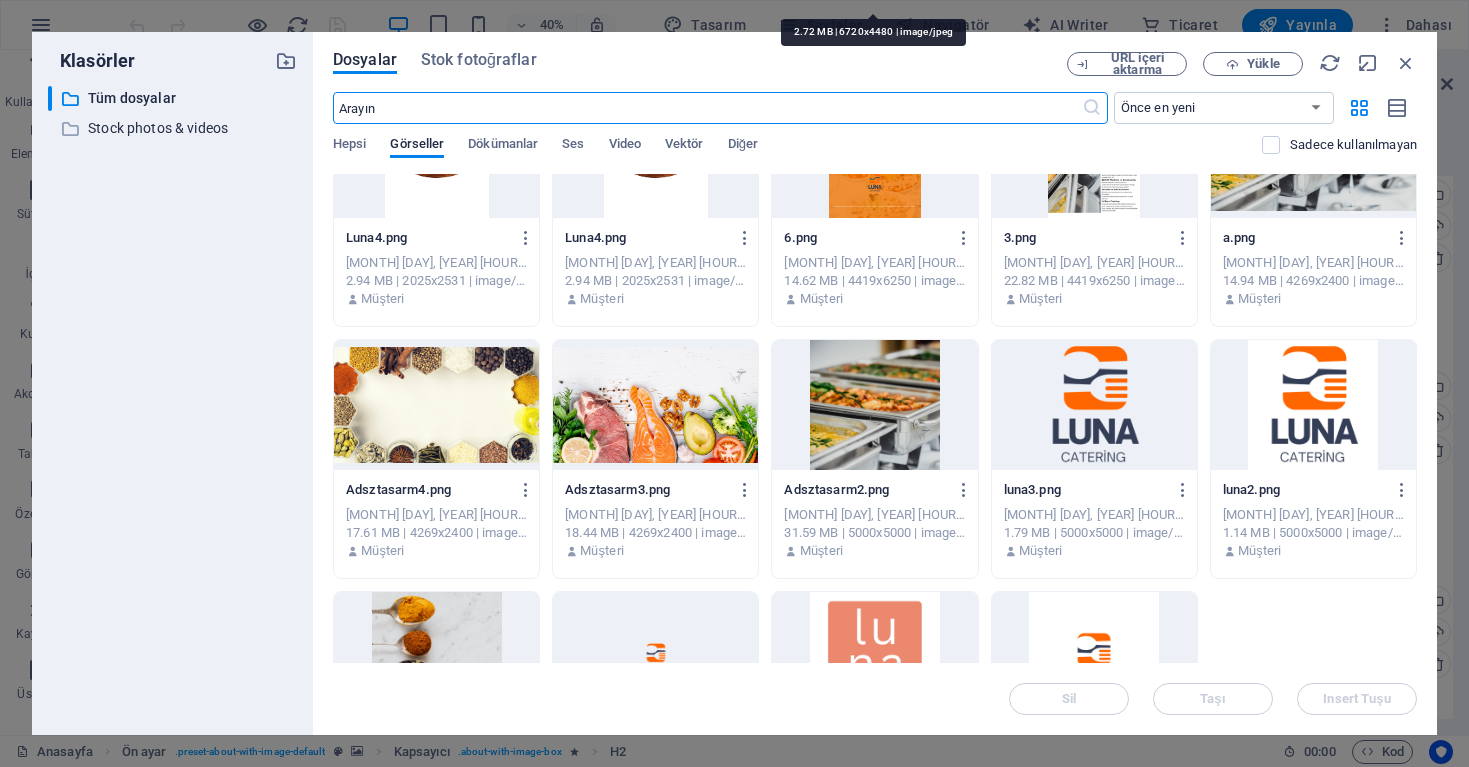 scroll, scrollTop: 1857, scrollLeft: 0, axis: vertical 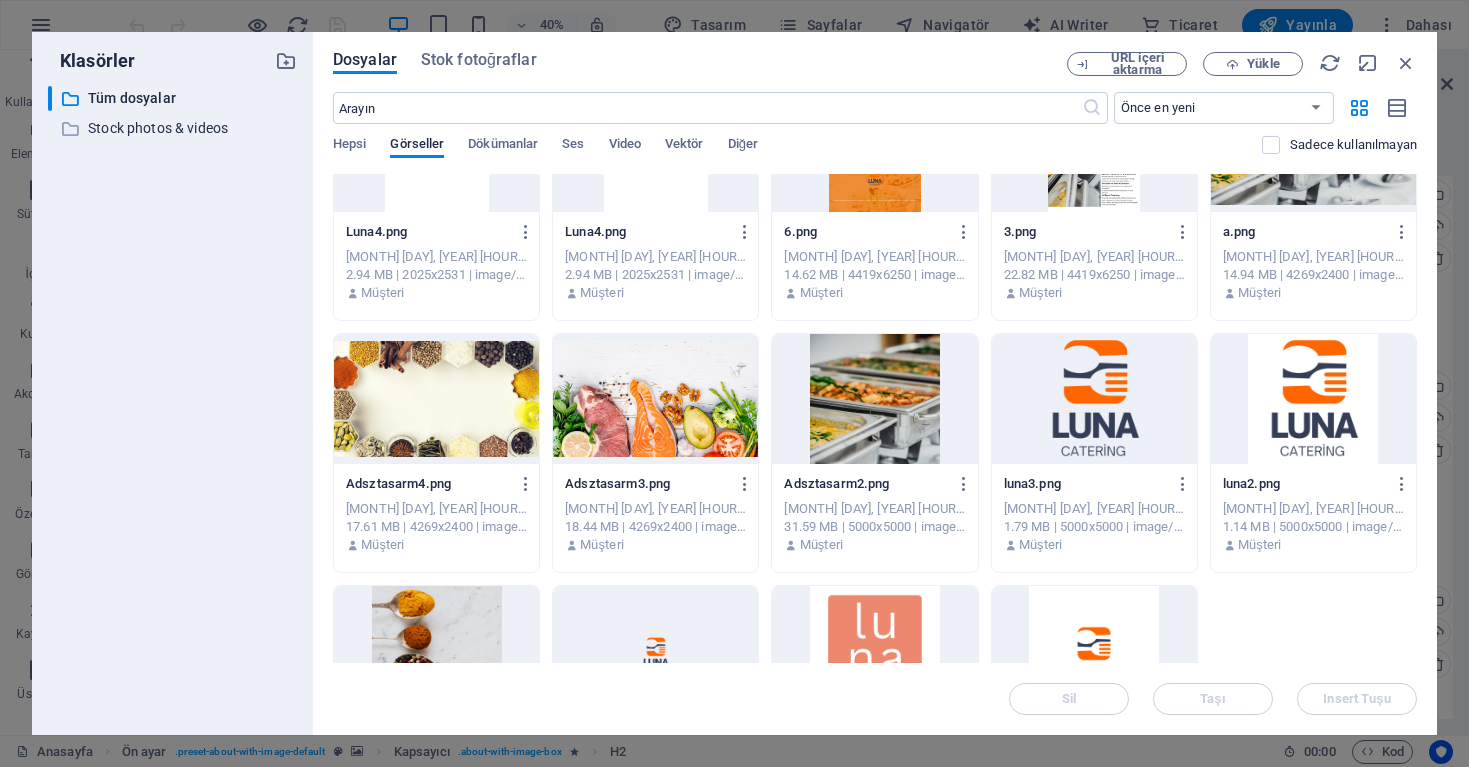 click at bounding box center (1094, 399) 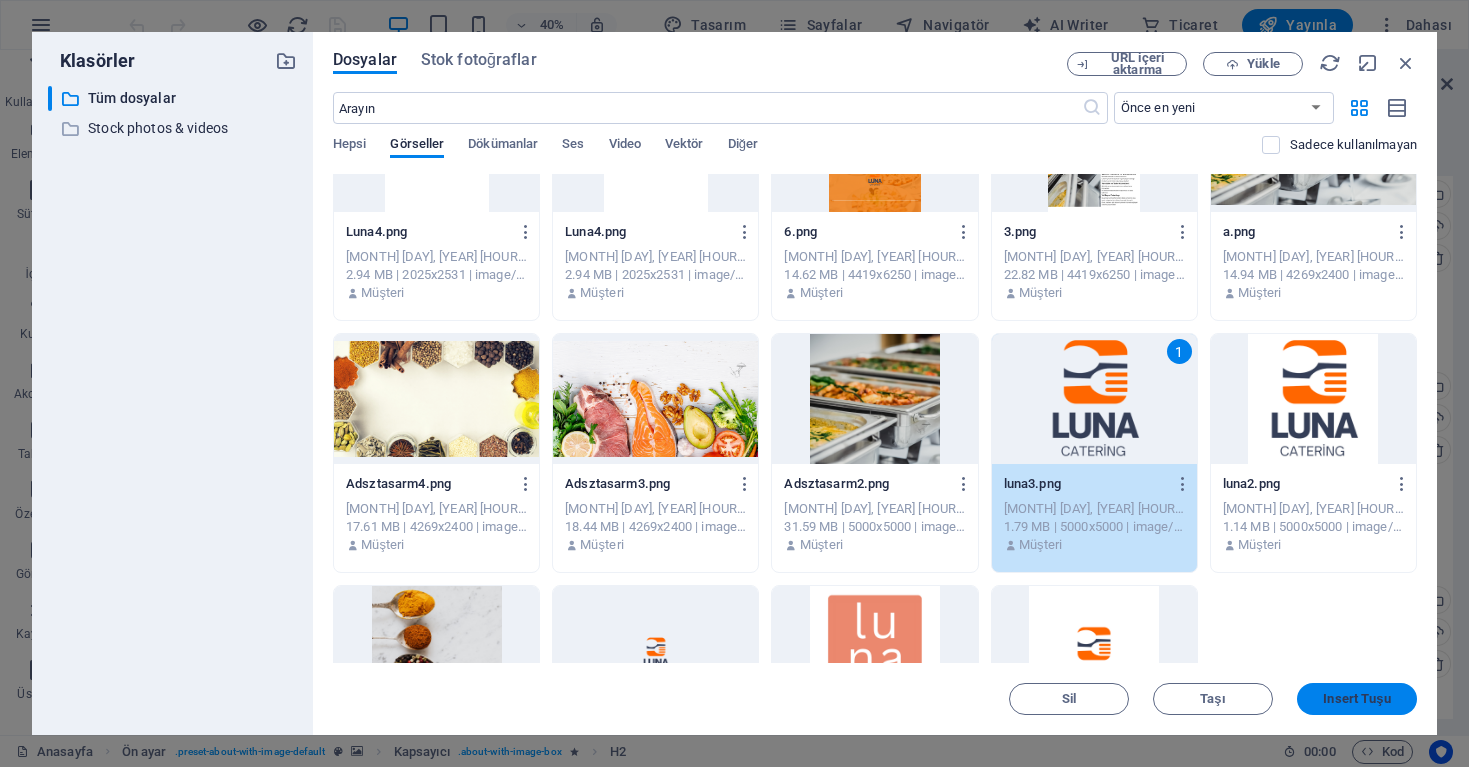click on "Insert Tuşu" at bounding box center (1357, 699) 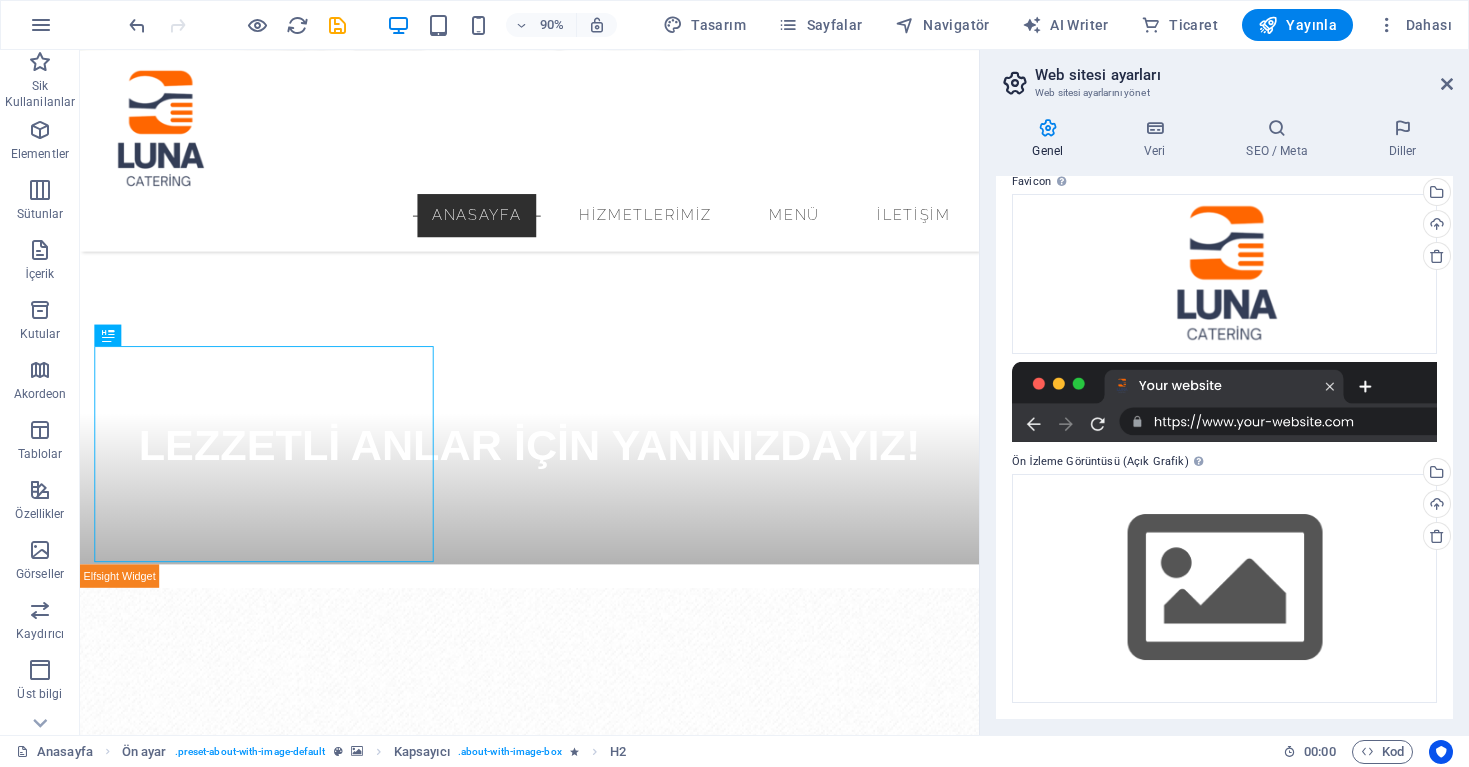 scroll, scrollTop: 269, scrollLeft: 0, axis: vertical 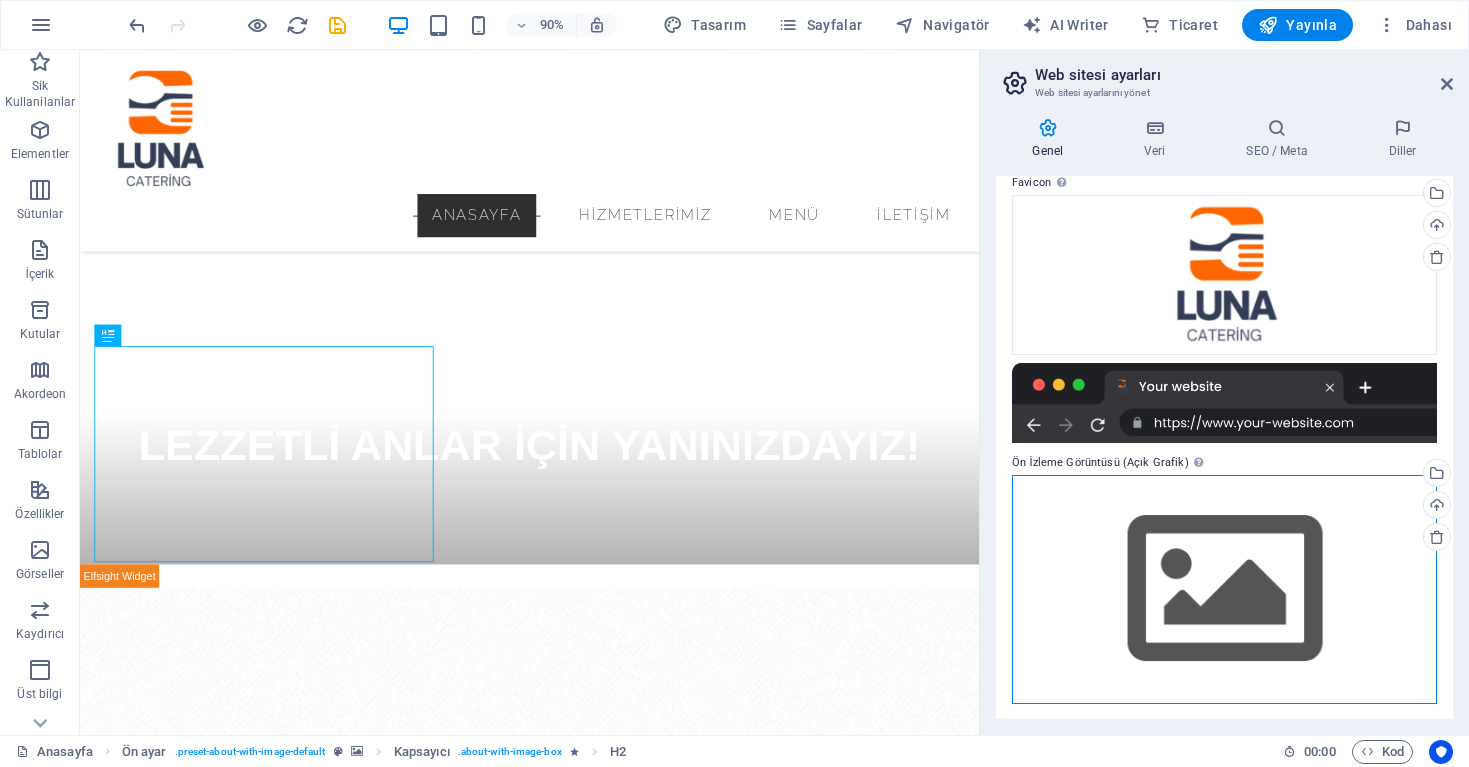 click on "Dosyaları buraya sürükleyin, dosyaları seçmek için tıklayın veya Dosyalardan ya da ücretsiz stok fotoğraf ve videolarımızdan dosyalar seçin" at bounding box center [1224, 589] 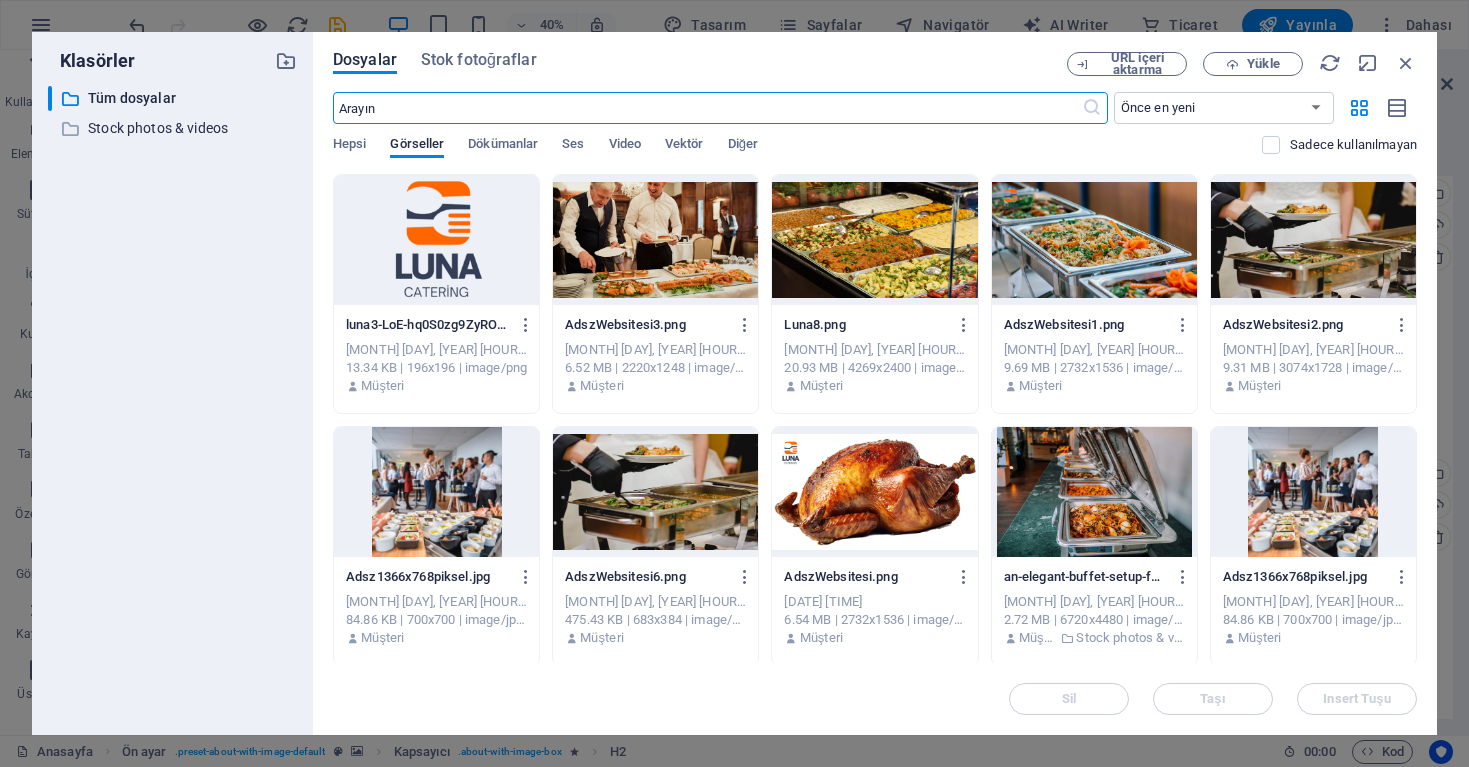 click at bounding box center (436, 240) 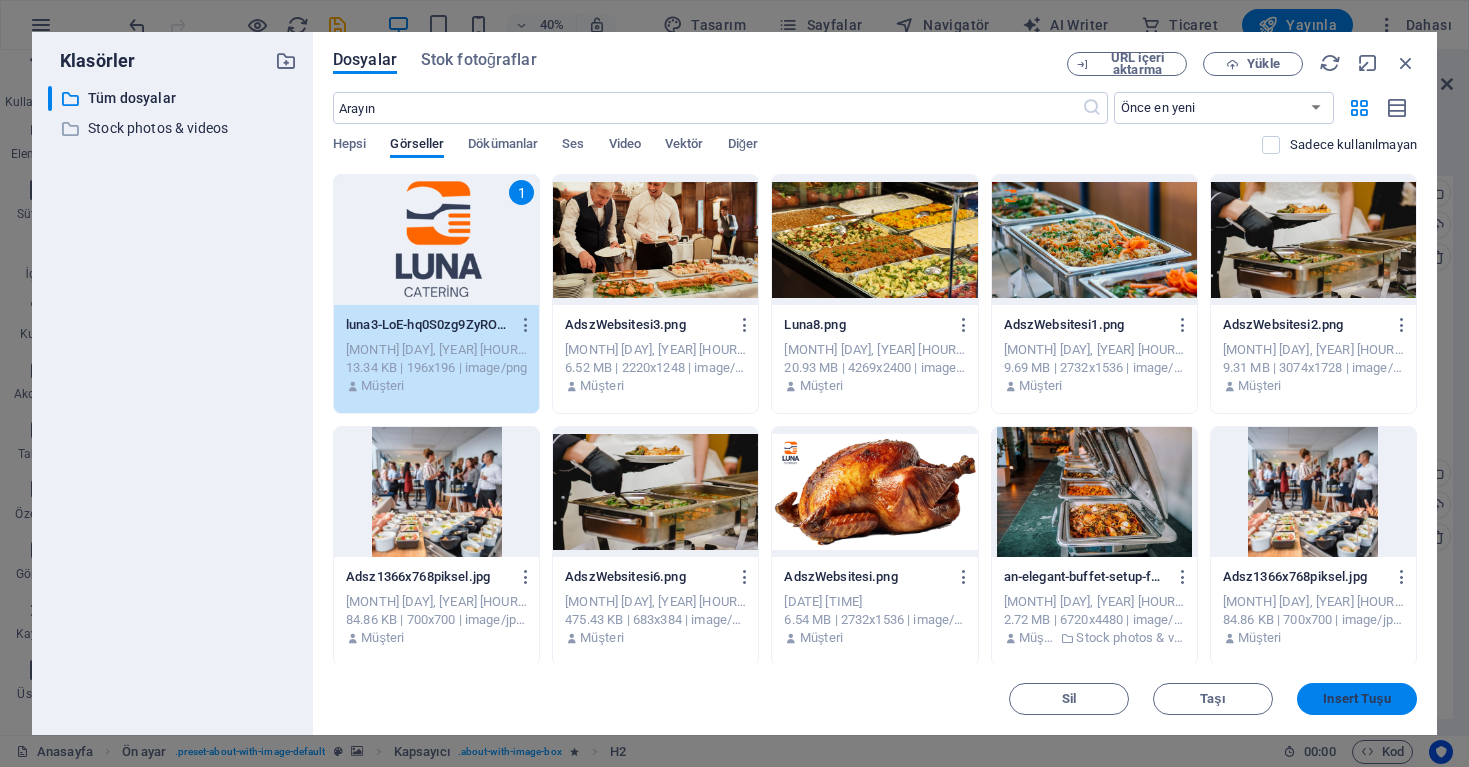 click on "Insert Tuşu" at bounding box center (1356, 699) 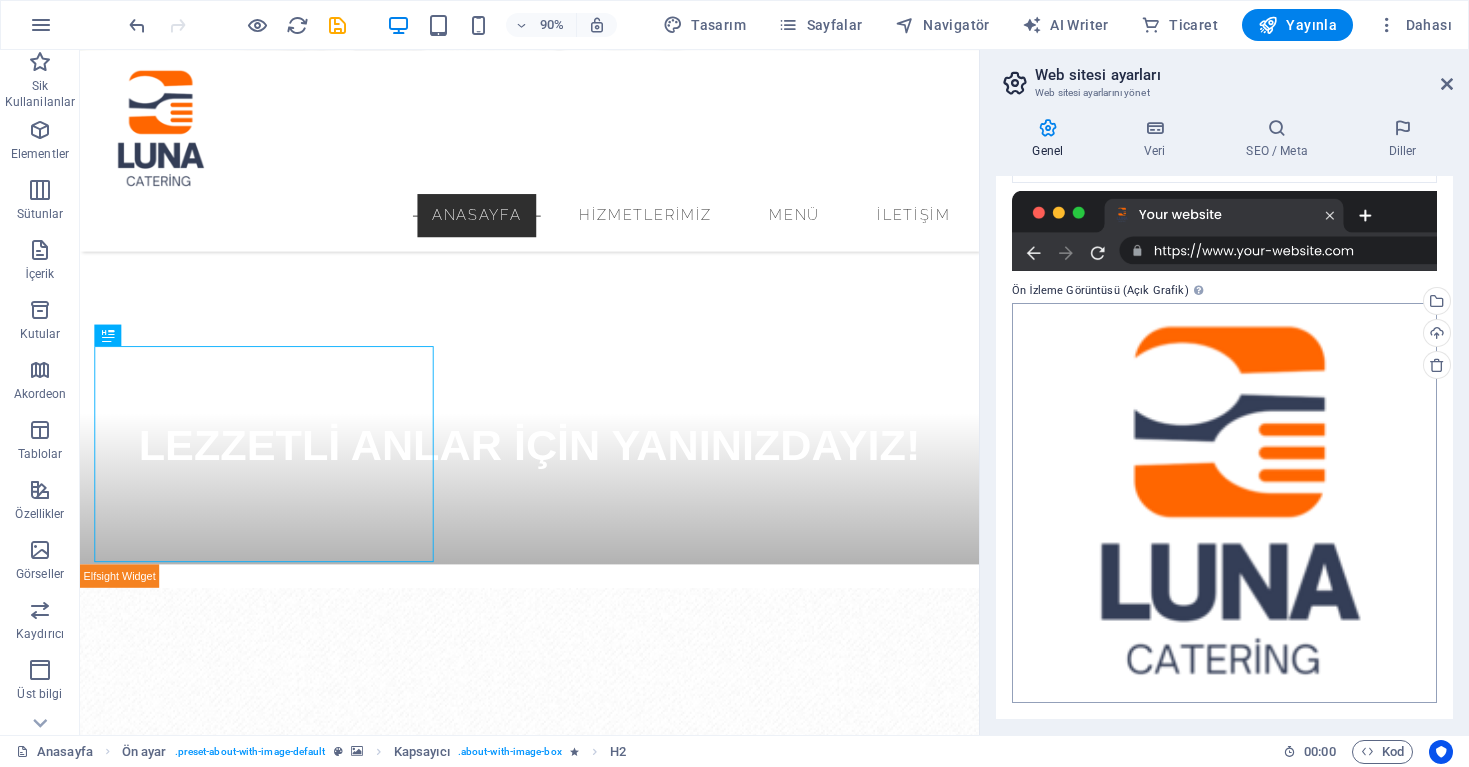 scroll, scrollTop: 440, scrollLeft: 0, axis: vertical 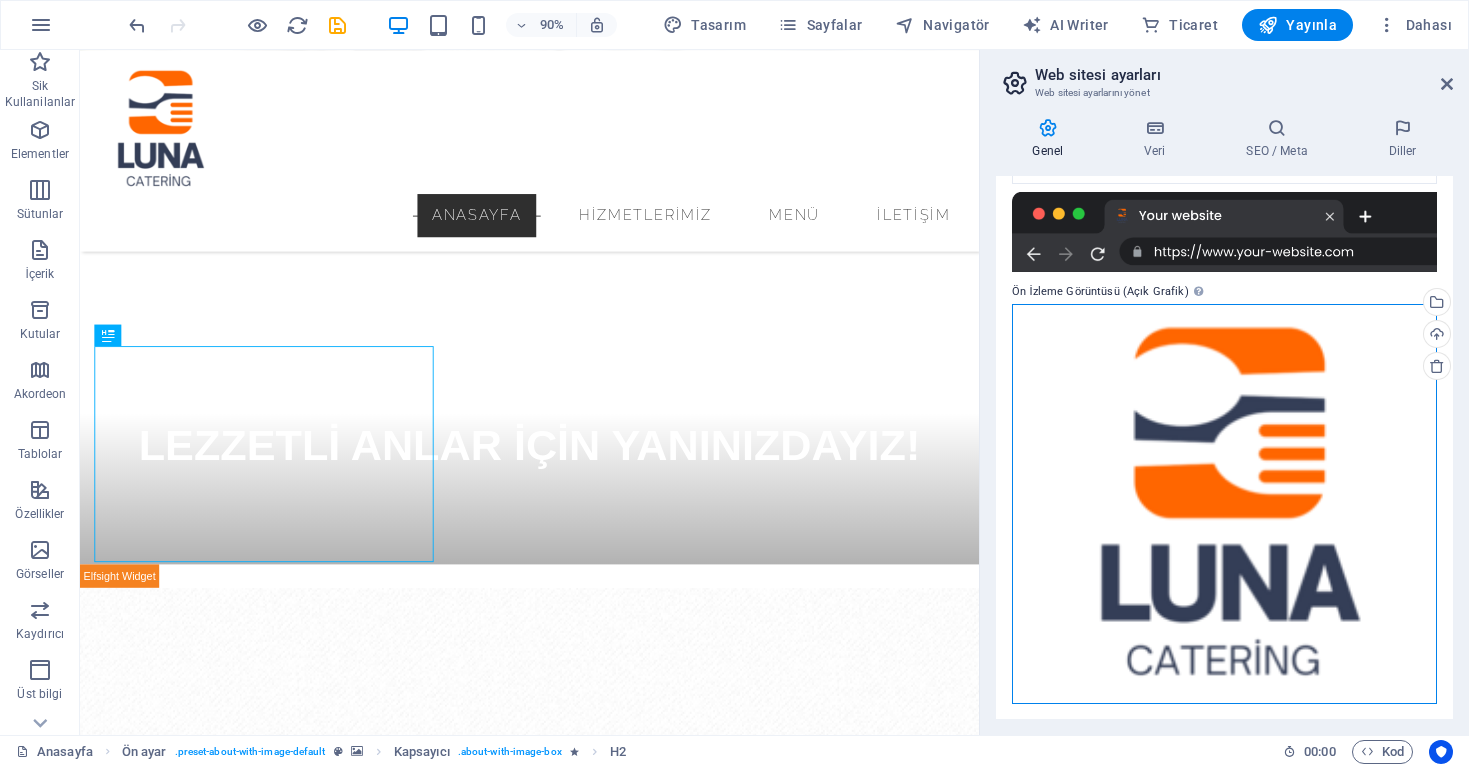 click on "Dosyaları buraya sürükleyin, dosyaları seçmek için tıklayın veya Dosyalardan ya da ücretsiz stok fotoğraf ve videolarımızdan dosyalar seçin" at bounding box center (1224, 504) 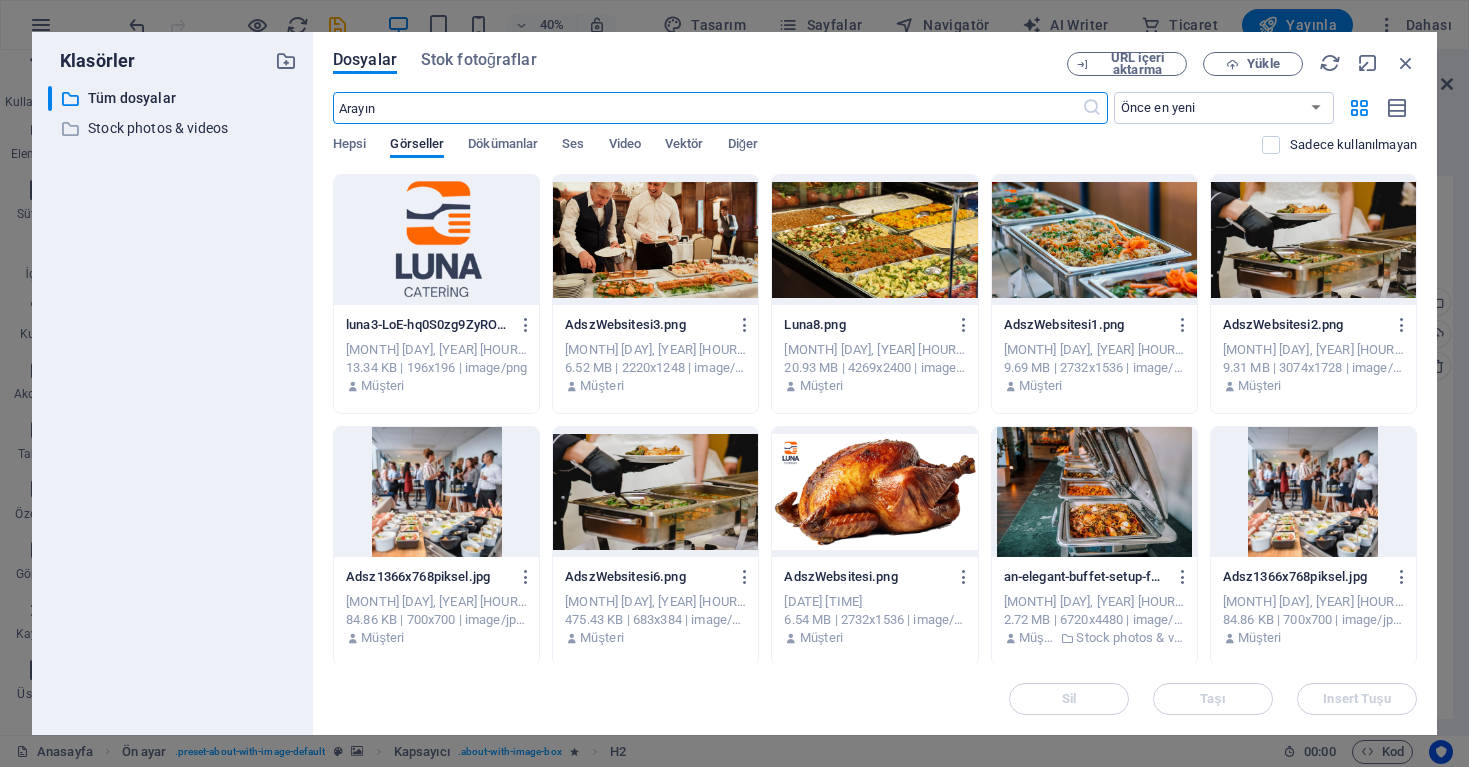 scroll, scrollTop: 0, scrollLeft: 0, axis: both 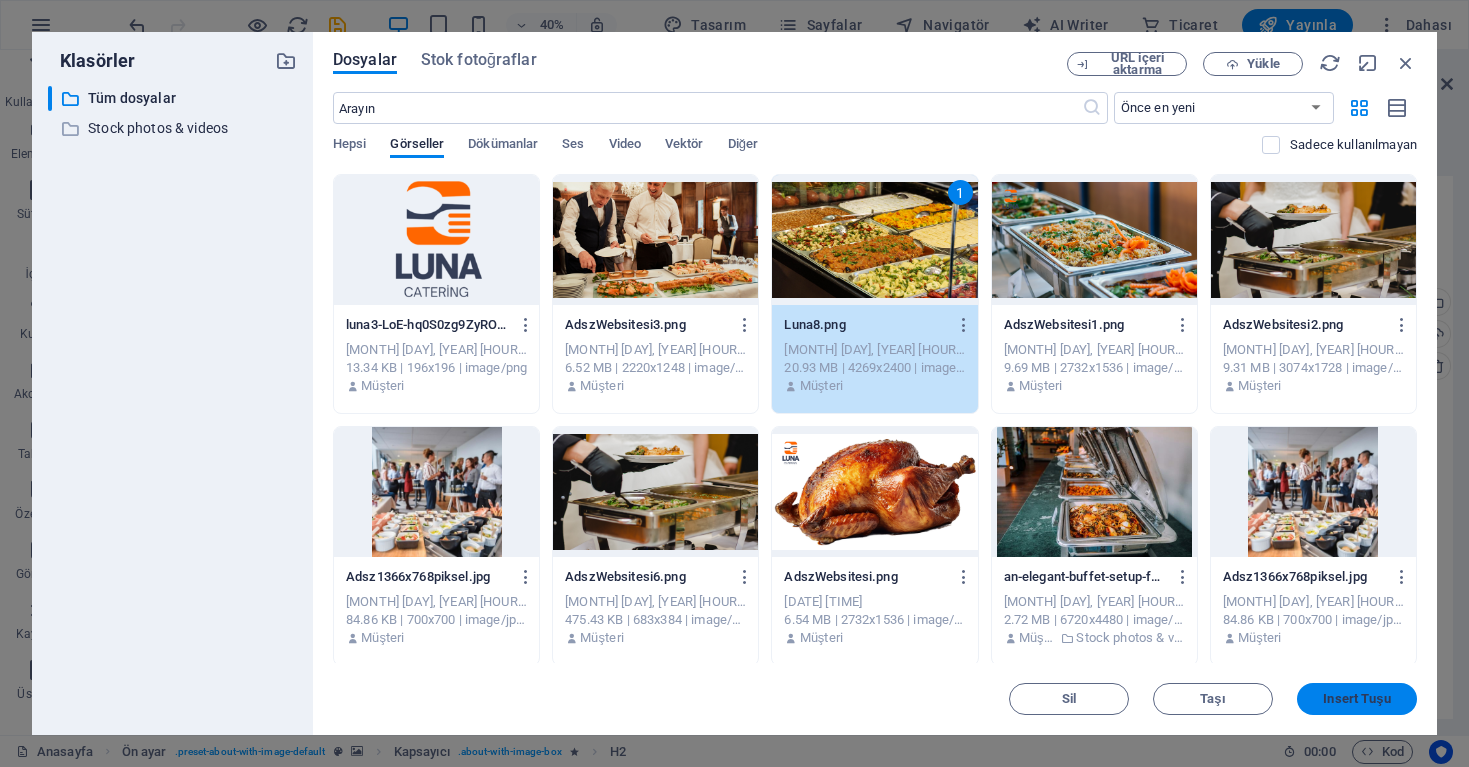 click on "Insert Tuşu" at bounding box center [1356, 699] 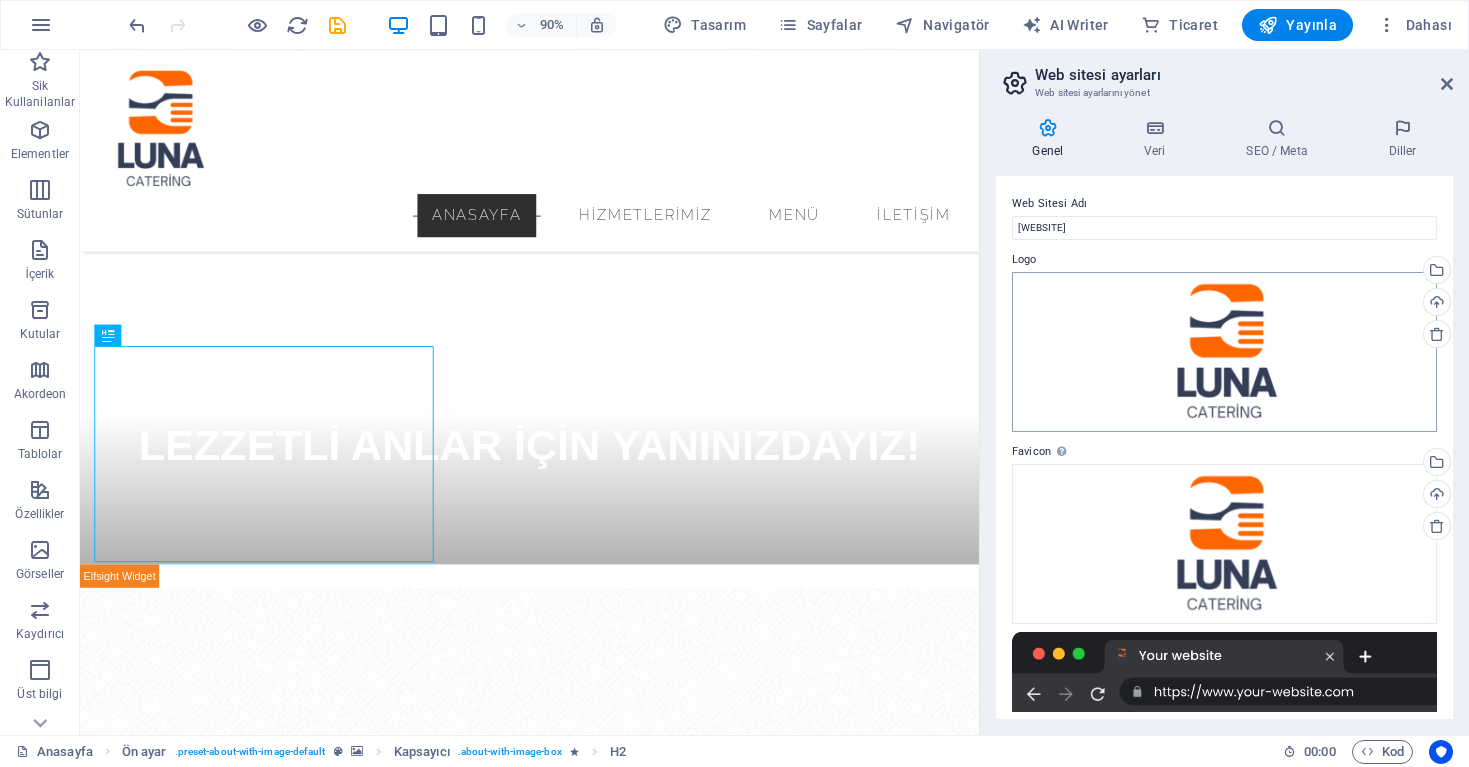 scroll, scrollTop: 0, scrollLeft: 0, axis: both 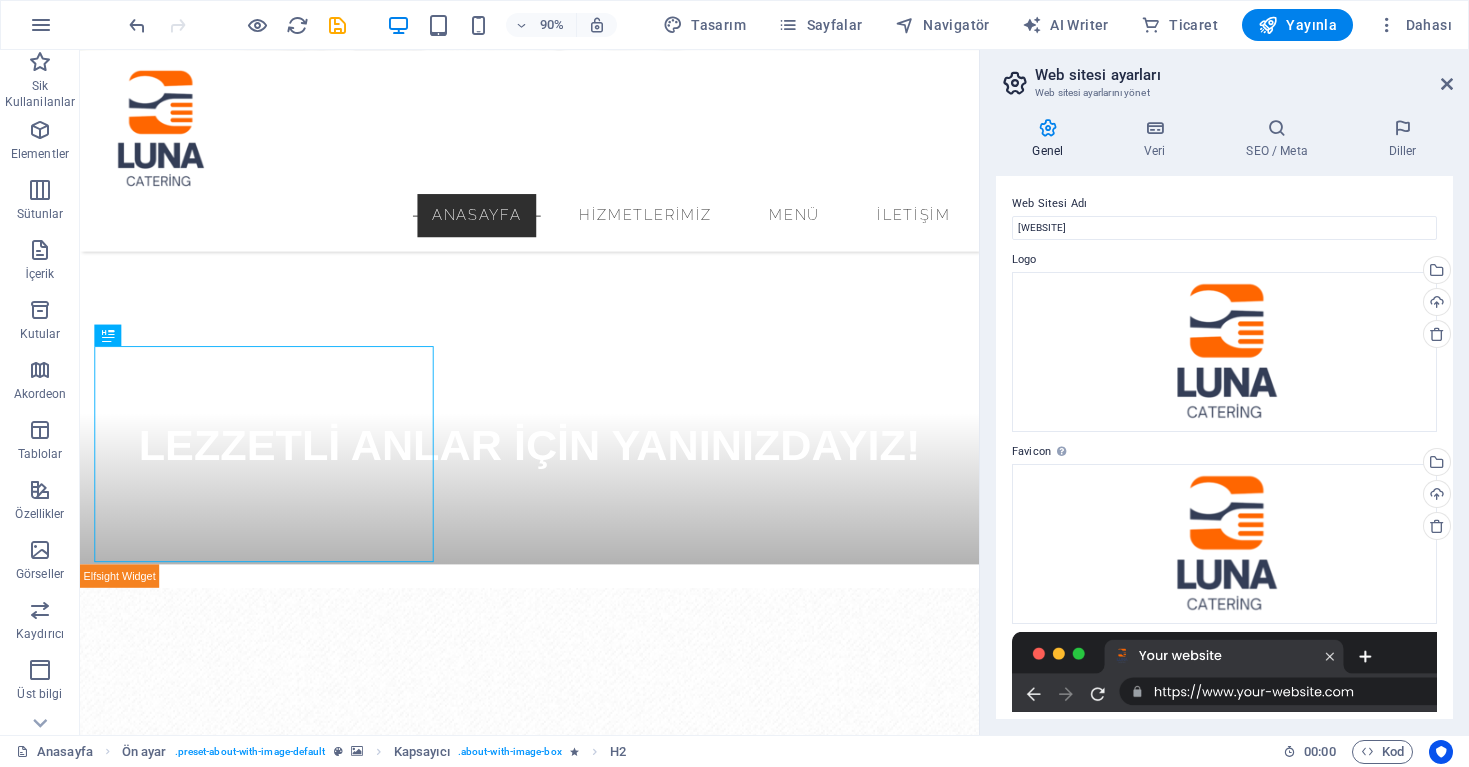 click on "Genel  Veri  SEO / Meta  Diller Web Sitesi Adı lunacatering.com.tr Logo Dosyaları buraya sürükleyin, dosyaları seçmek için tıklayın veya Dosyalardan ya da ücretsiz stok fotoğraf ve videolarımızdan dosyalar seçin Dosya yöneticisinden, stok fotoğraflardan dosyalar seçin veya dosya(lar) yükleyin Yükle Favicon Web sitenin favicon'unu buradan ayarla. Favicon, tarayıcı sekmesinde web sitenin başlığının yanında gösterilen küçük bir simgedir. Ziyaretçilerin web siteni tanımlamasına yardımcı olur. Dosyaları buraya sürükleyin, dosyaları seçmek için tıklayın veya Dosyalardan ya da ücretsiz stok fotoğraf ve videolarımızdan dosyalar seçin Dosya yöneticisinden, stok fotoğraflardan dosyalar seçin veya dosya(lar) yükleyin Yükle Ön İzleme Görüntüsü (Açık Grafik) Bu görüntü, web sitesi sosyal ağlarda paylaşıldığında gösterilir Dosyaları buraya sürükleyin, dosyaları seçmek için tıklayın veya Yükle Firma lunacatering.com.tr İlk ad Soyad Sokak Cep [ADDRESS]" at bounding box center [1224, 418] 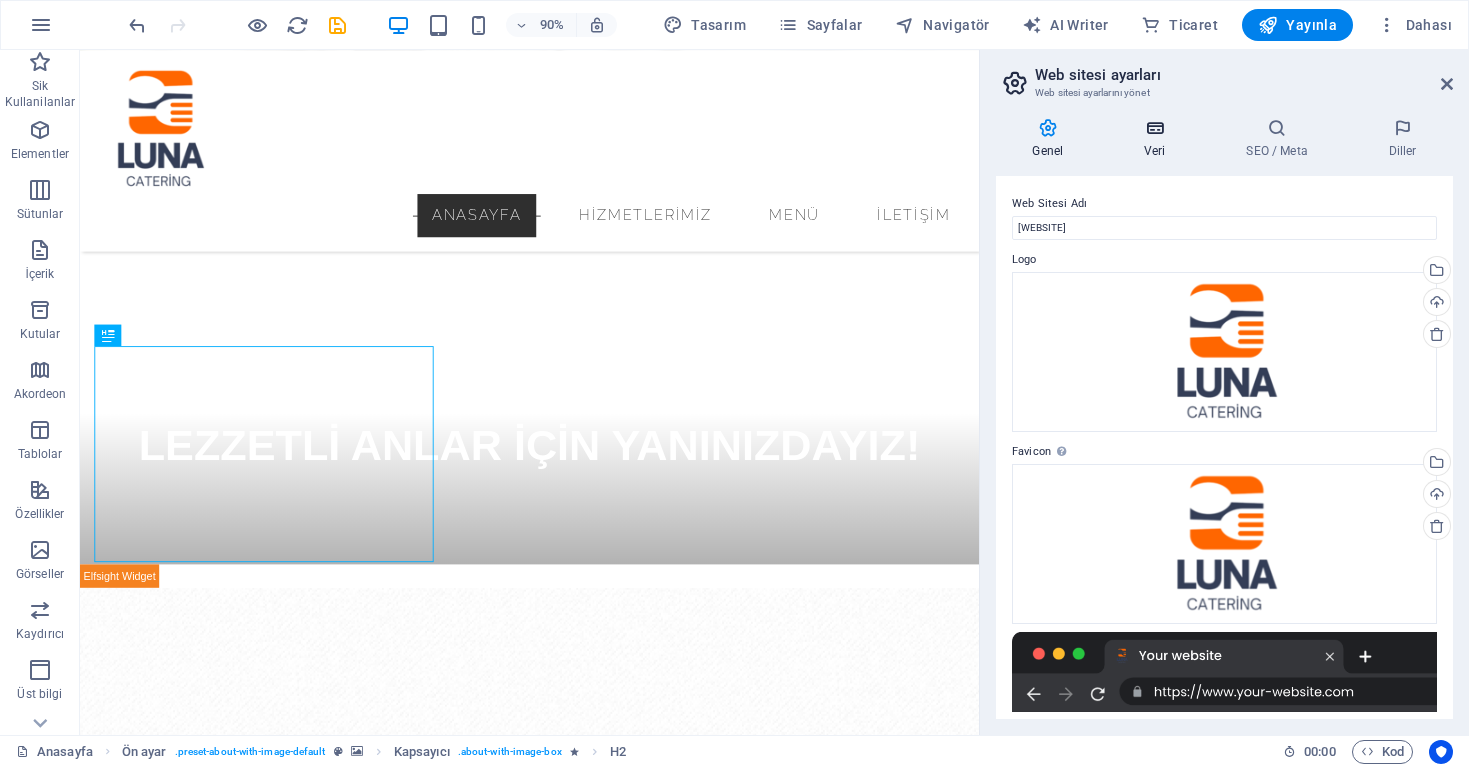 click at bounding box center [1155, 128] 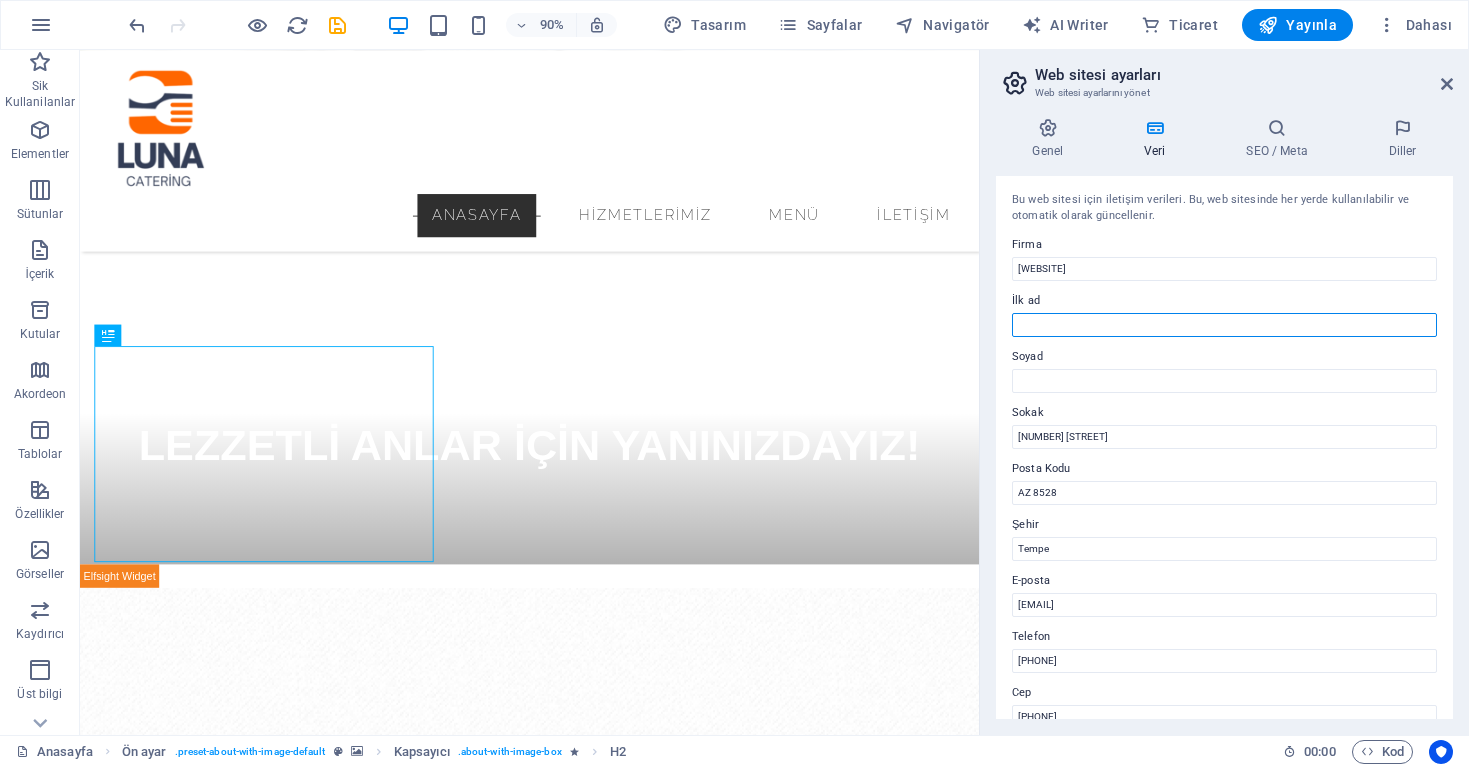click on "İlk ad" at bounding box center (1224, 325) 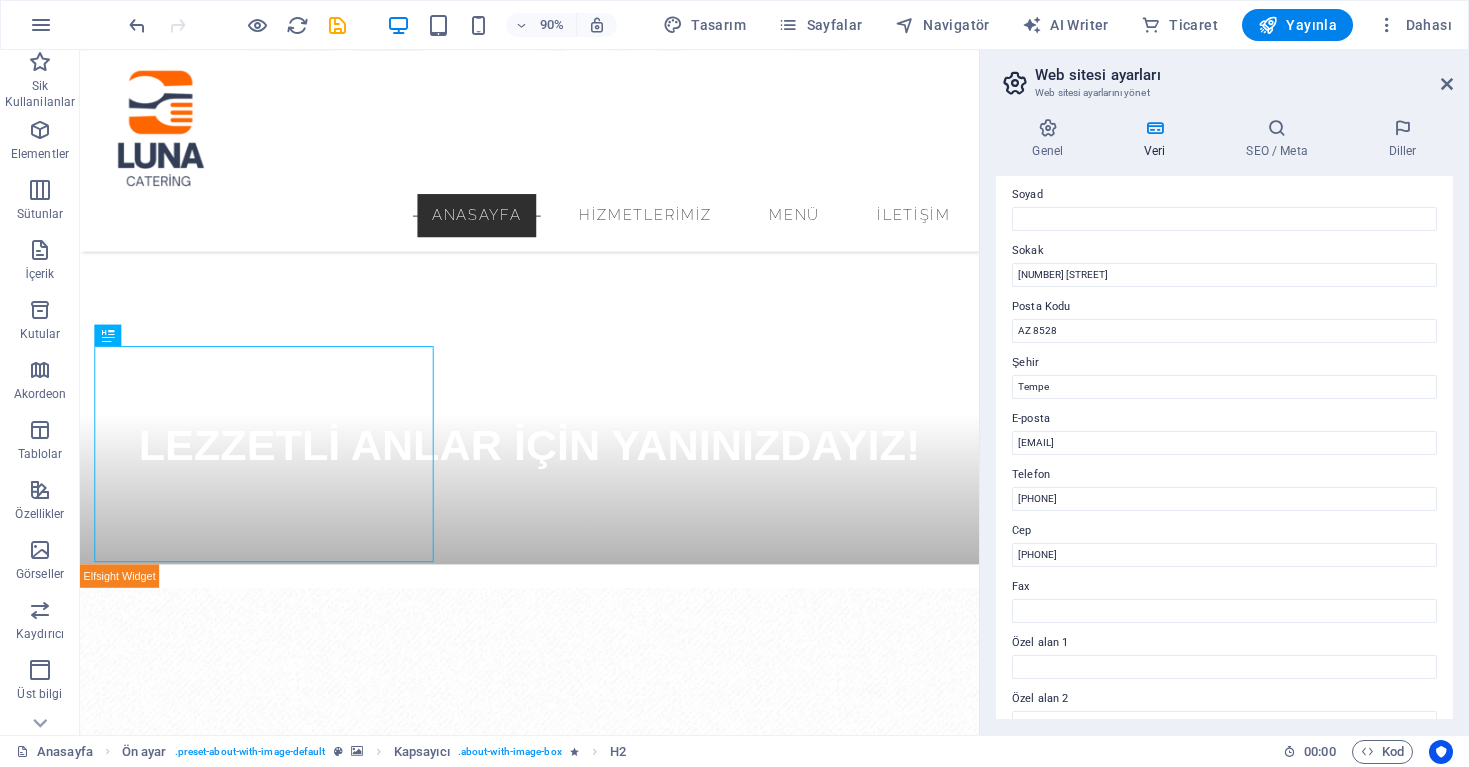 scroll, scrollTop: 164, scrollLeft: 0, axis: vertical 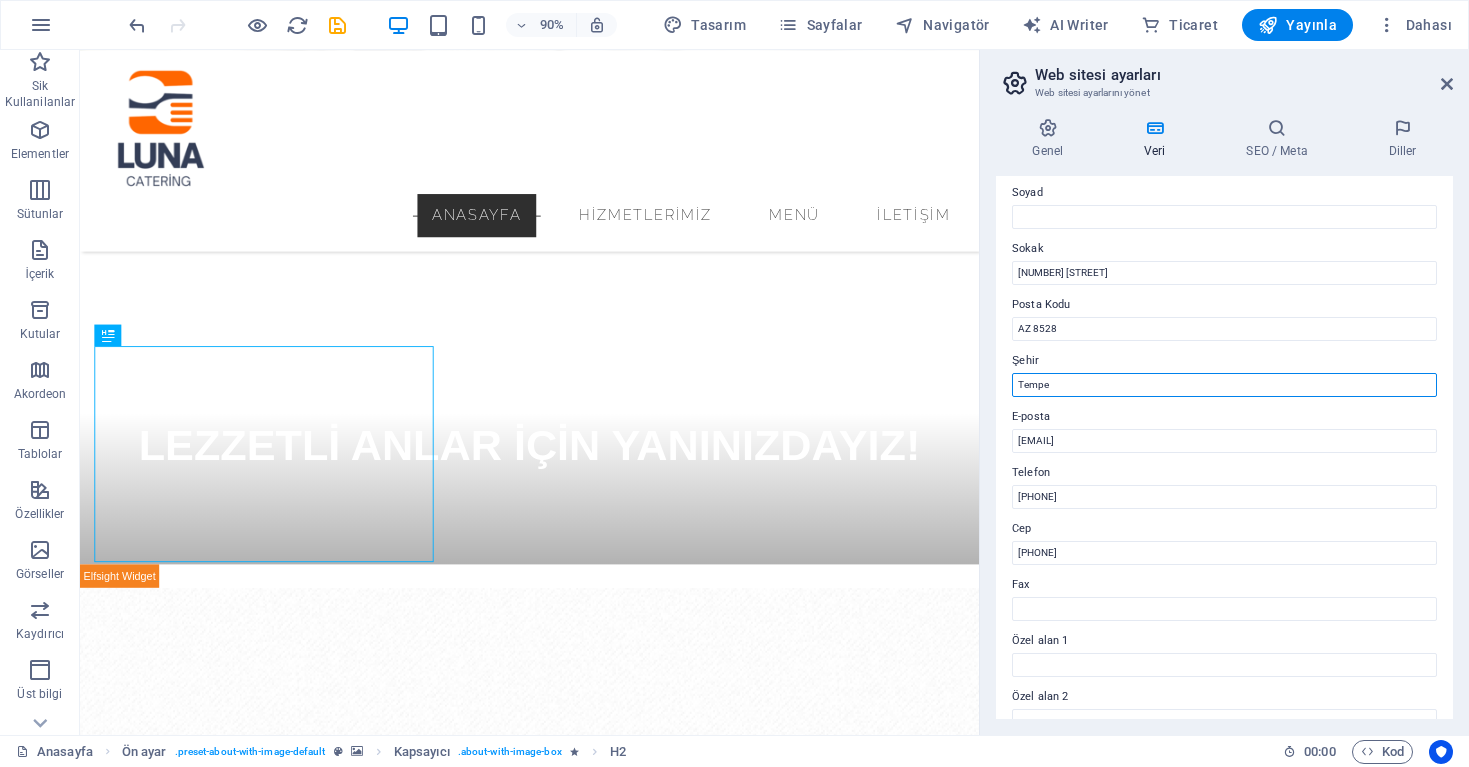 click on "Tempe" at bounding box center (1224, 385) 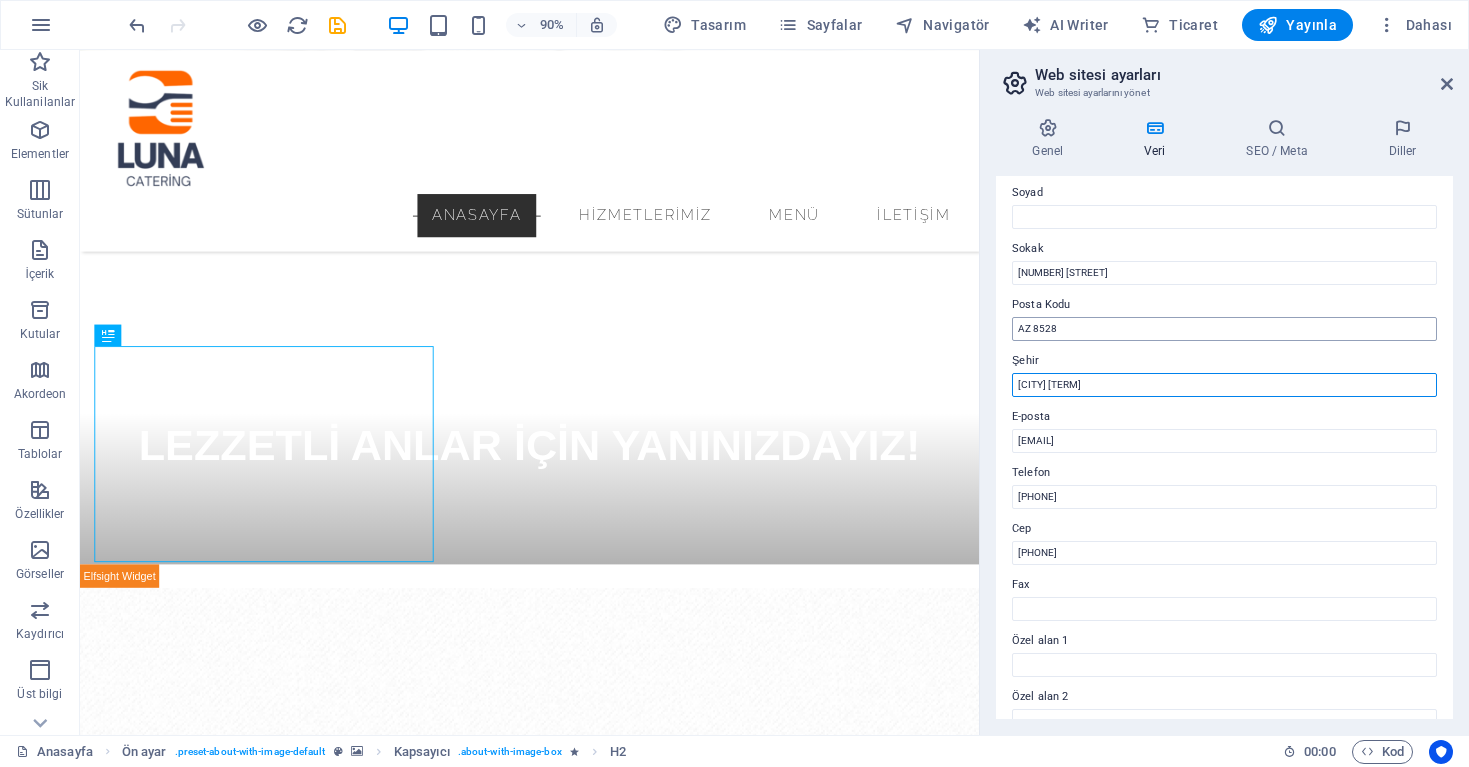 type on "[CITY] [TERM]" 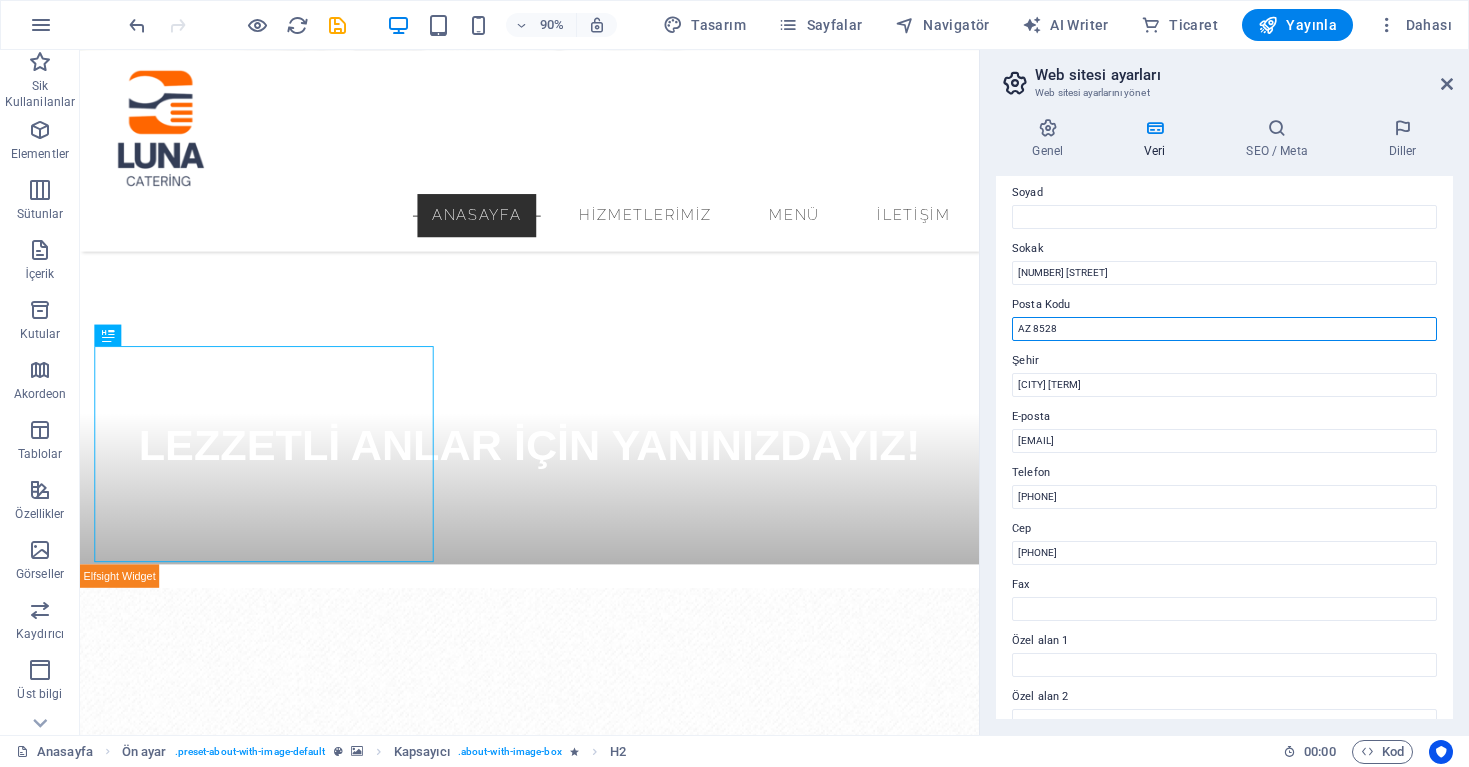 click on "AZ 8528" at bounding box center [1224, 329] 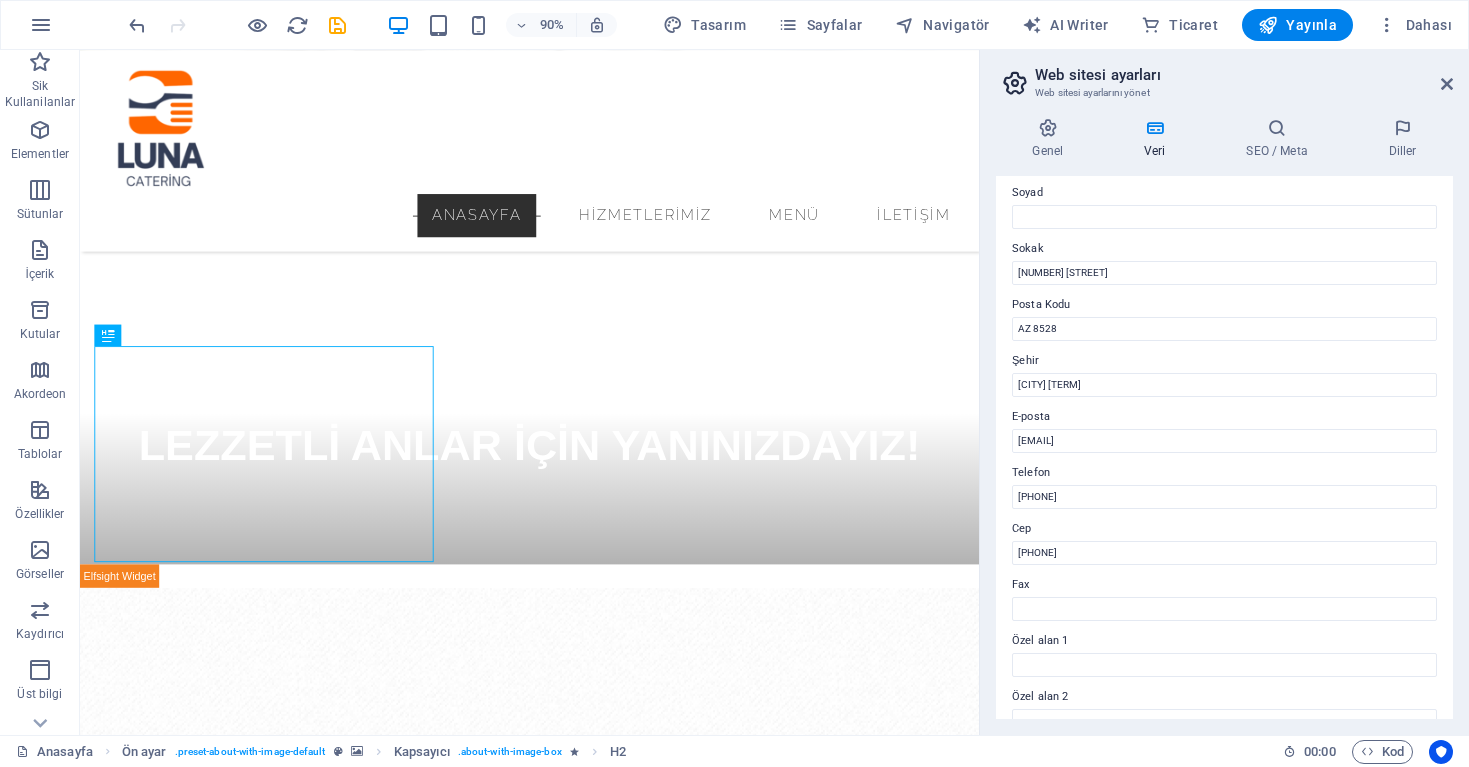 click on "Posta Kodu" at bounding box center [1224, 305] 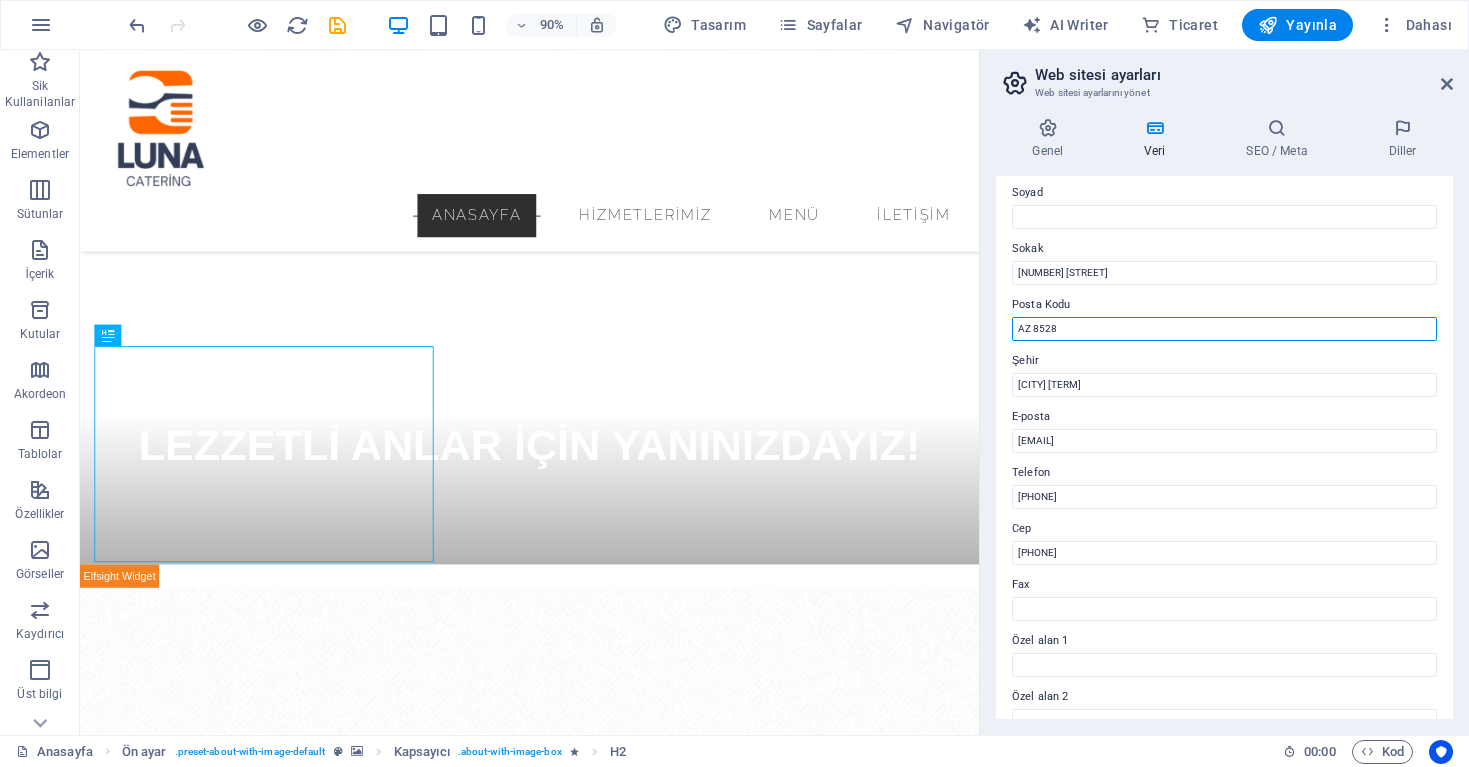 drag, startPoint x: 1100, startPoint y: 326, endPoint x: 943, endPoint y: 332, distance: 157.11461 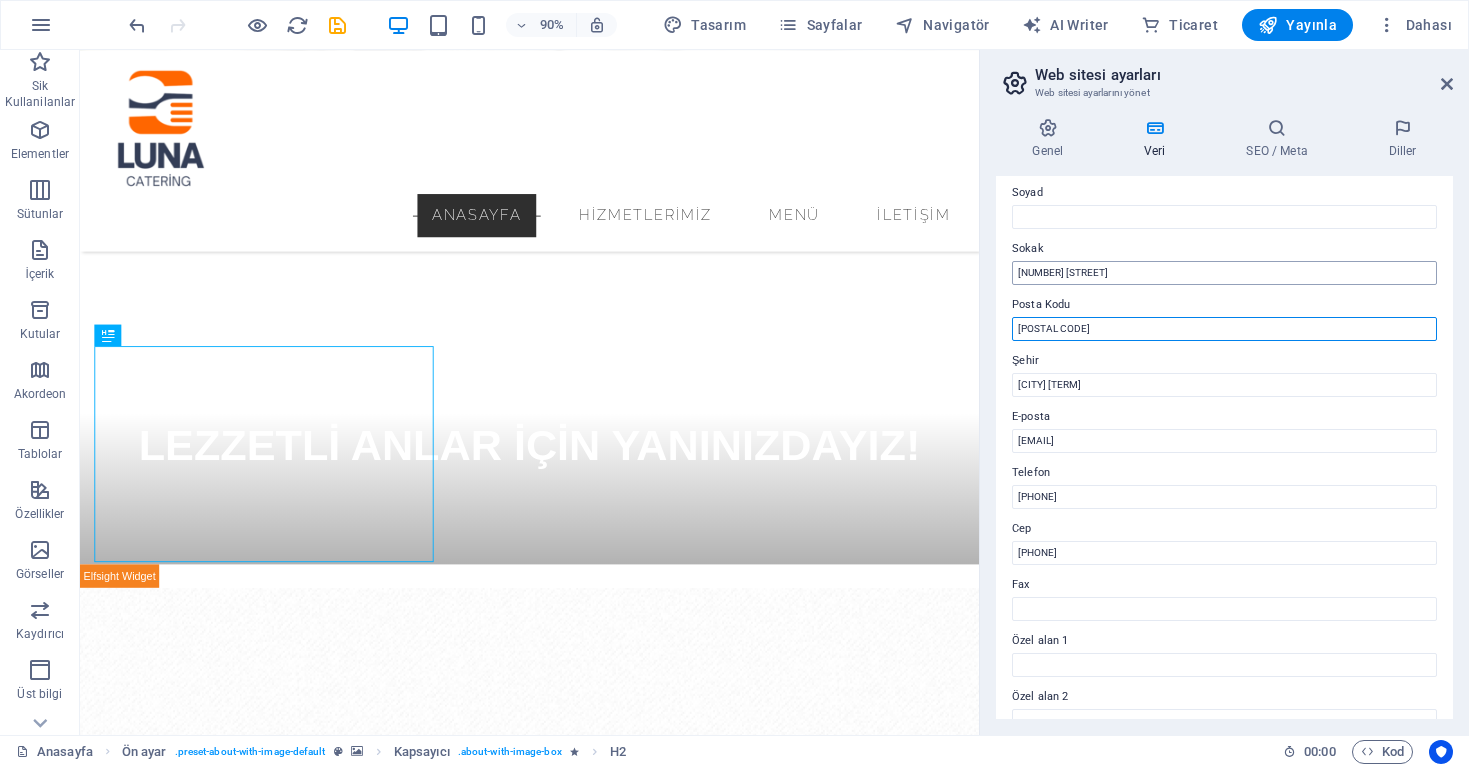 type on "[POSTAL CODE]" 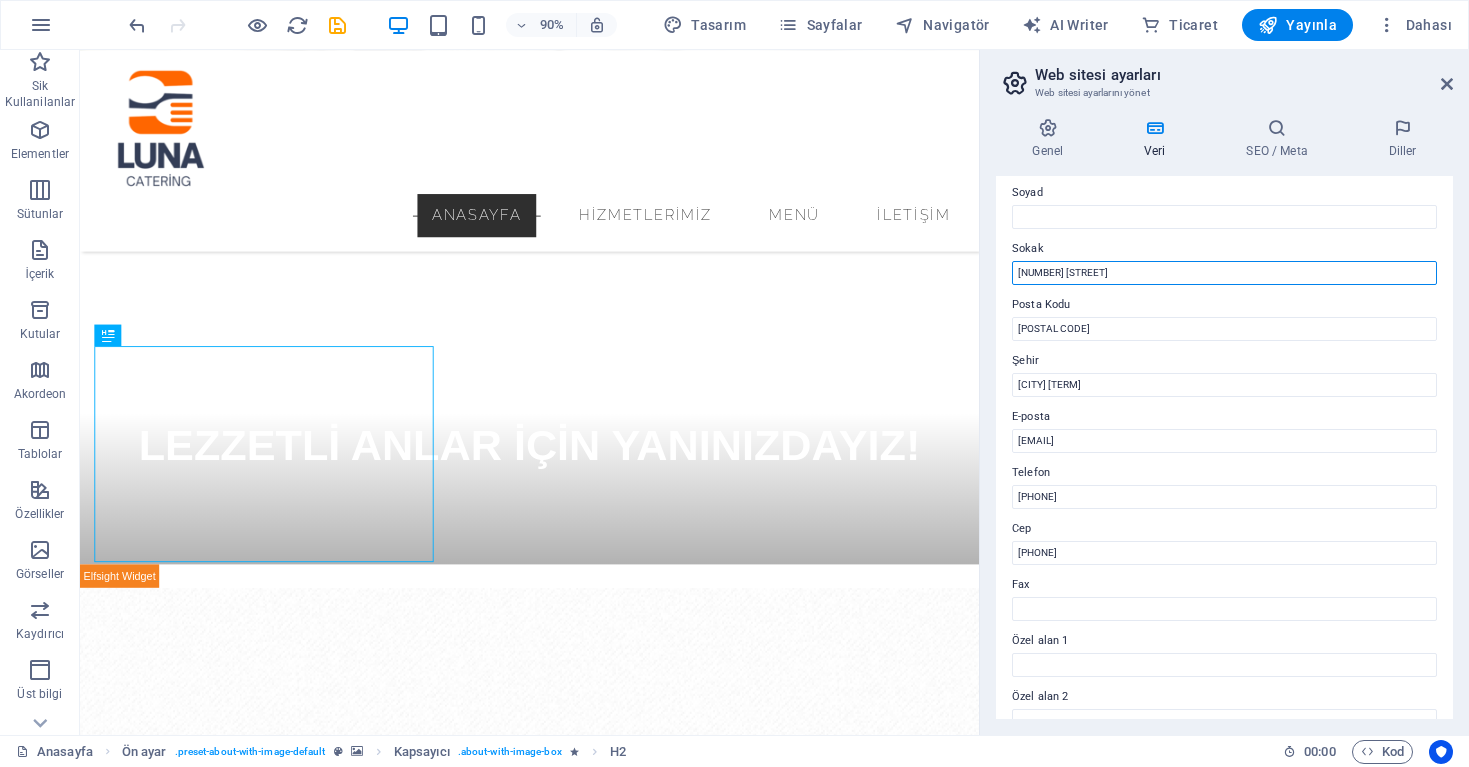 click on "[NUMBER] [STREET]" at bounding box center (1224, 273) 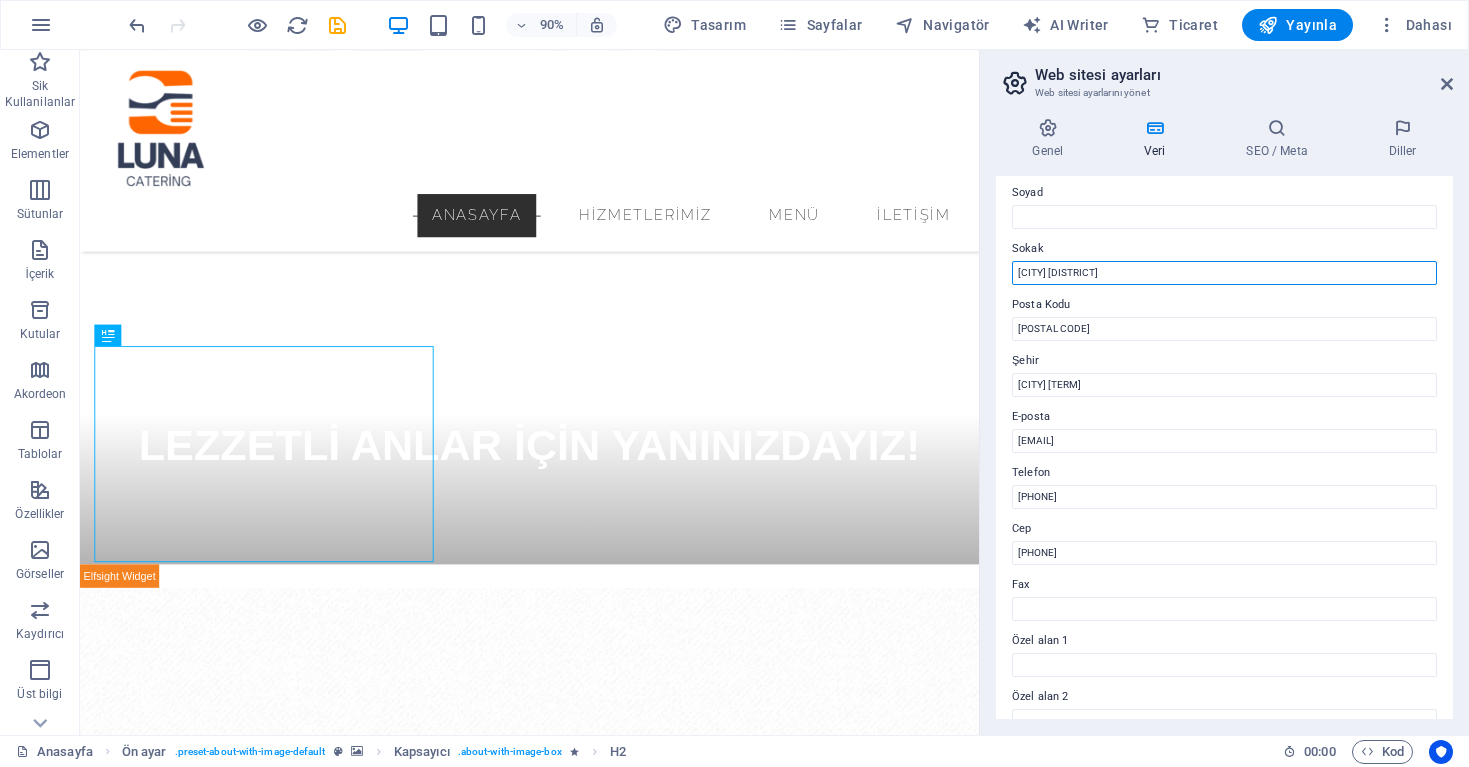type on "[CITY] [DISTRICT]" 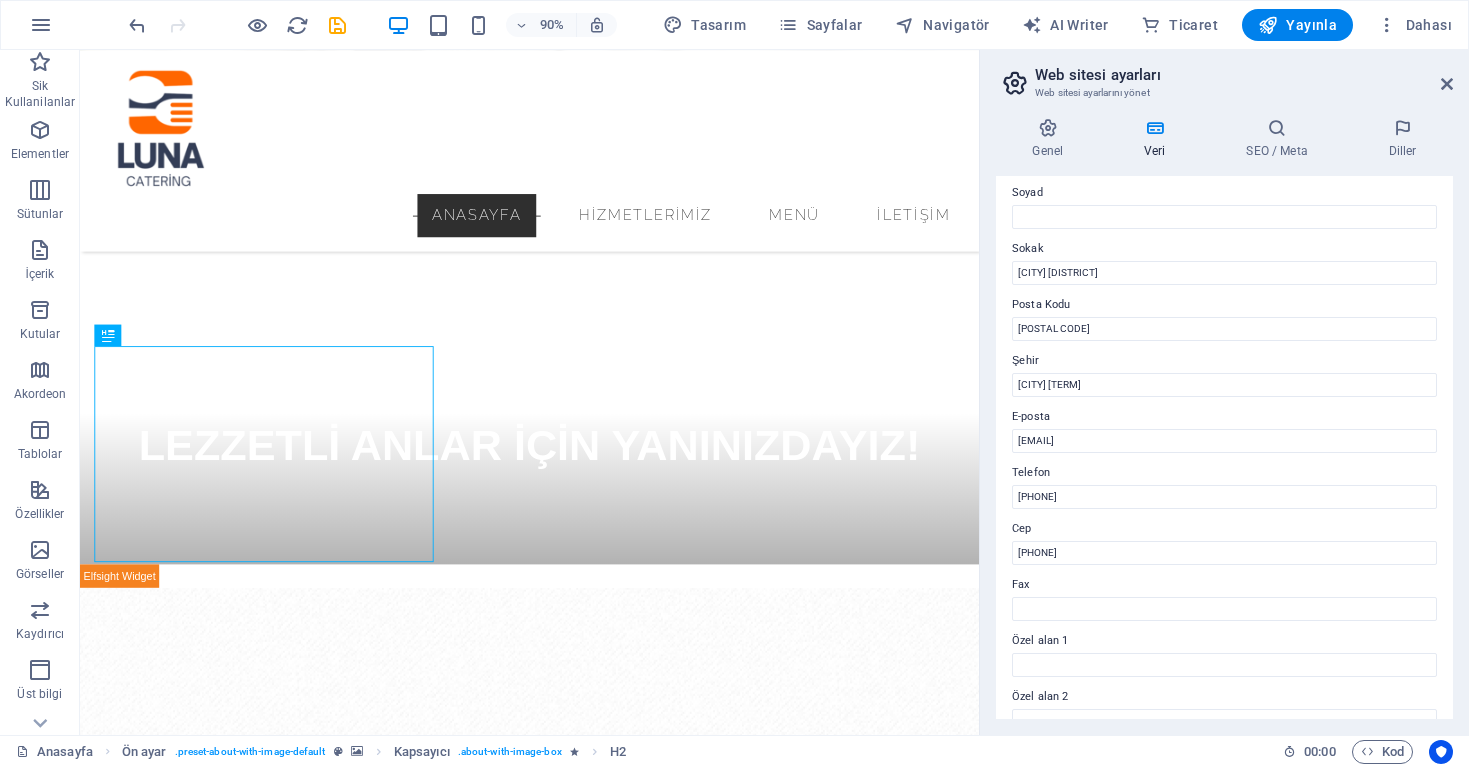 click on "Bu web sitesi için iletişim verileri. Bu, web sitesinde her yerde kullanılabilir ve otomatik olarak güncellenir. Firma [WEBSITE] İlk ad [LAST] Sokak [STREET] [CITY] [DISTRICT] Posta Kodu [POSTAL CODE] Şehir [CITY] Yemek Hizmetleri E-posta [EMAIL] Telefon [PHONE] Cep [PHONE] Fax Özel alan 1 Özel alan 2 Özel alan 3 Özel alan 4 Özel alan 5 Özel alan 6" at bounding box center (1224, 447) 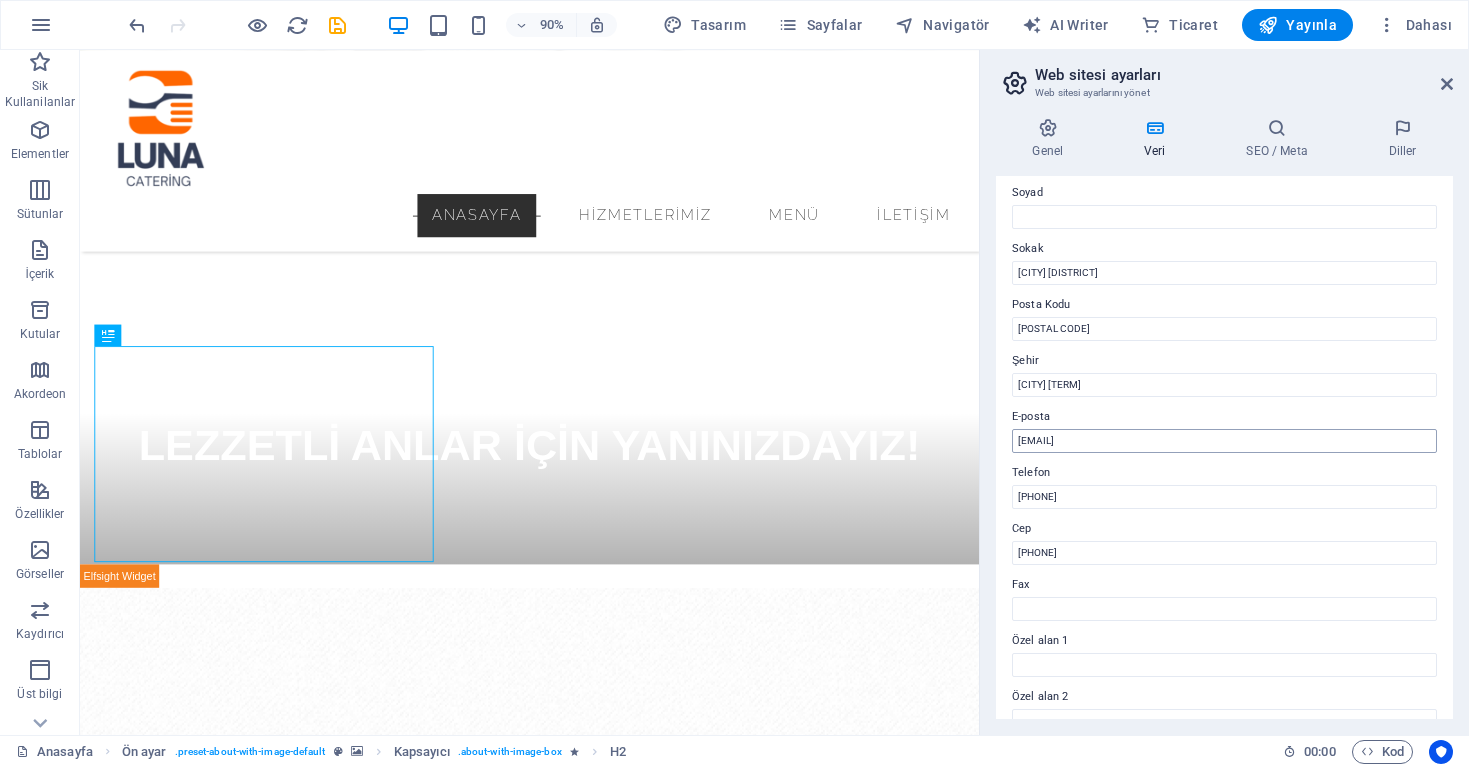 click on "Bu web sitesi için iletişim verileri. Bu, web sitesinde her yerde kullanılabilir ve otomatik olarak güncellenir. Firma [WEBSITE] İlk ad [LAST] Sokak [STREET] [CITY] [DISTRICT] Posta Kodu [POSTAL CODE] Şehir [CITY] Yemek Hizmetleri E-posta [EMAIL] Telefon [PHONE] Cep [PHONE] Fax Özel alan 1 Özel alan 2 Özel alan 3 Özel alan 4 Özel alan 5 Özel alan 6" at bounding box center [1224, 447] 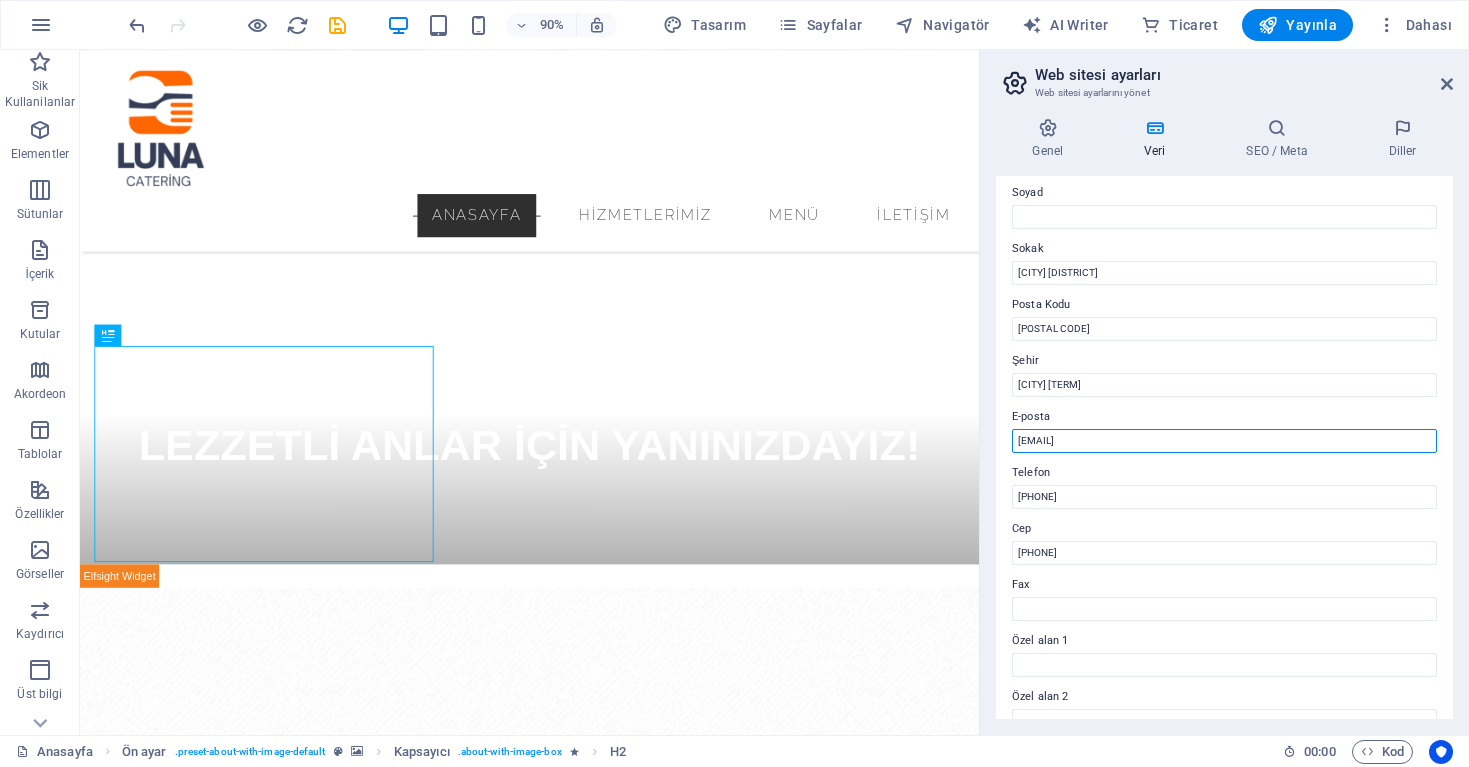 click on "[EMAIL]" at bounding box center [1224, 441] 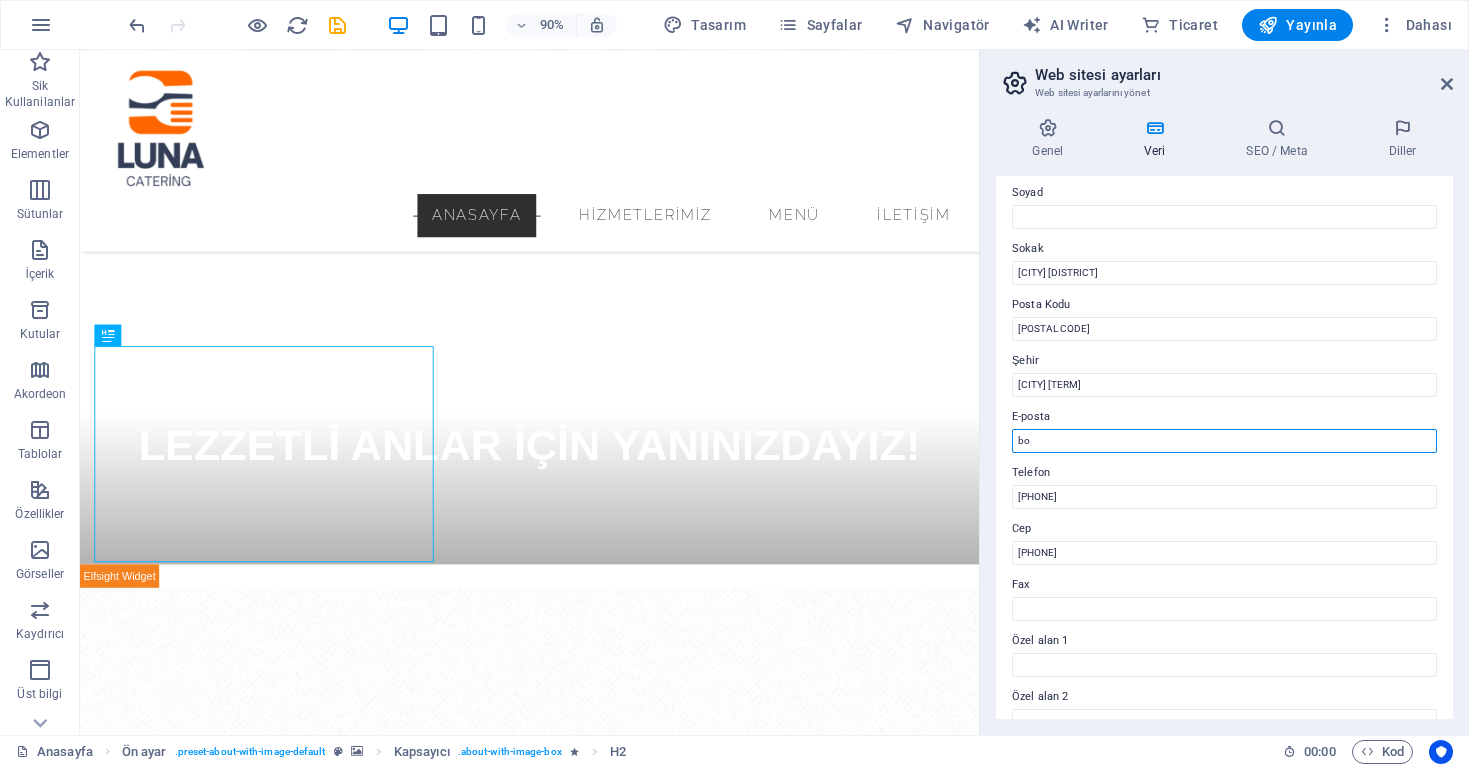 type on "b" 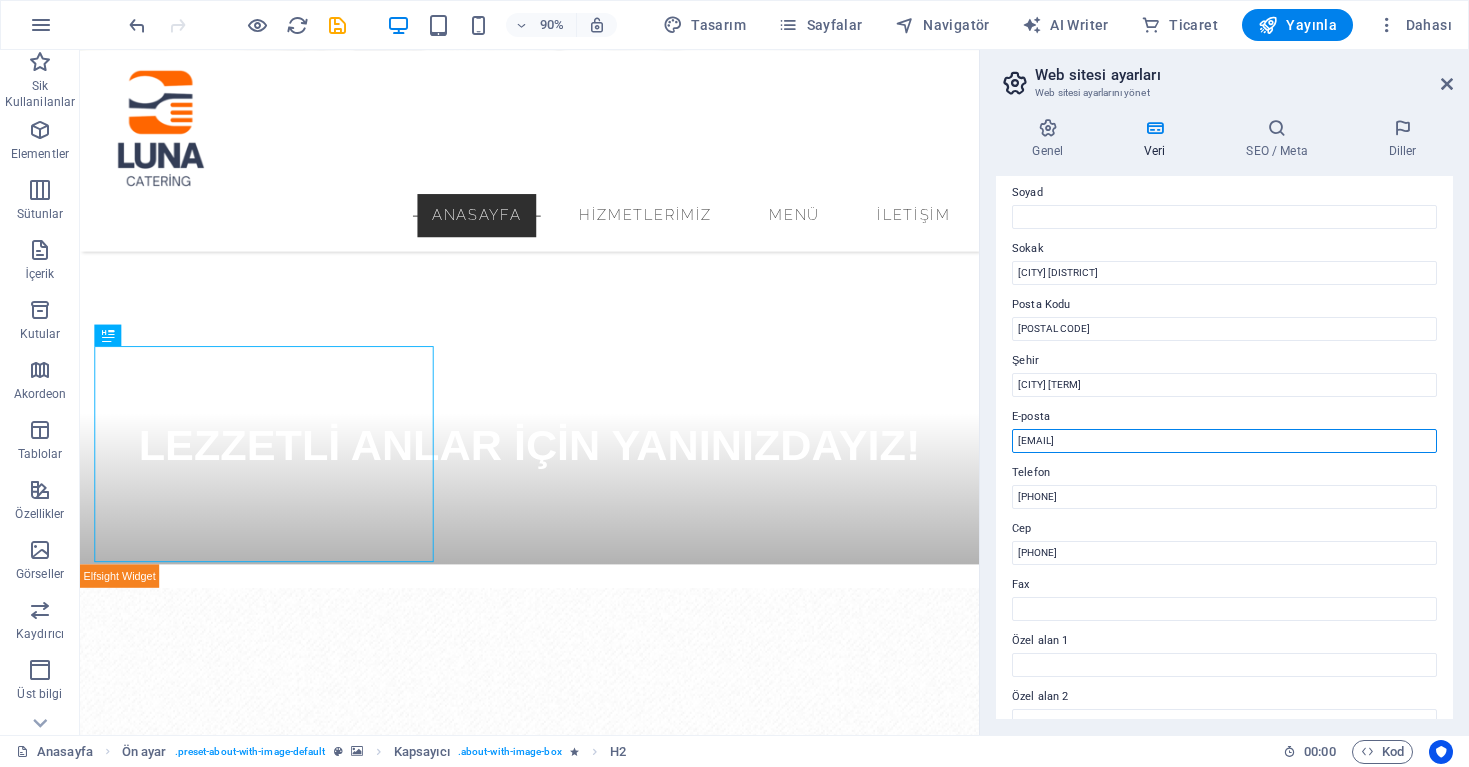 type on "[EMAIL]" 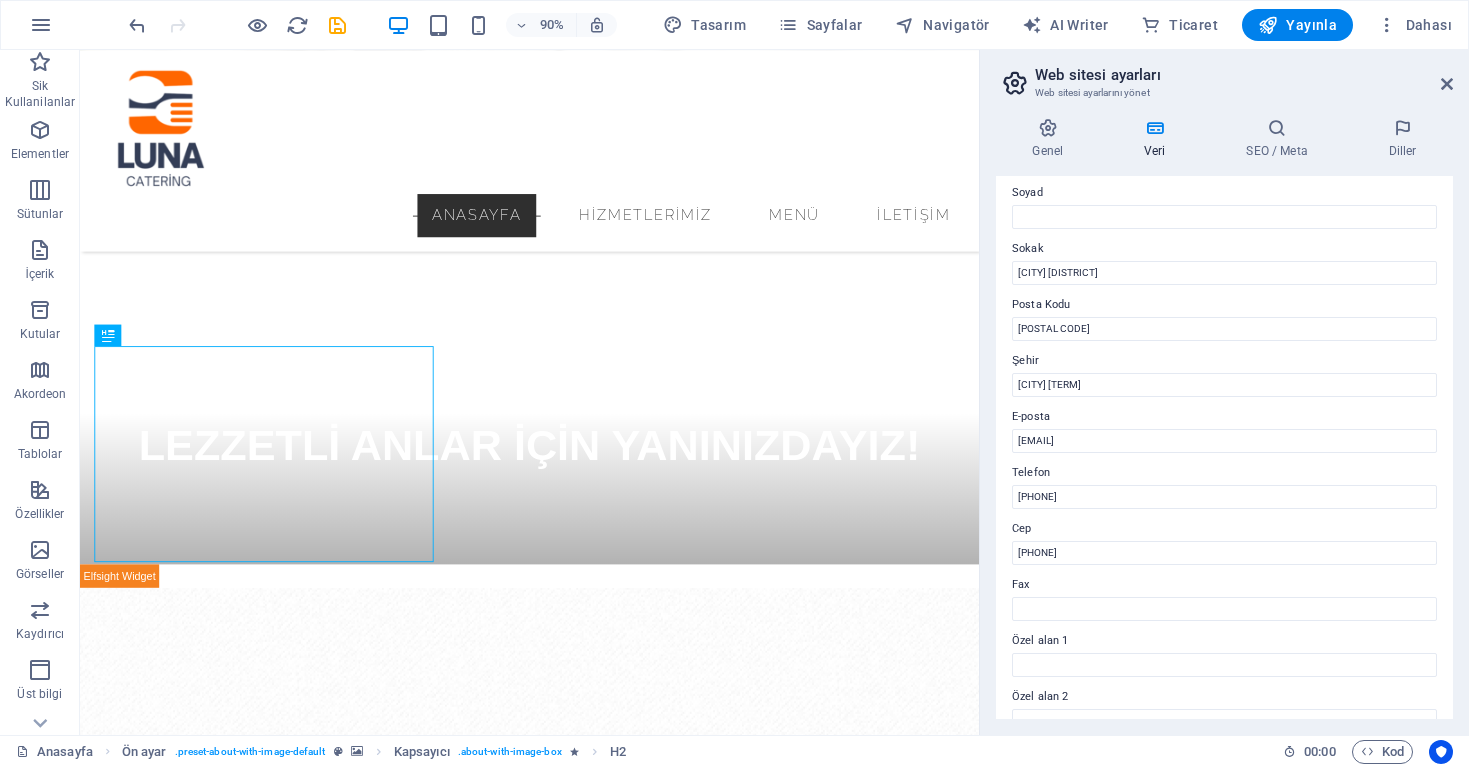 click on "Bu web sitesi için iletişim verileri. Bu, web sitesinde her yerde kullanılabilir ve otomatik olarak güncellenir. Firma [WEBSITE] İlk ad [LAST] Sokak [STREET] [CITY] [DISTRICT] Posta Kodu [POSTAL CODE] Şehir [CITY] Yemek Hizmetleri E-posta [EMAIL] Telefon [PHONE] Cep [PHONE] Fax Özel alan 1 Özel alan 2 Özel alan 3 Özel alan 4 Özel alan 5 Özel alan 6" at bounding box center [1224, 447] 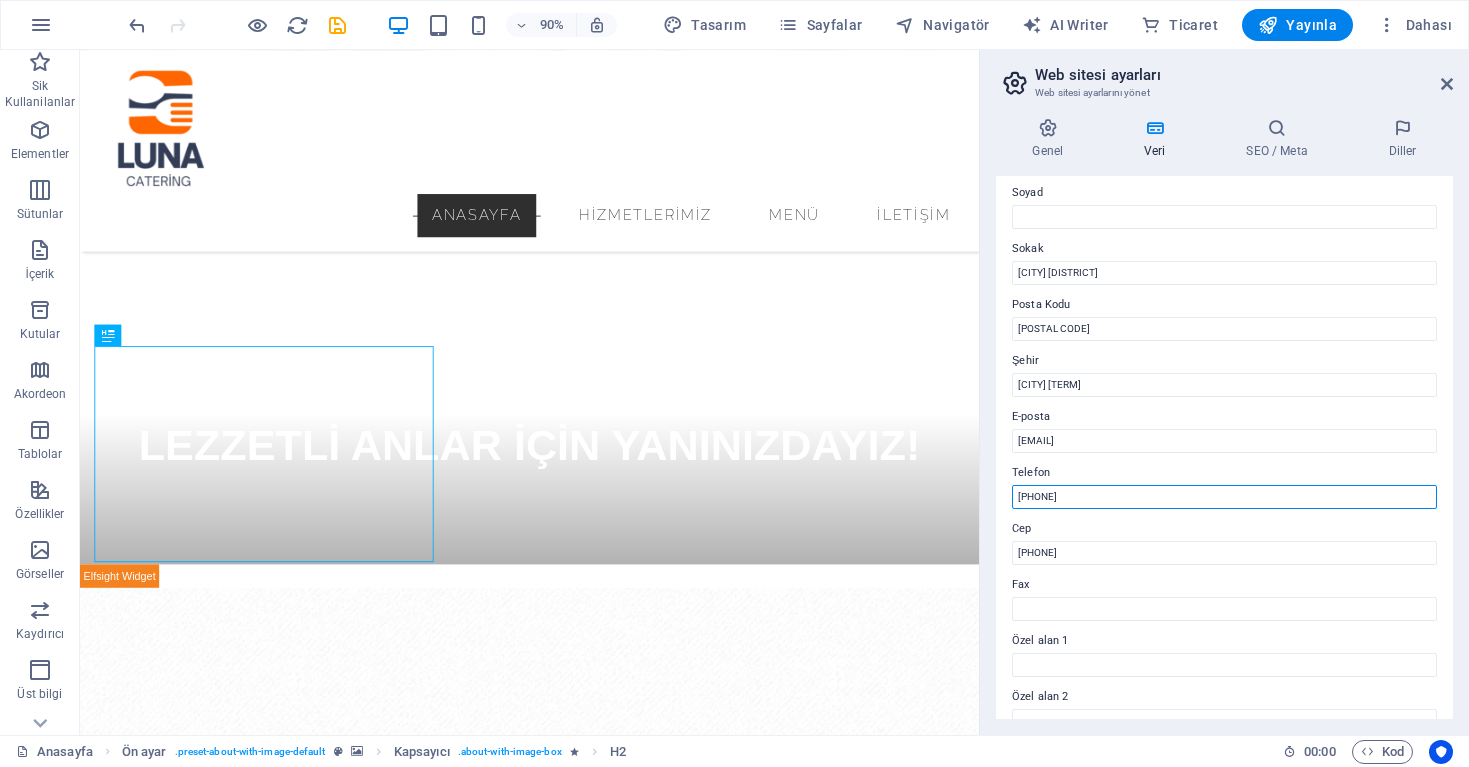 click on "[PHONE]" at bounding box center [1224, 497] 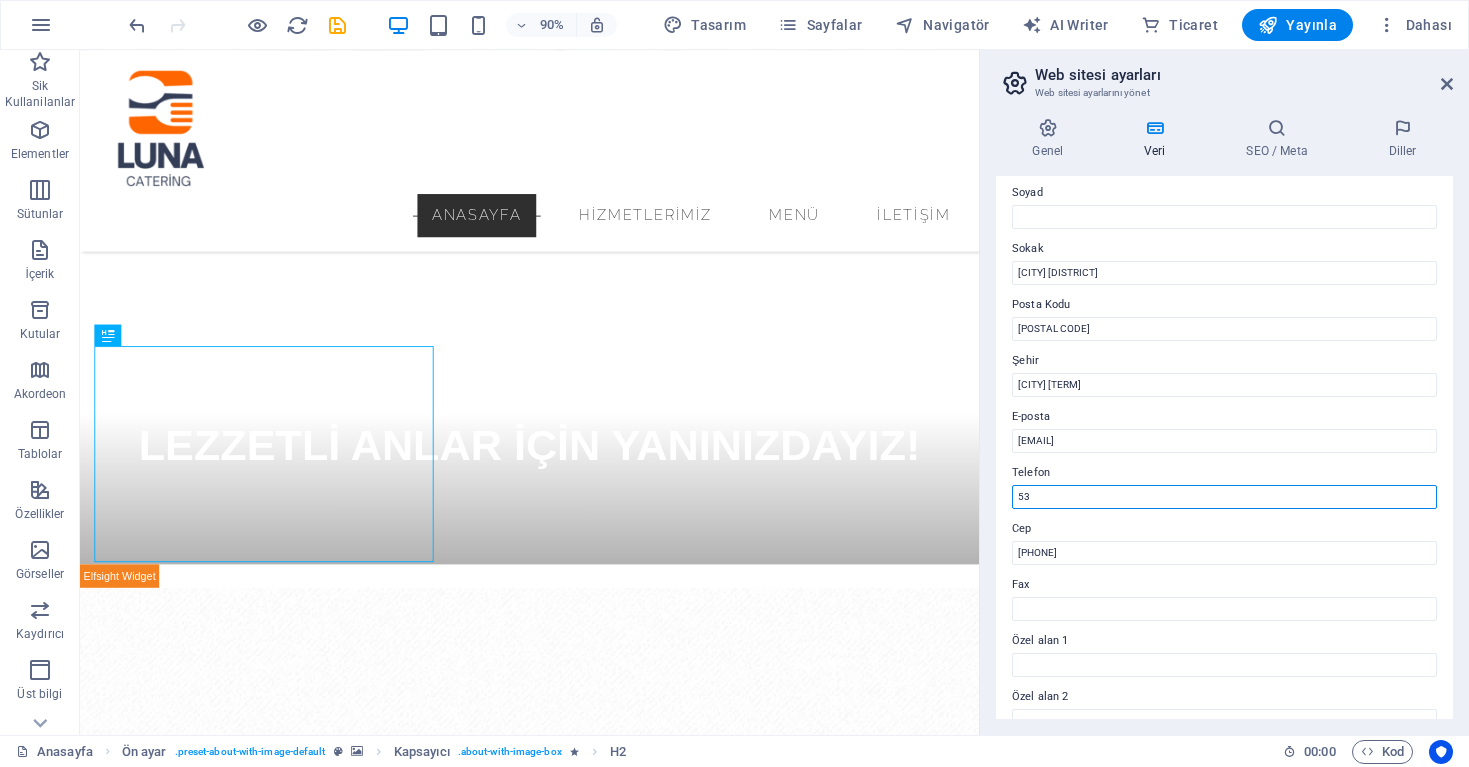 type on "5" 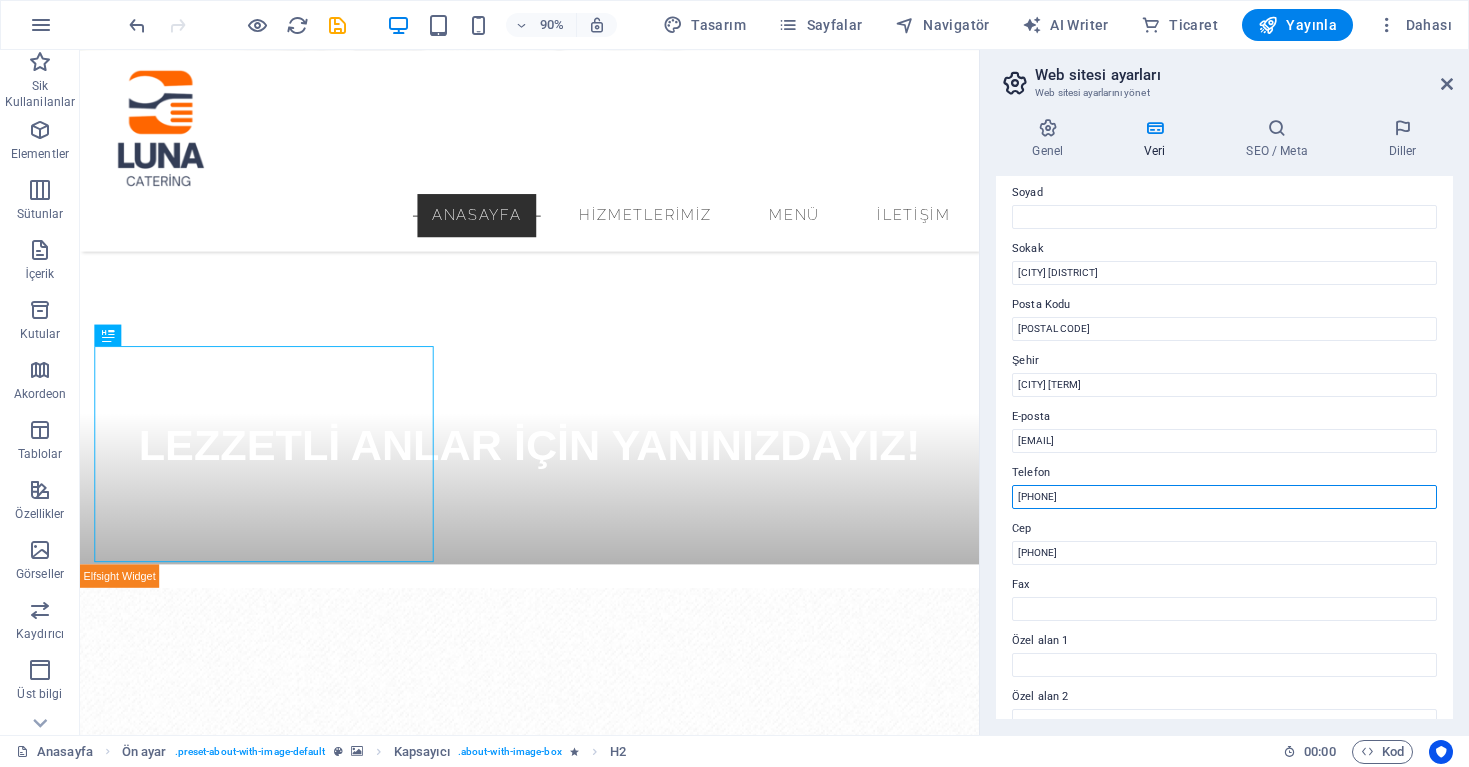 type on "[PHONE]" 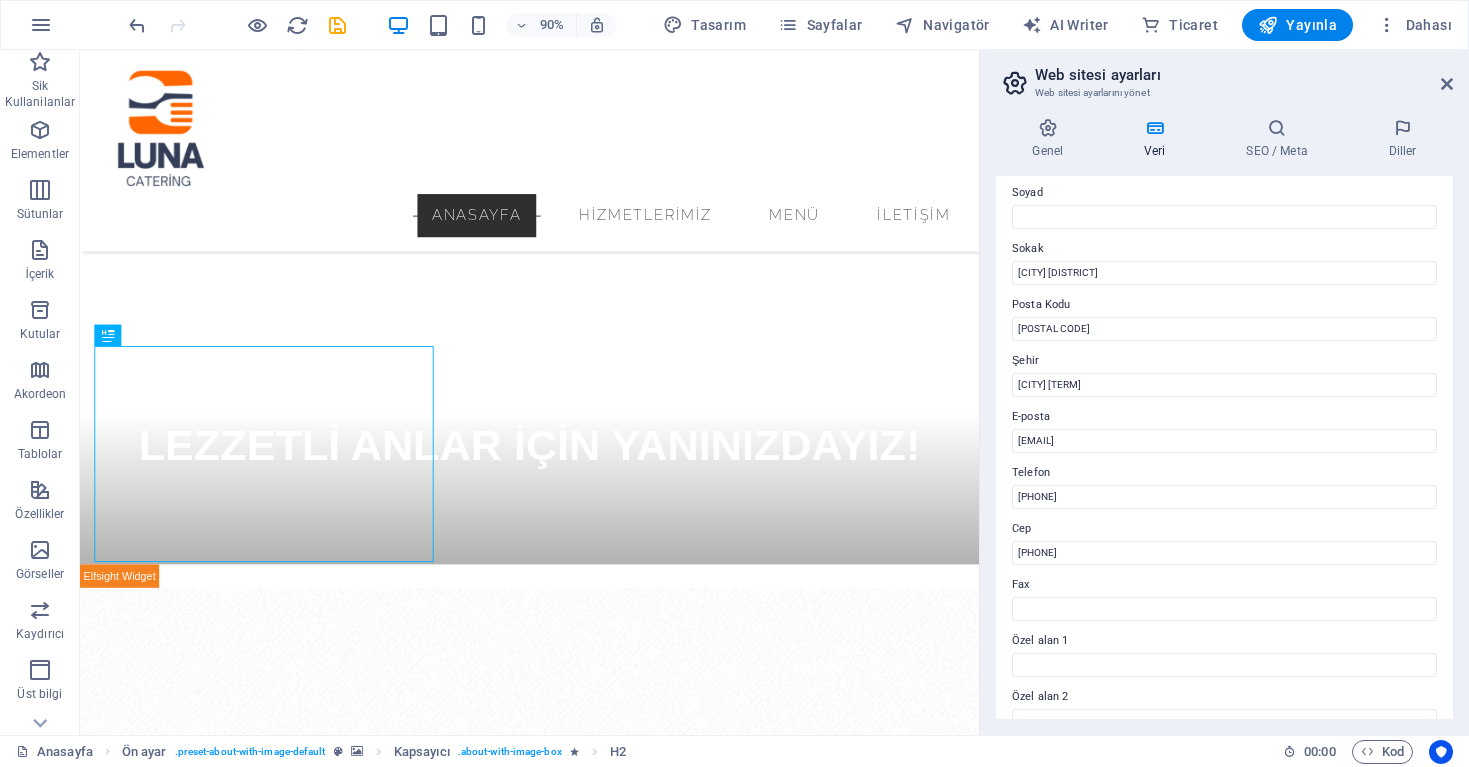click on "Fax" at bounding box center (1224, 585) 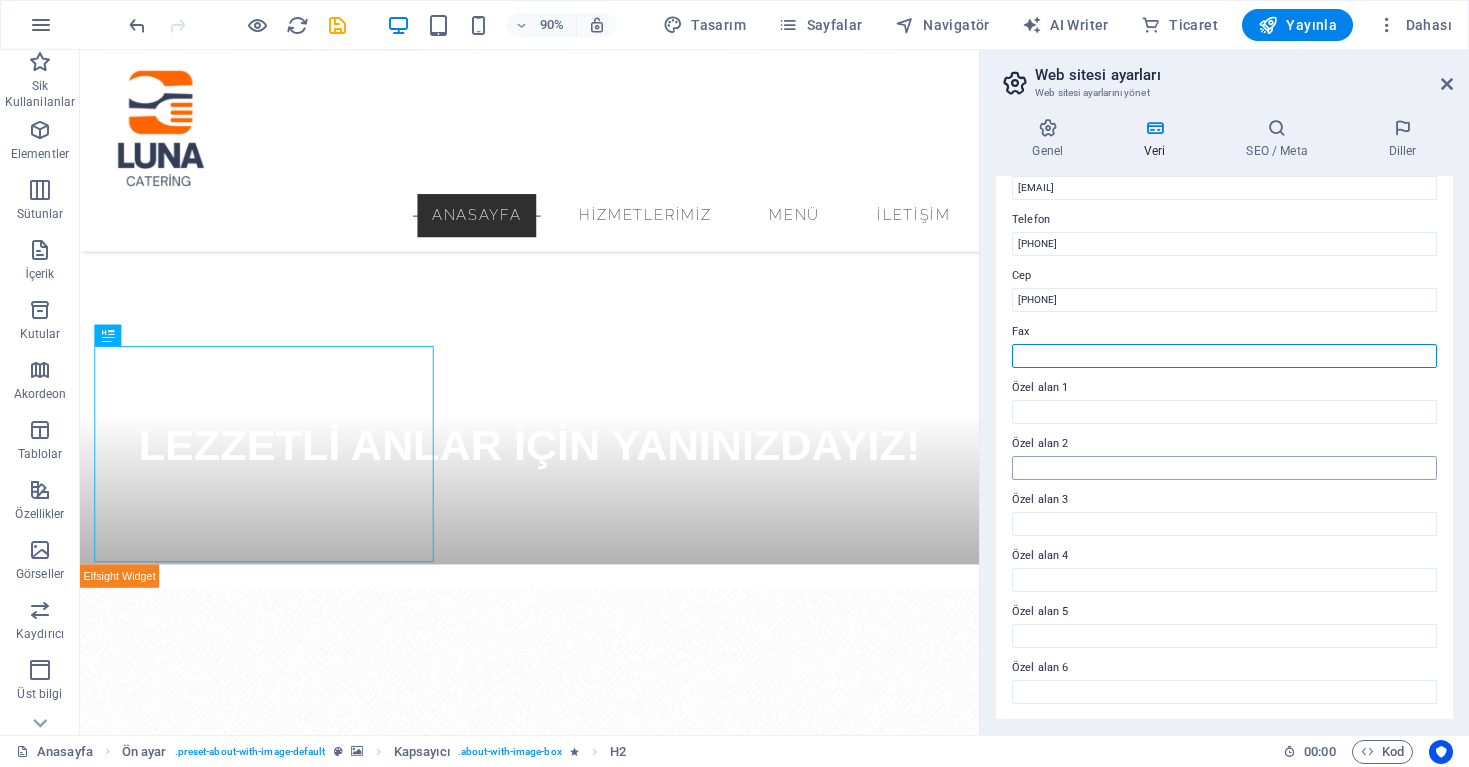 scroll, scrollTop: 416, scrollLeft: 0, axis: vertical 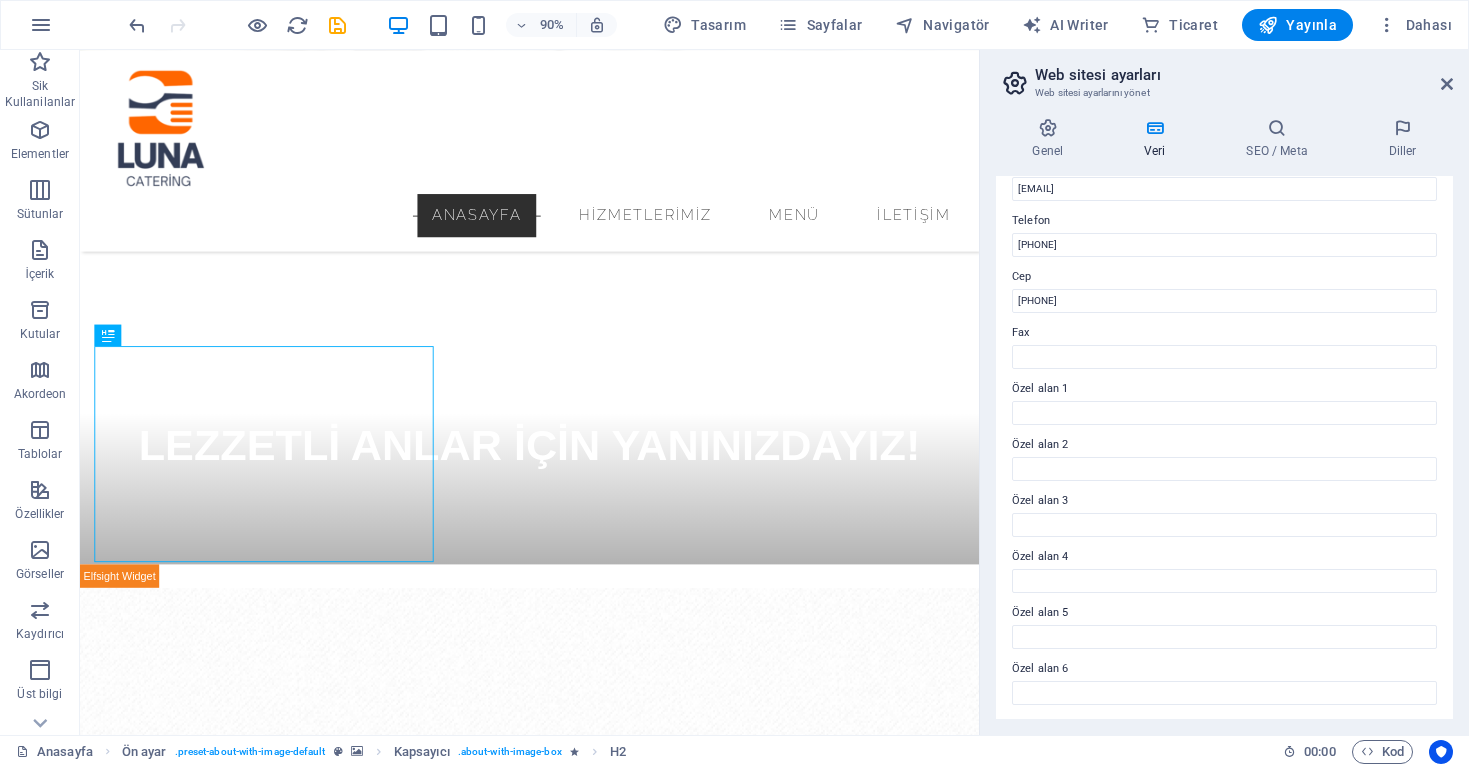 click on "Özel alan 1" at bounding box center [1224, 389] 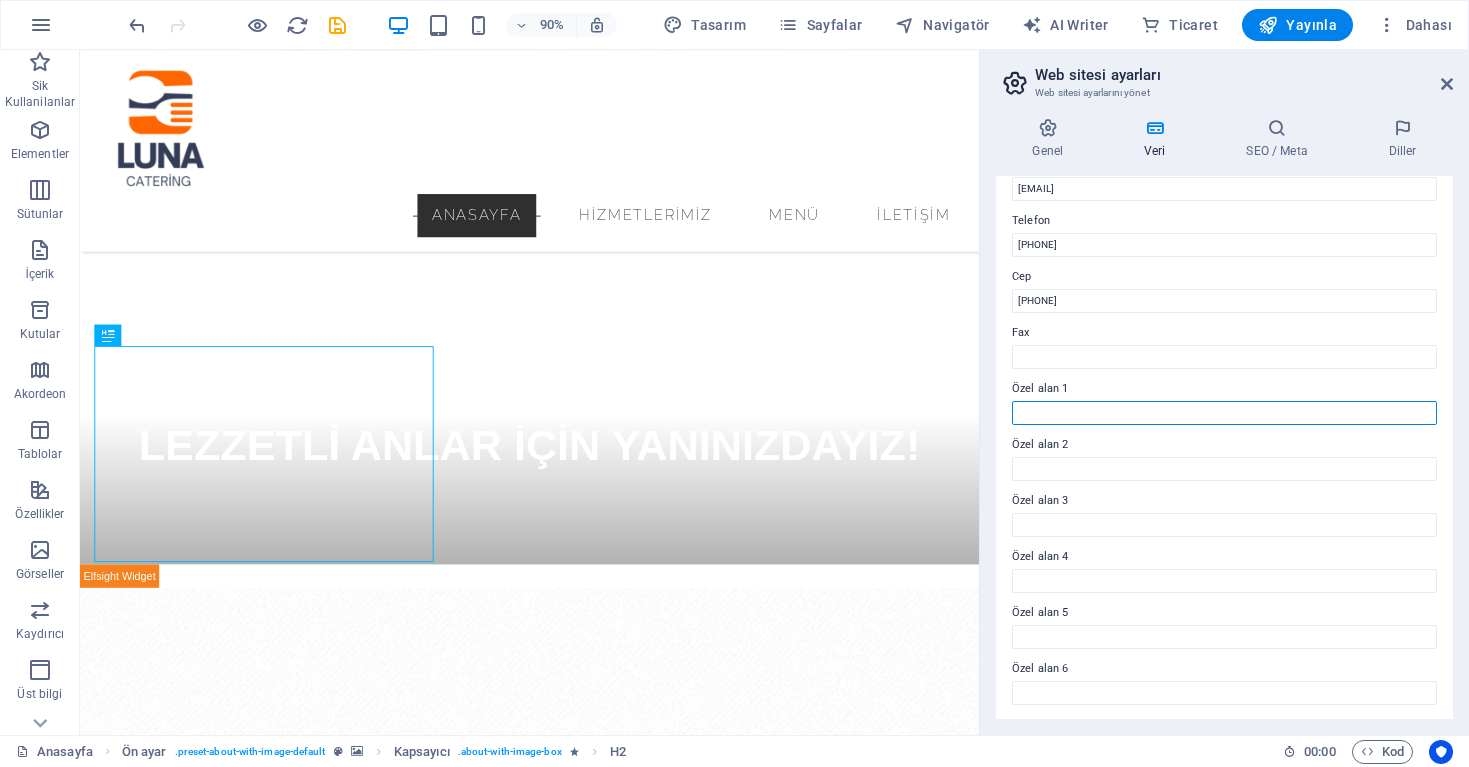 click on "Özel alan 1" at bounding box center [1224, 413] 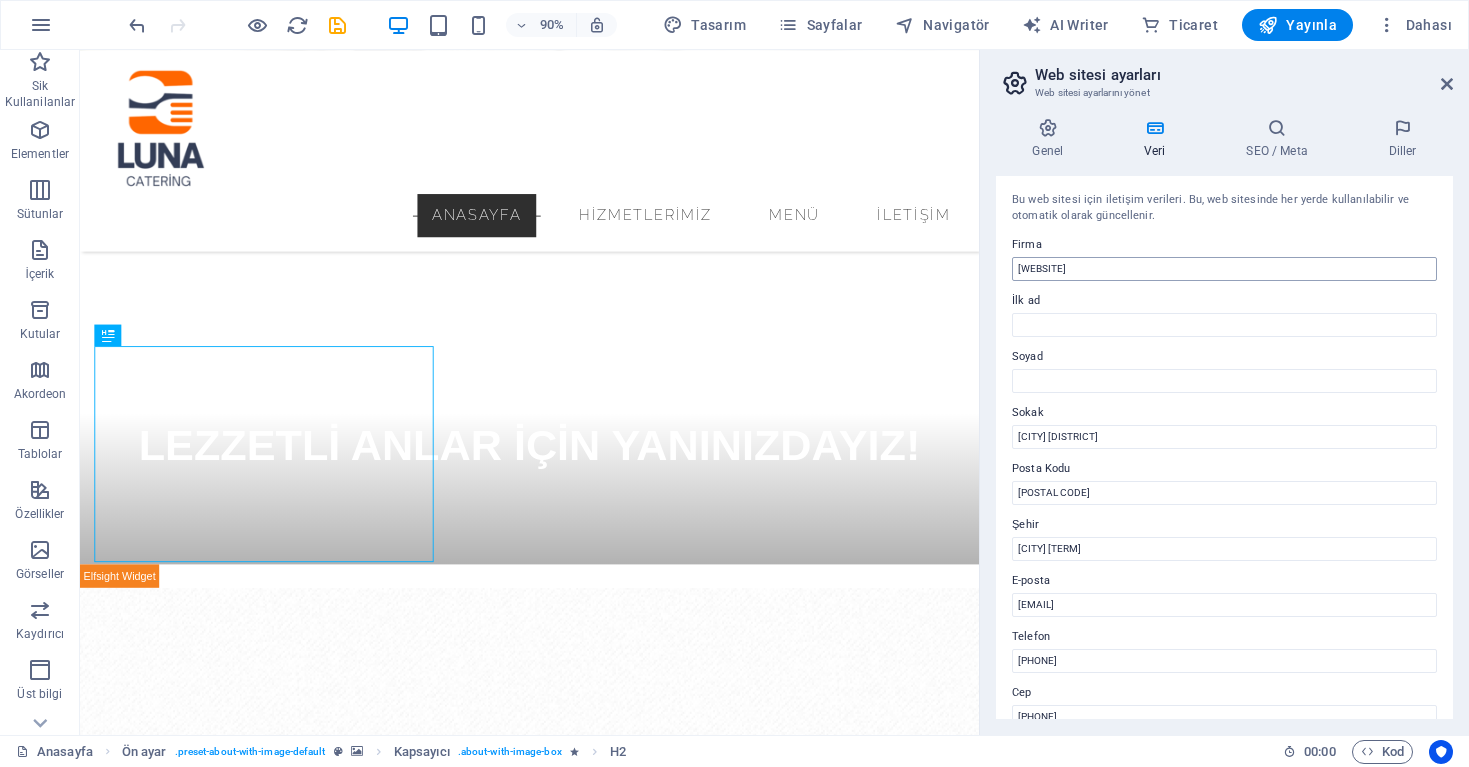 scroll, scrollTop: 0, scrollLeft: 0, axis: both 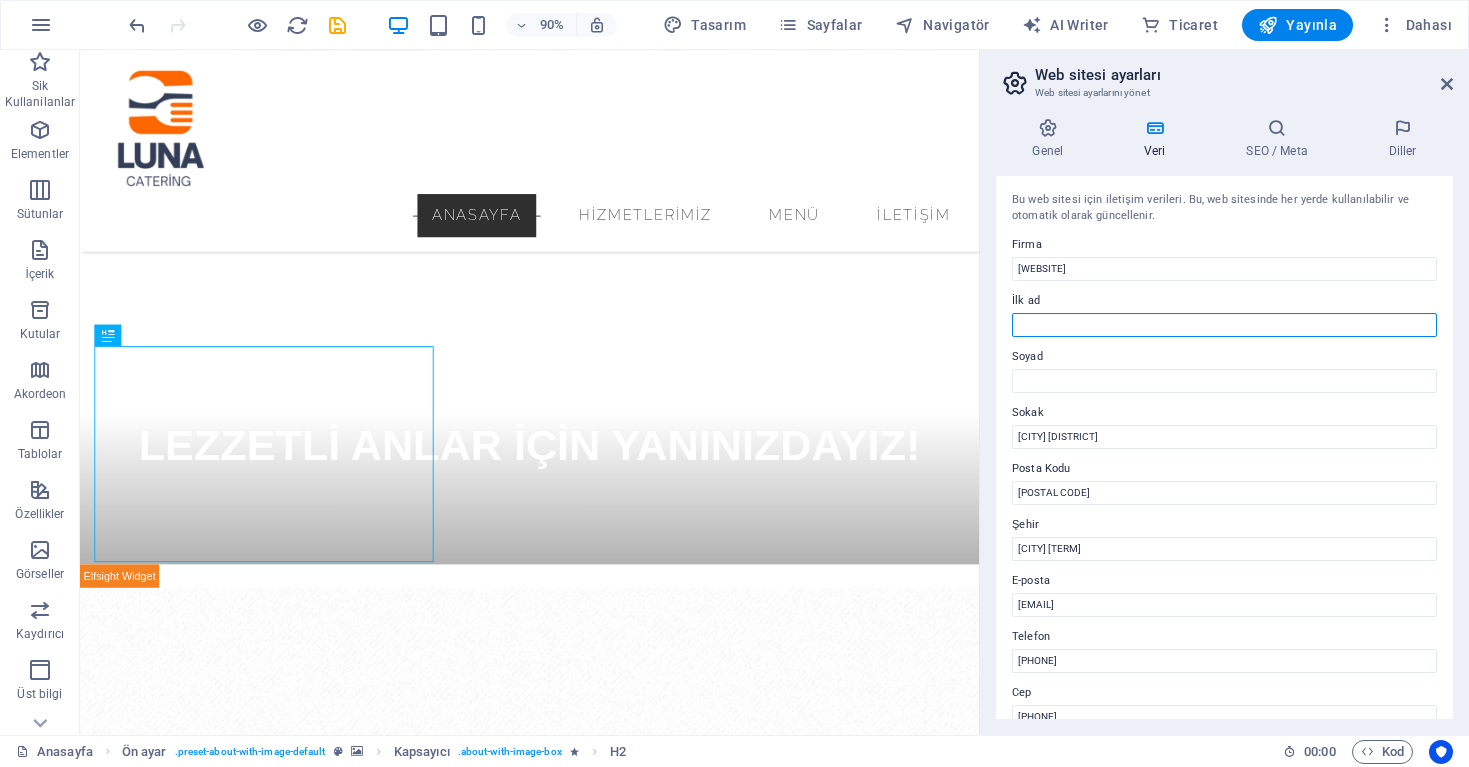 click on "İlk ad" at bounding box center (1224, 325) 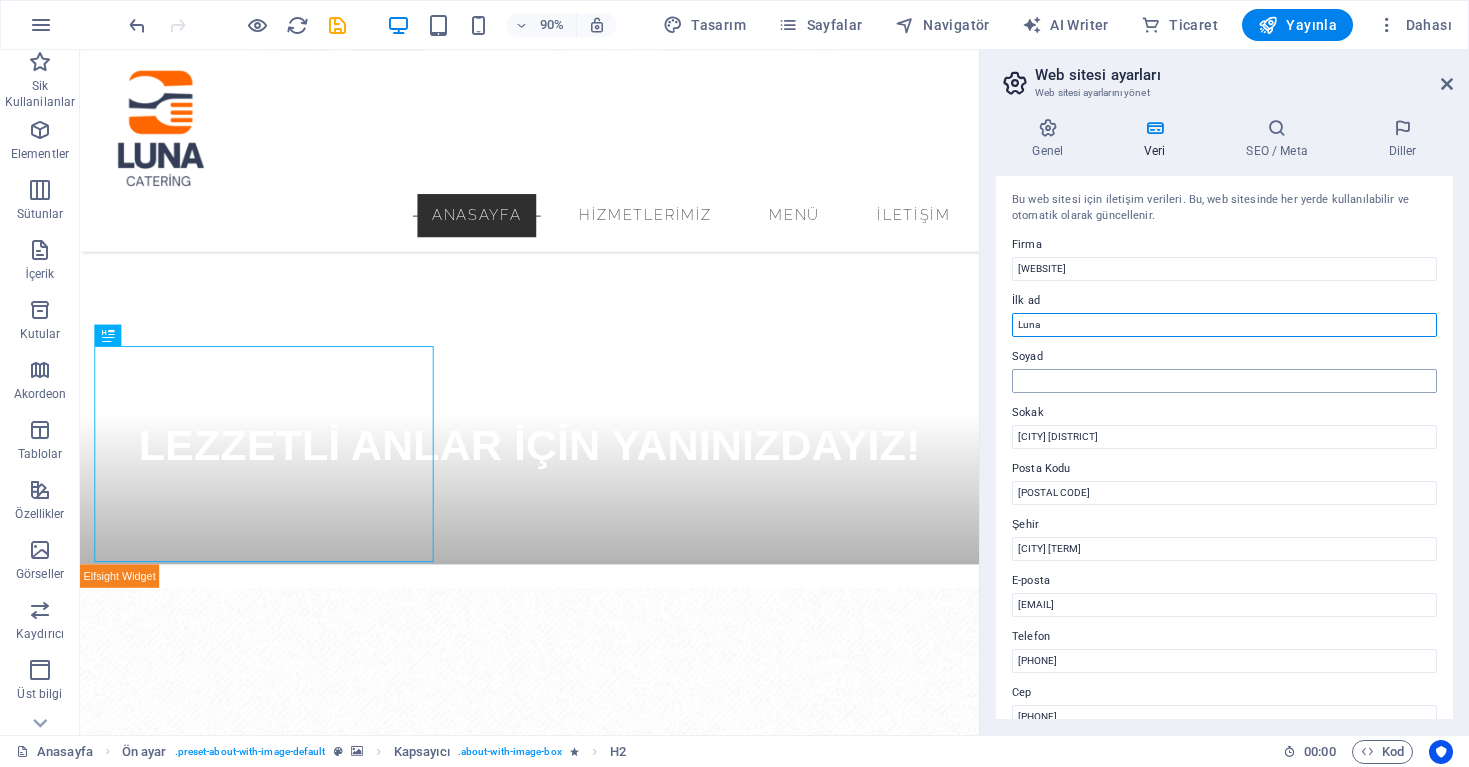 type on "Luna" 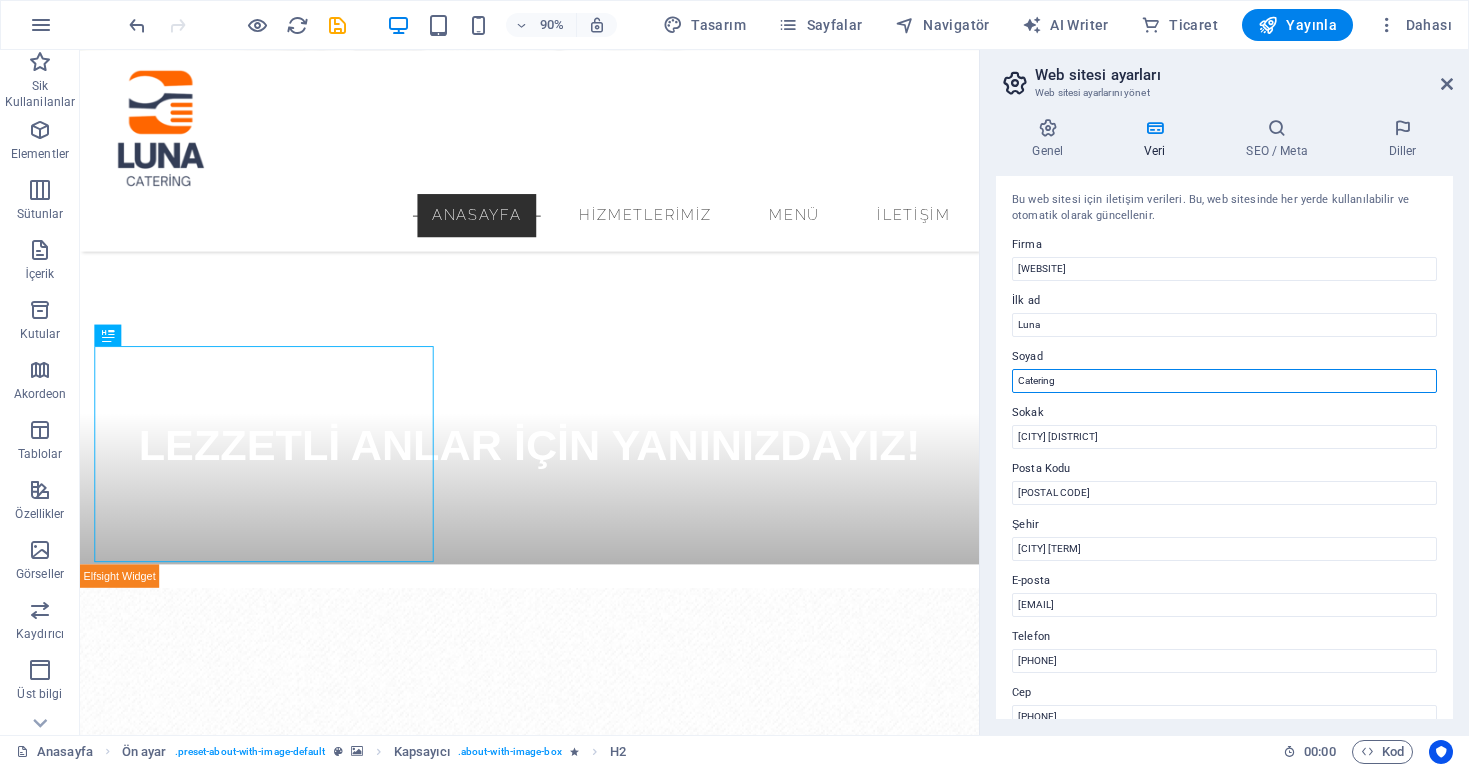 type on "Catering" 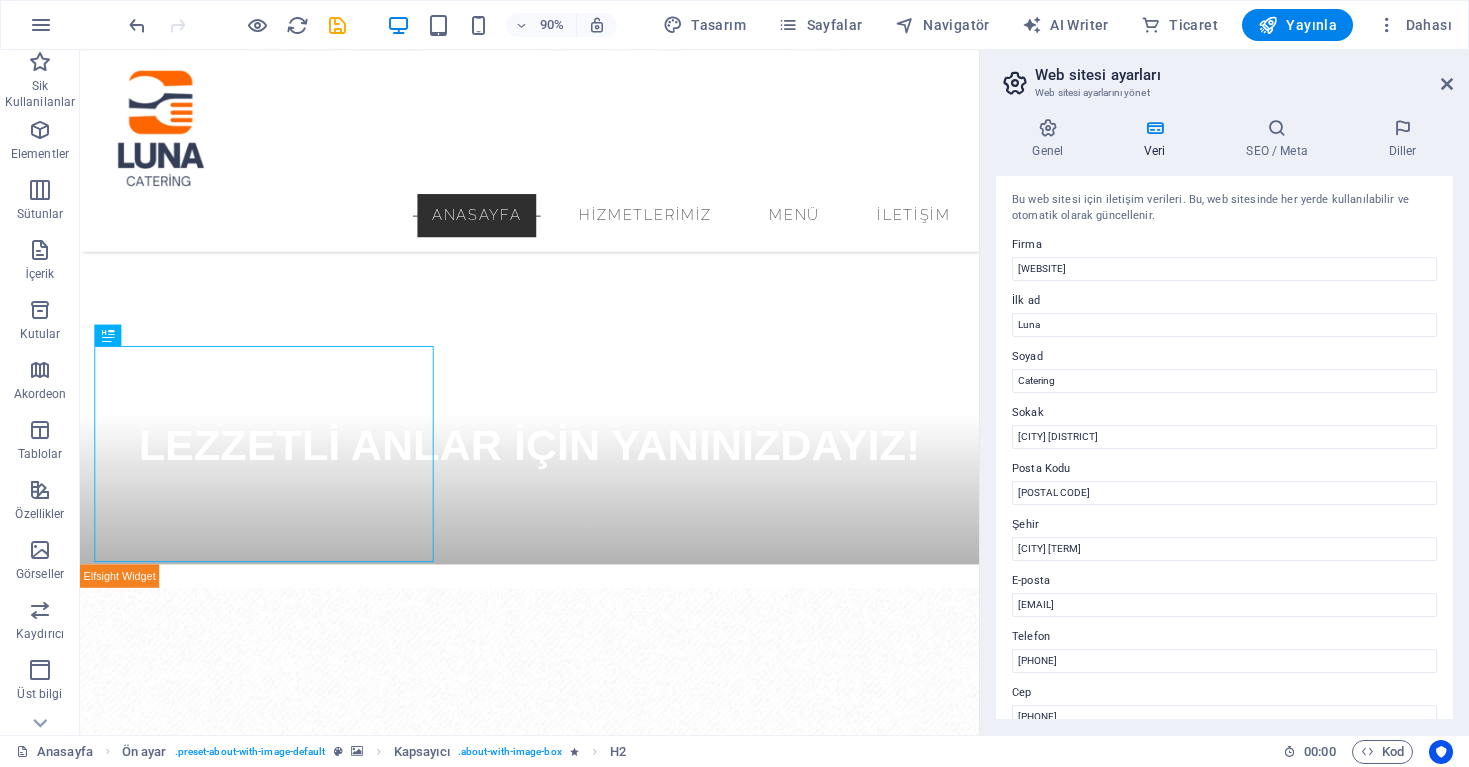 click on "Bu web sitesi için iletişim verileri. Bu, web sitesinde her yerde kullanılabilir ve otomatik olarak güncellenir. Firma [WEBSITE] İlk ad [FIRST] Soyad [LAST] Sokak [STREET] [CITY] [DISTRICT] Posta Kodu [POSTAL CODE] Şehir [CITY] Yemek Hizmetleri E-posta [EMAIL] Telefon [PHONE] Cep [PHONE] Fax Özel alan 1 Özel alan 2 Özel alan 3 Özel alan 4 Özel alan 5 Özel alan 6" at bounding box center [1224, 447] 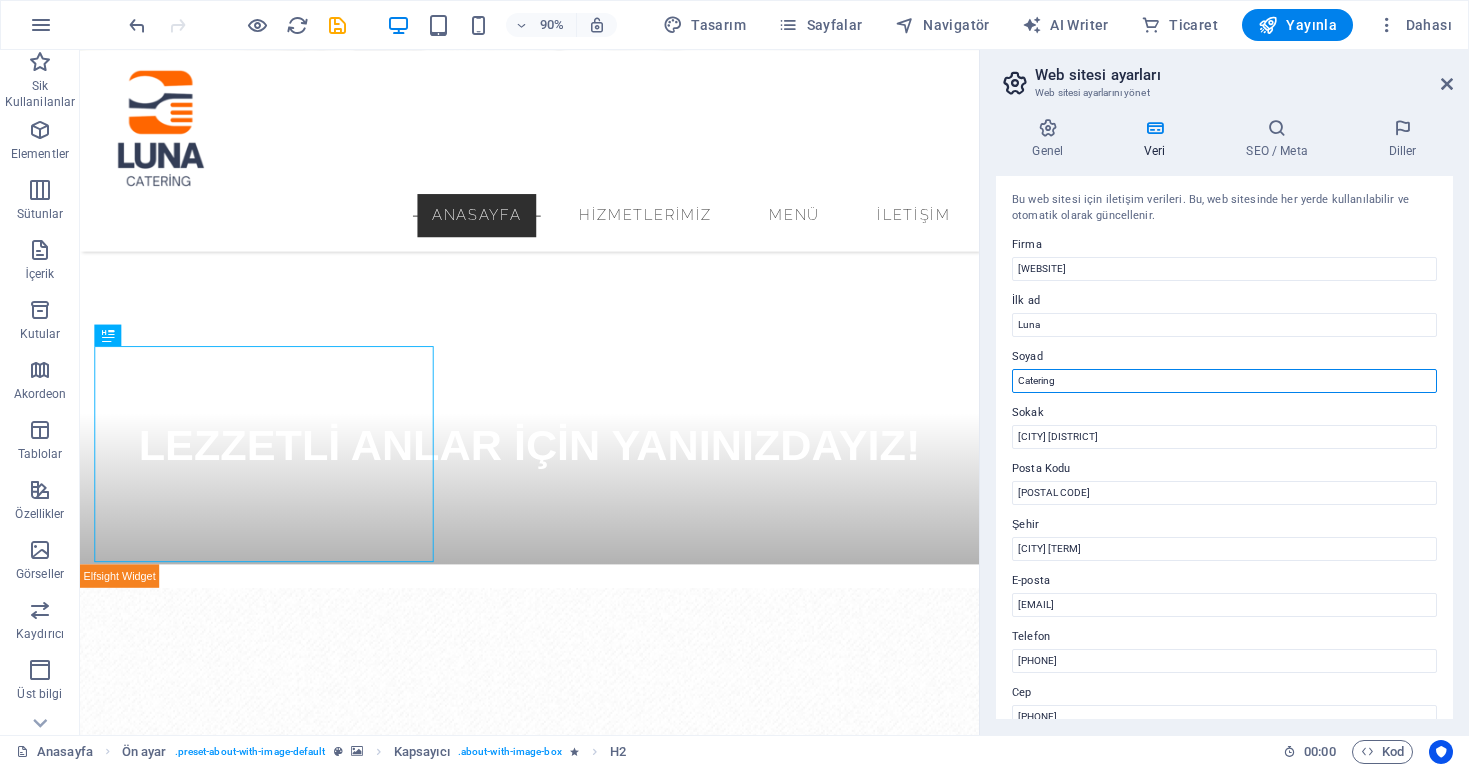 click on "Catering" at bounding box center (1224, 381) 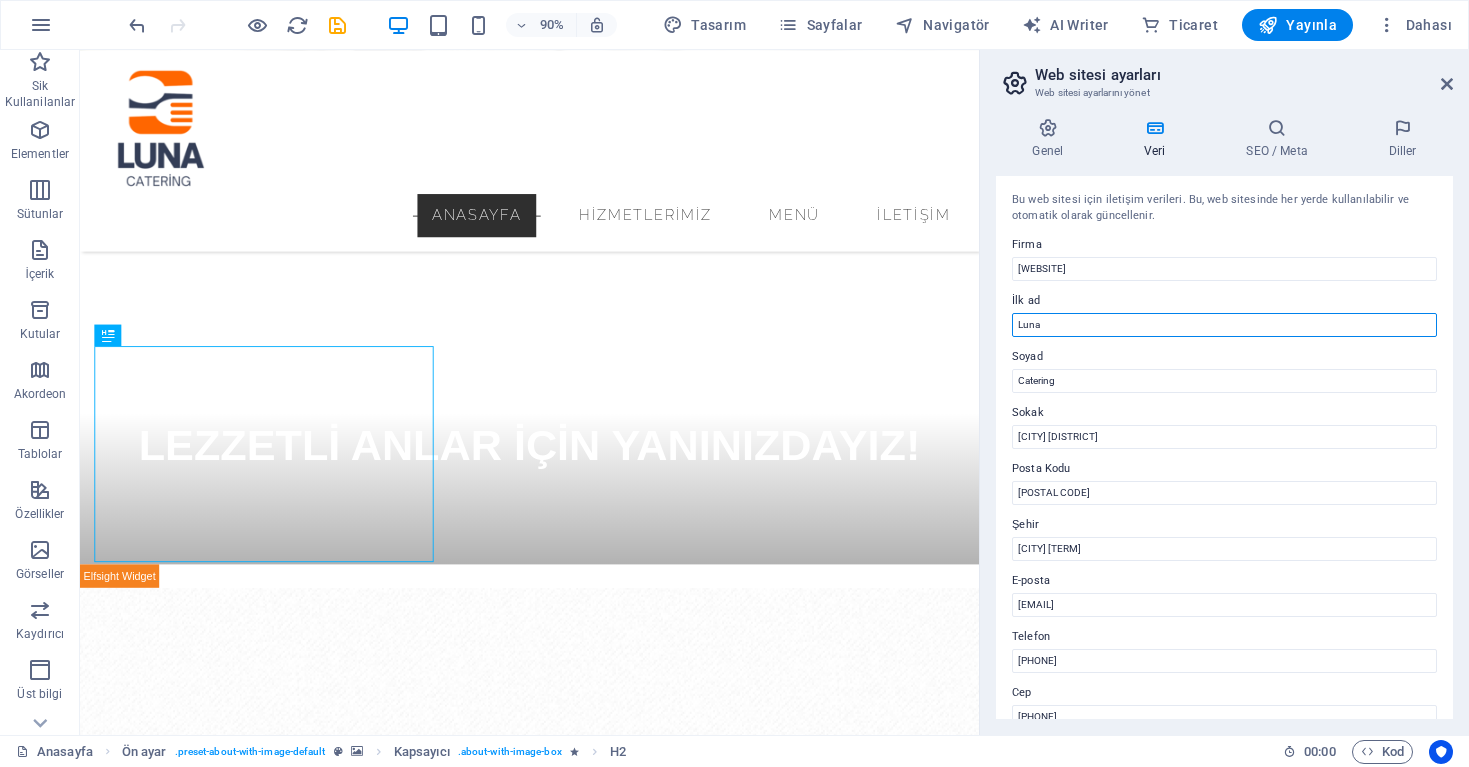 click on "Luna" at bounding box center (1224, 325) 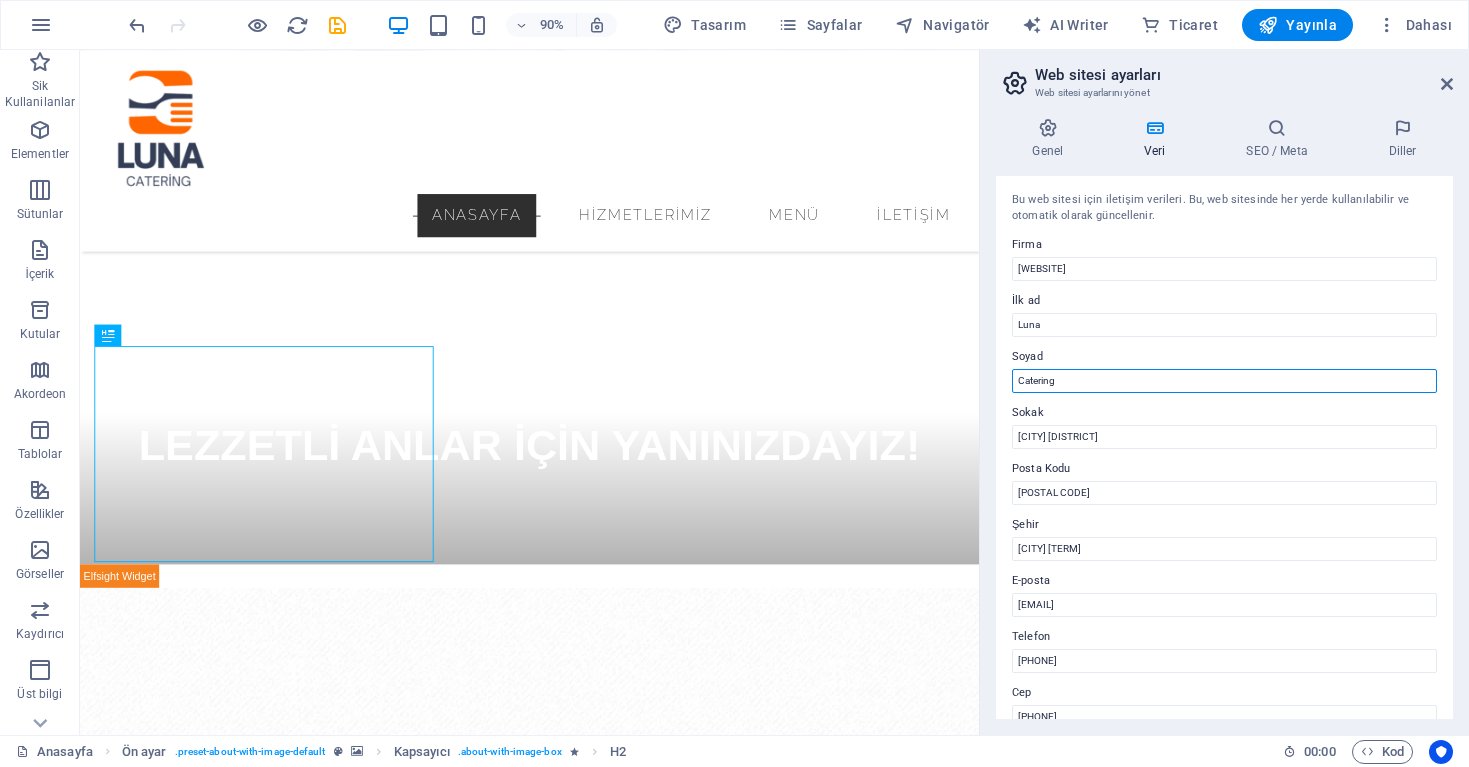 click on "Catering" at bounding box center [1224, 381] 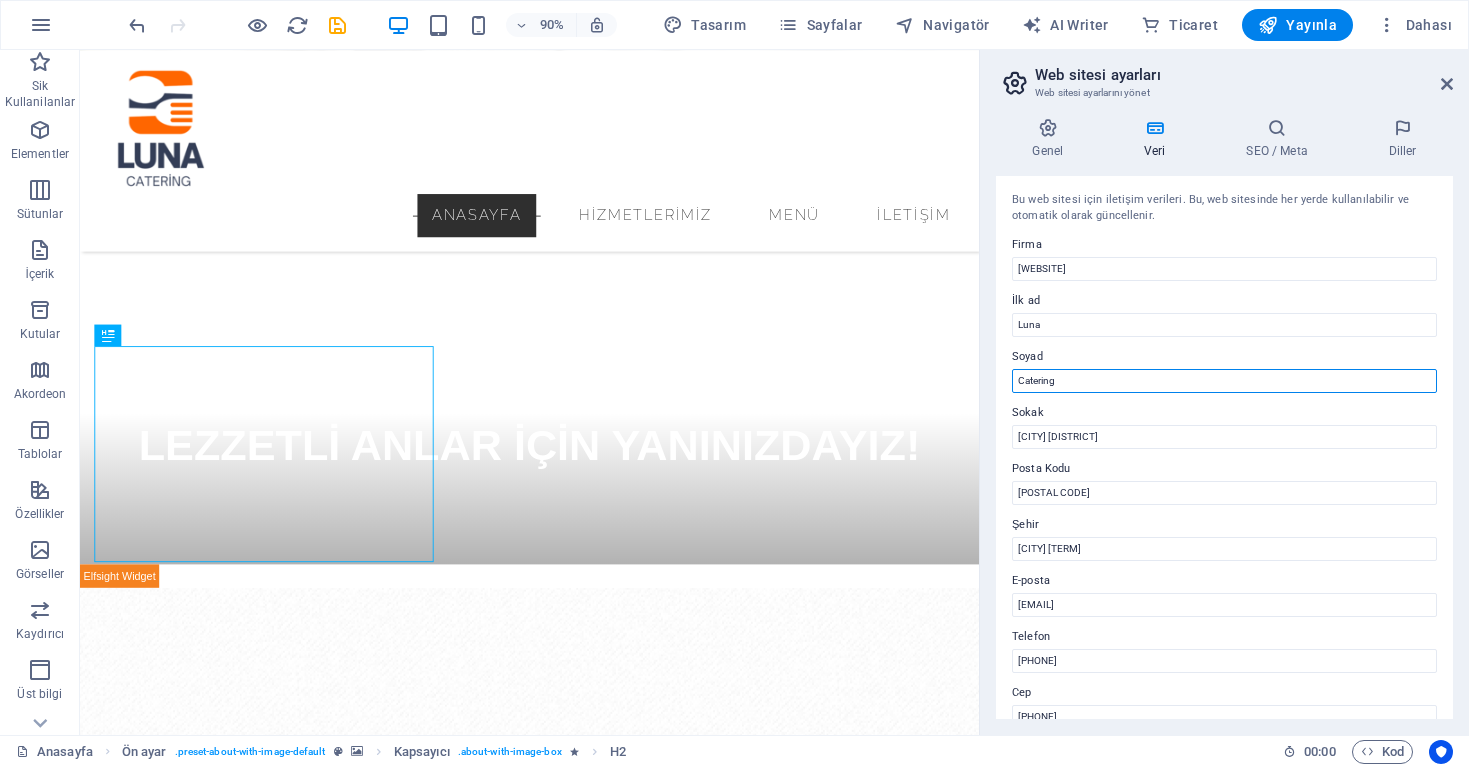 click on "Catering" at bounding box center [1224, 381] 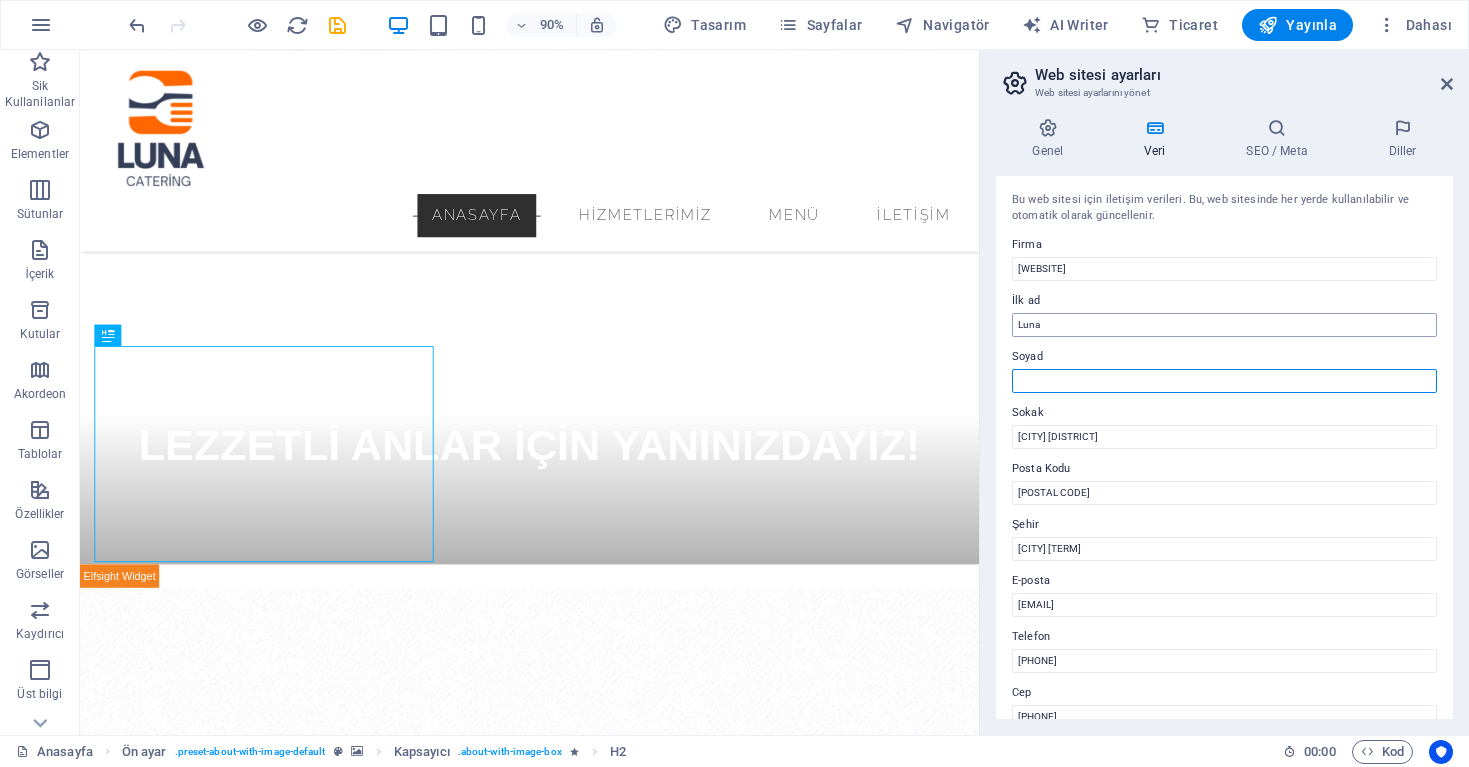 type 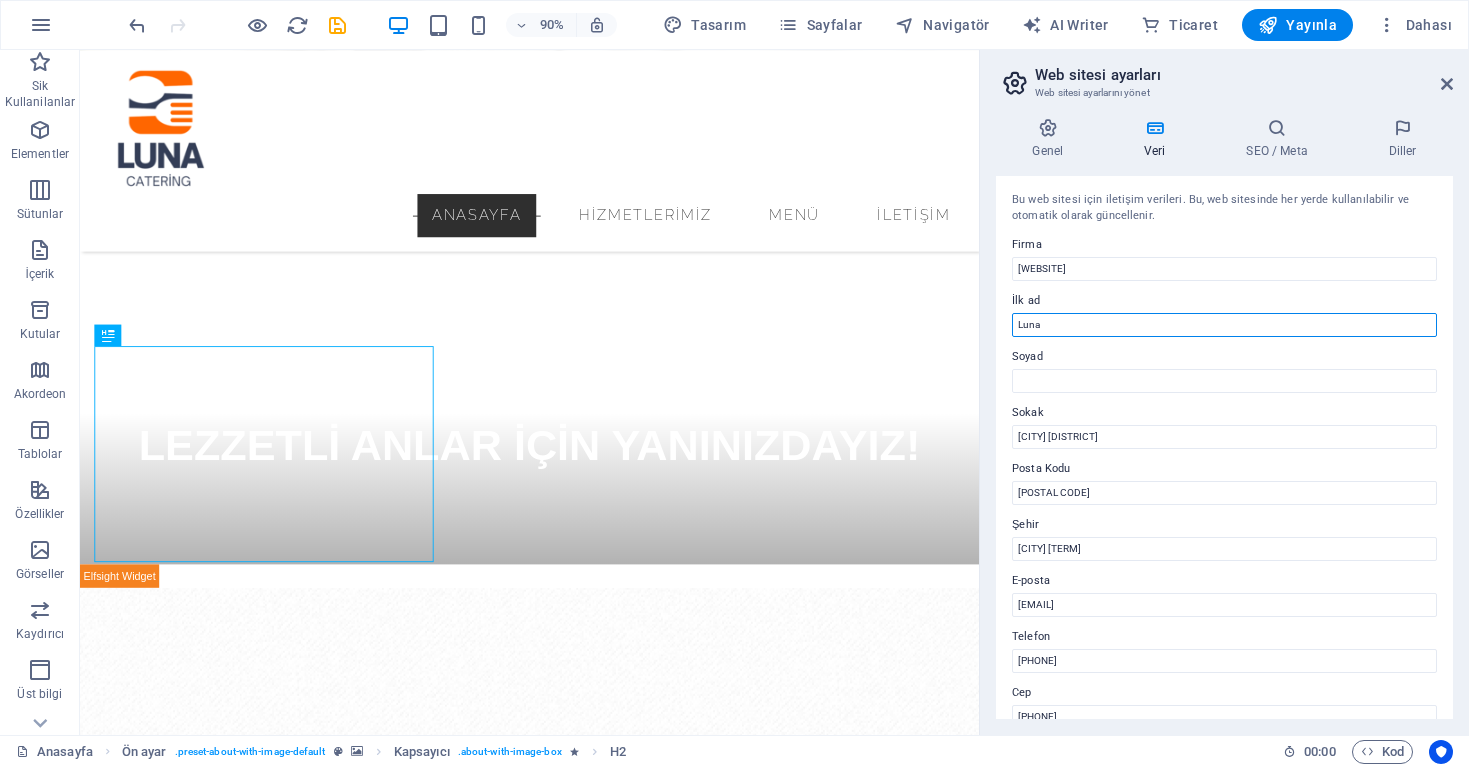 click on "Luna" at bounding box center [1224, 325] 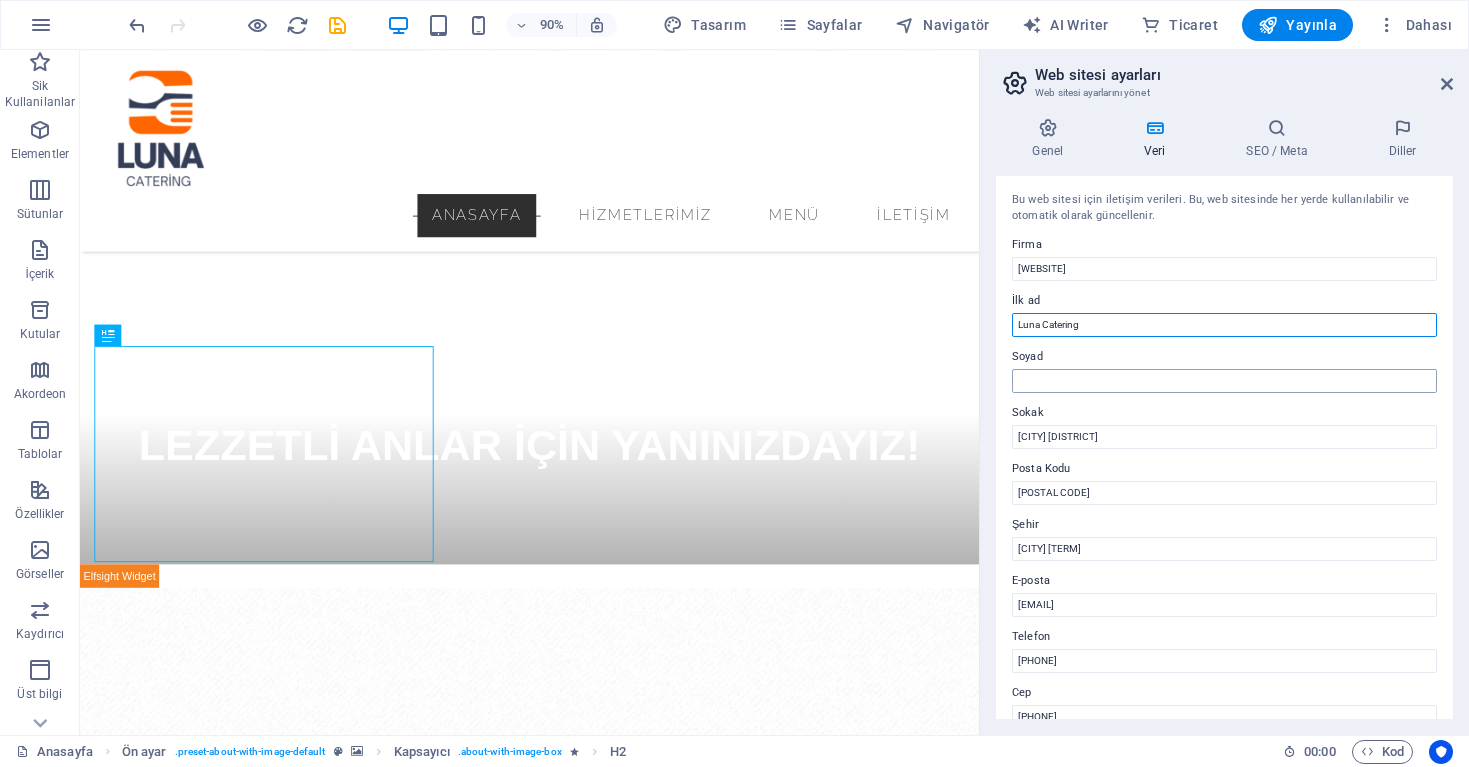 type on "Luna Catering" 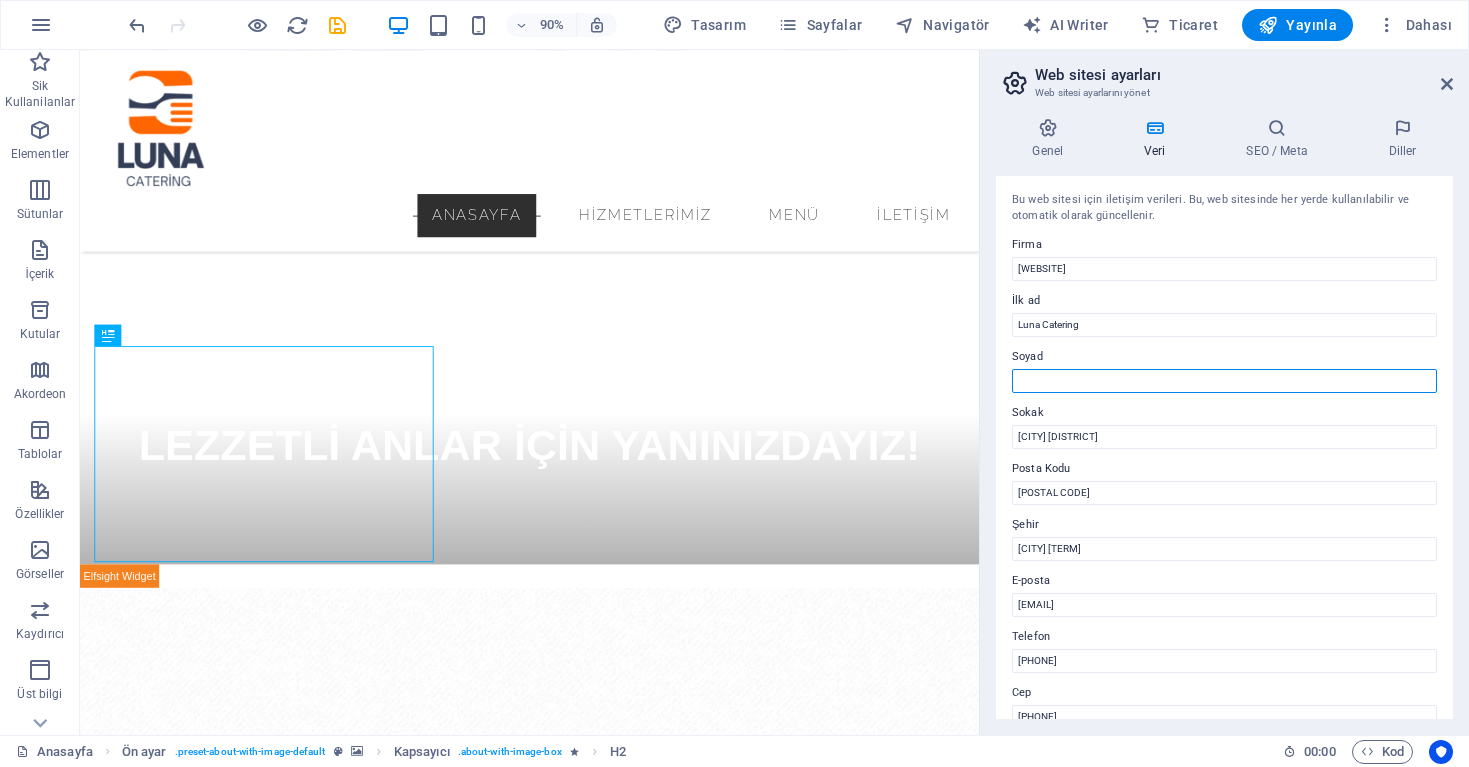 click on "Soyad" at bounding box center (1224, 381) 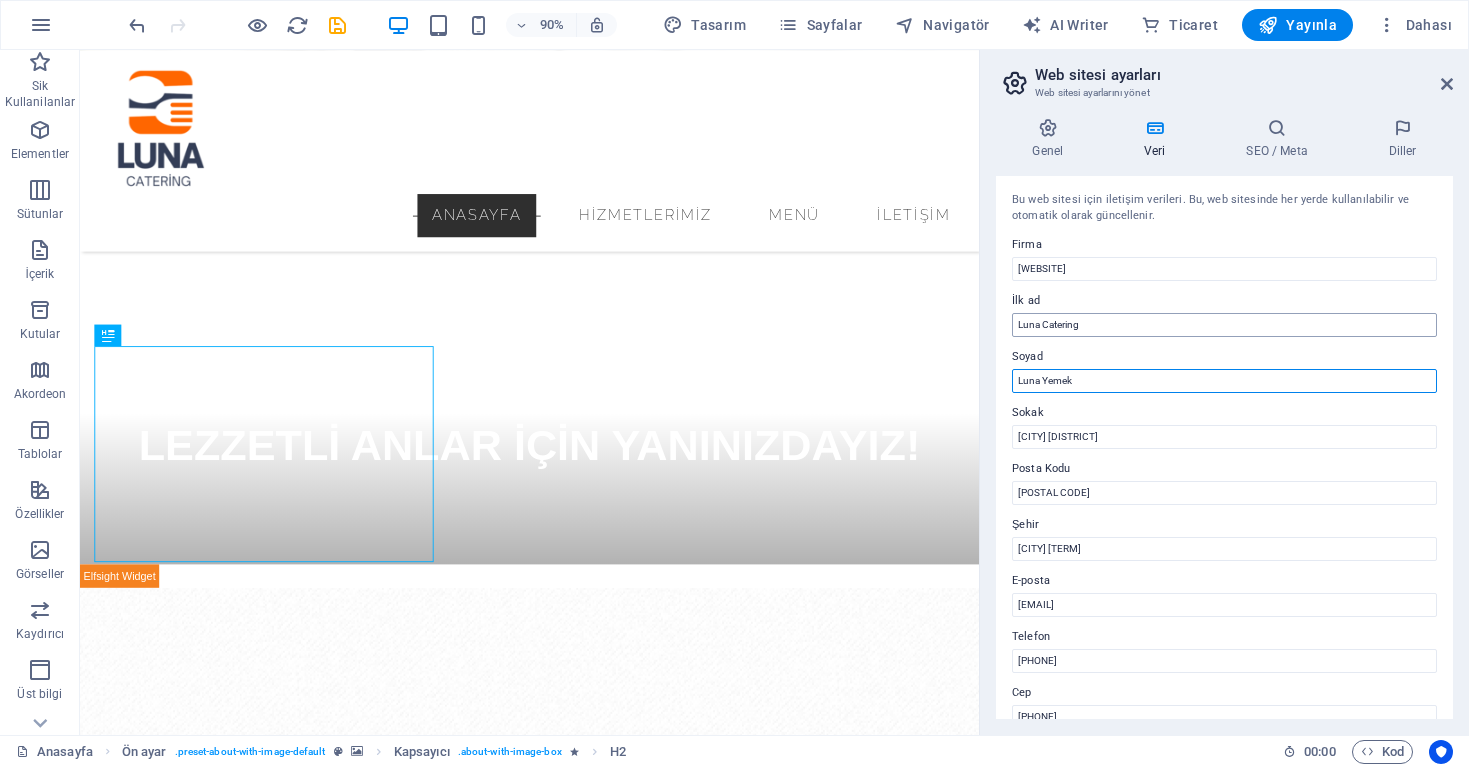 type on "Luna Yemek" 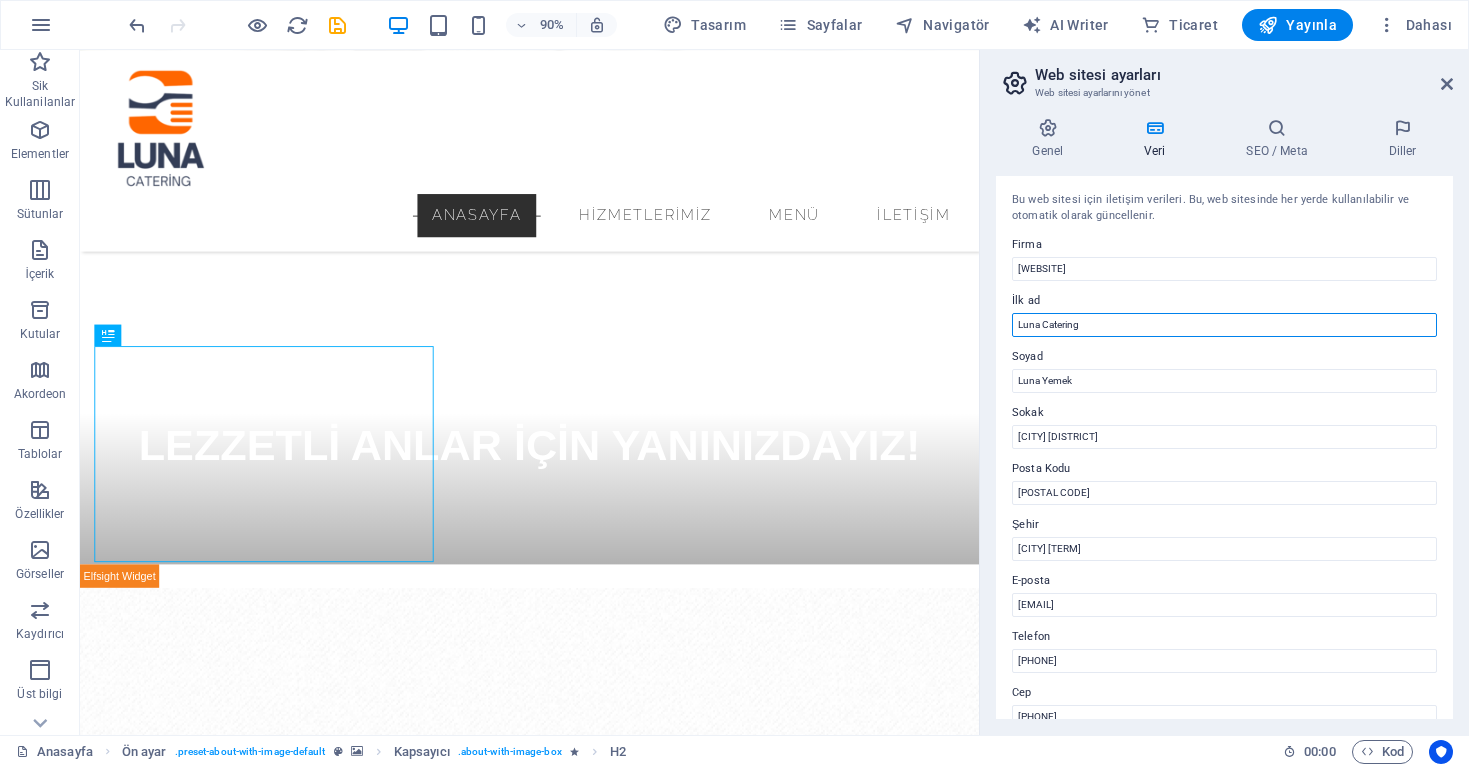 click on "Luna Catering" at bounding box center (1224, 325) 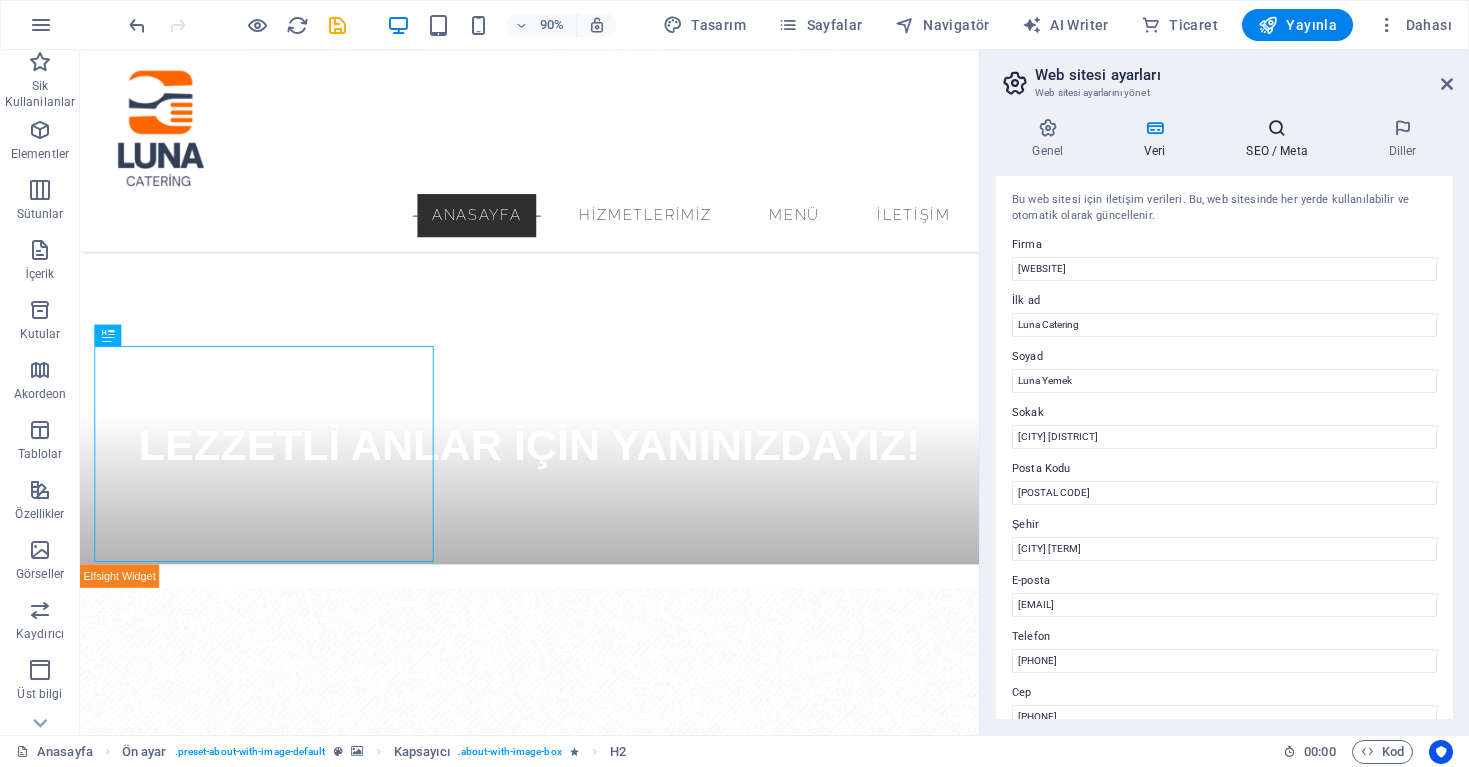 click on "SEO / Meta" at bounding box center (1281, 139) 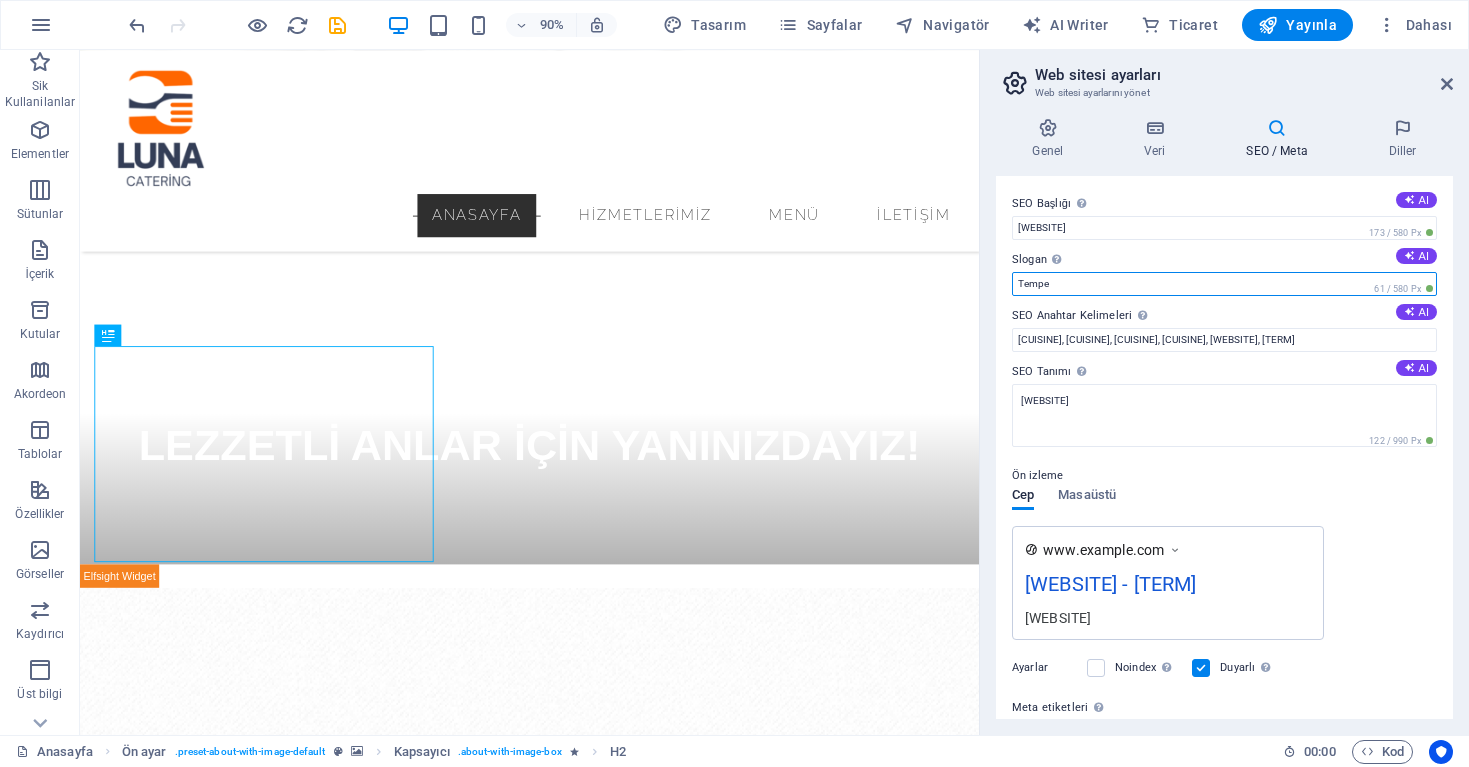 click on "Tempe" at bounding box center (1224, 284) 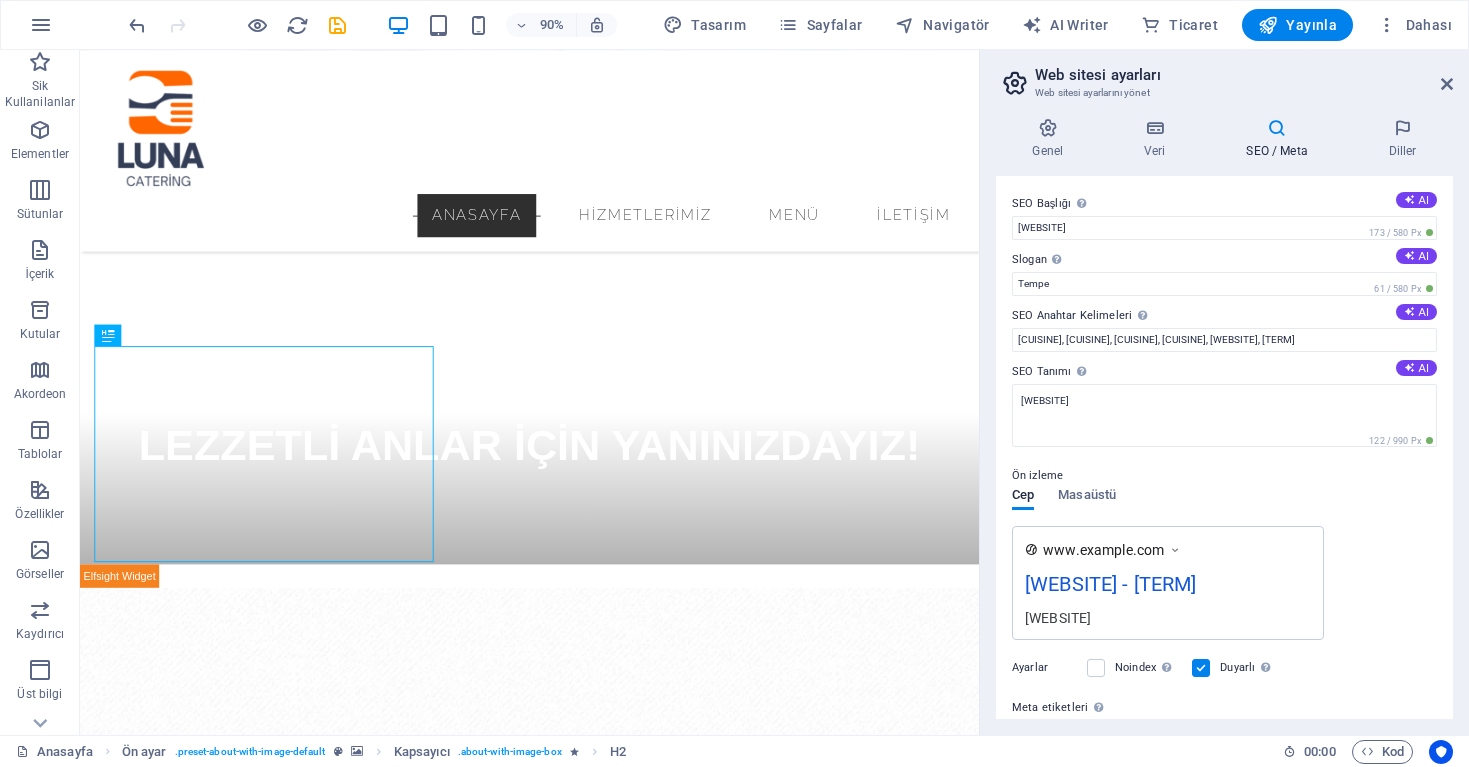 click on "Slogan Web sitenin sloganı. AI" at bounding box center (1224, 260) 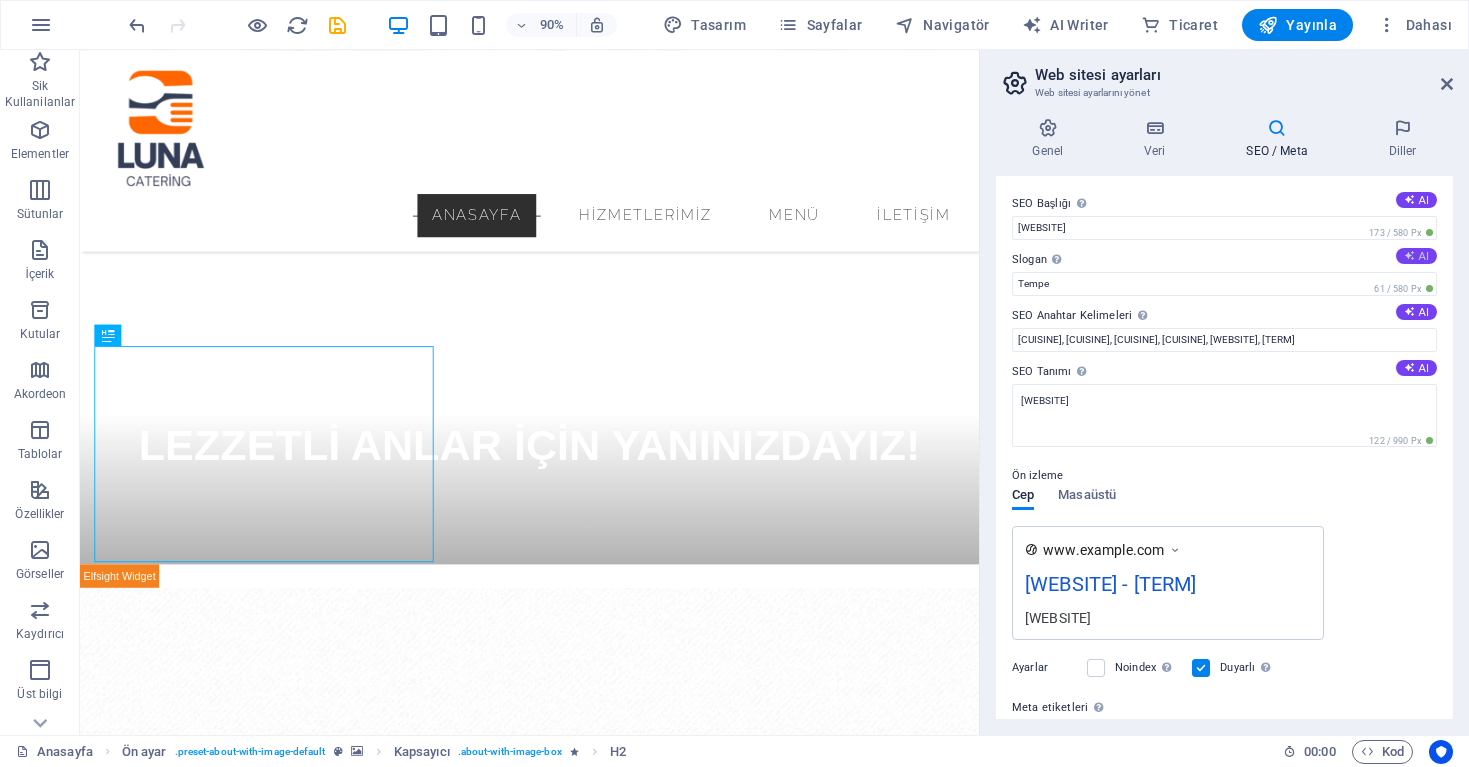 click on "AI" at bounding box center (1416, 256) 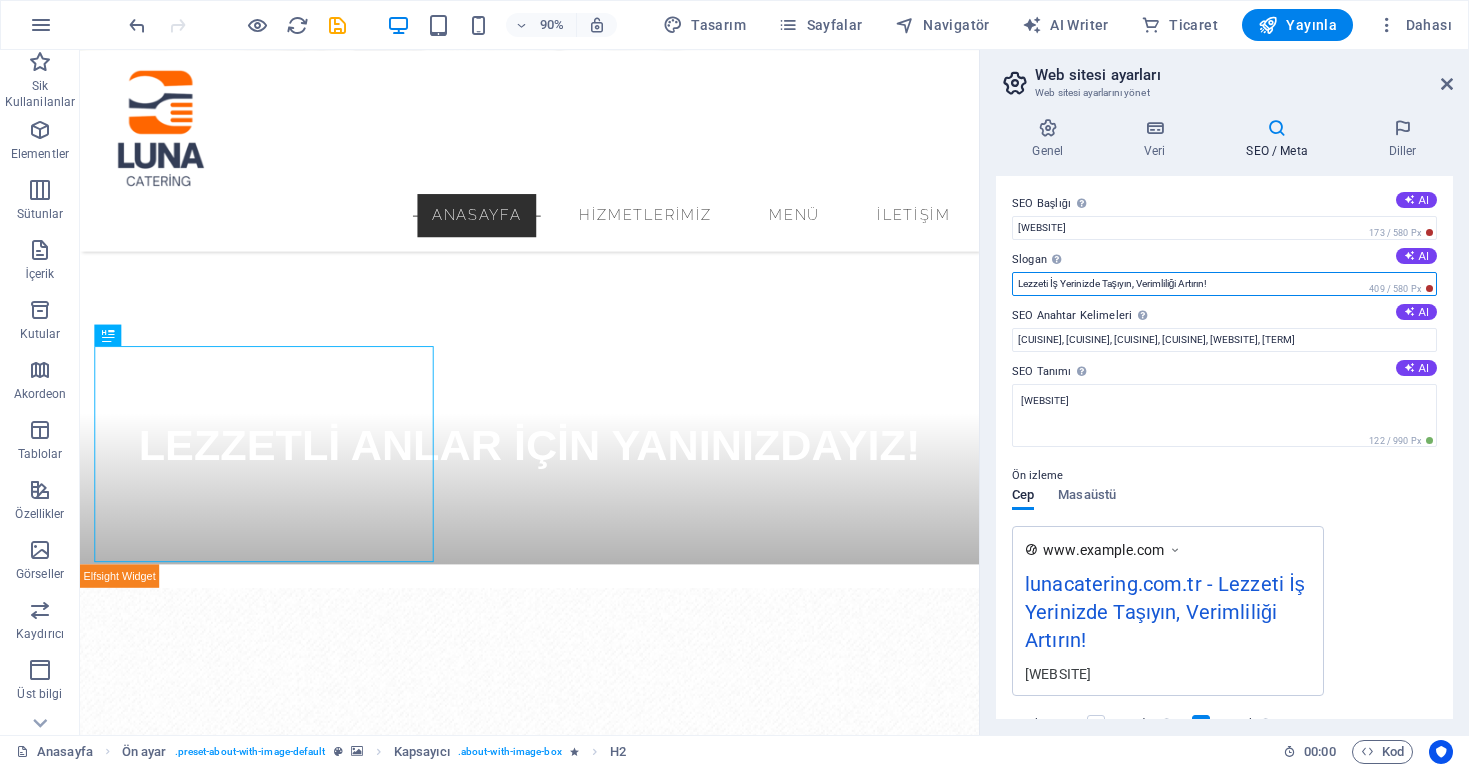 drag, startPoint x: 1139, startPoint y: 284, endPoint x: 1299, endPoint y: 283, distance: 160.00313 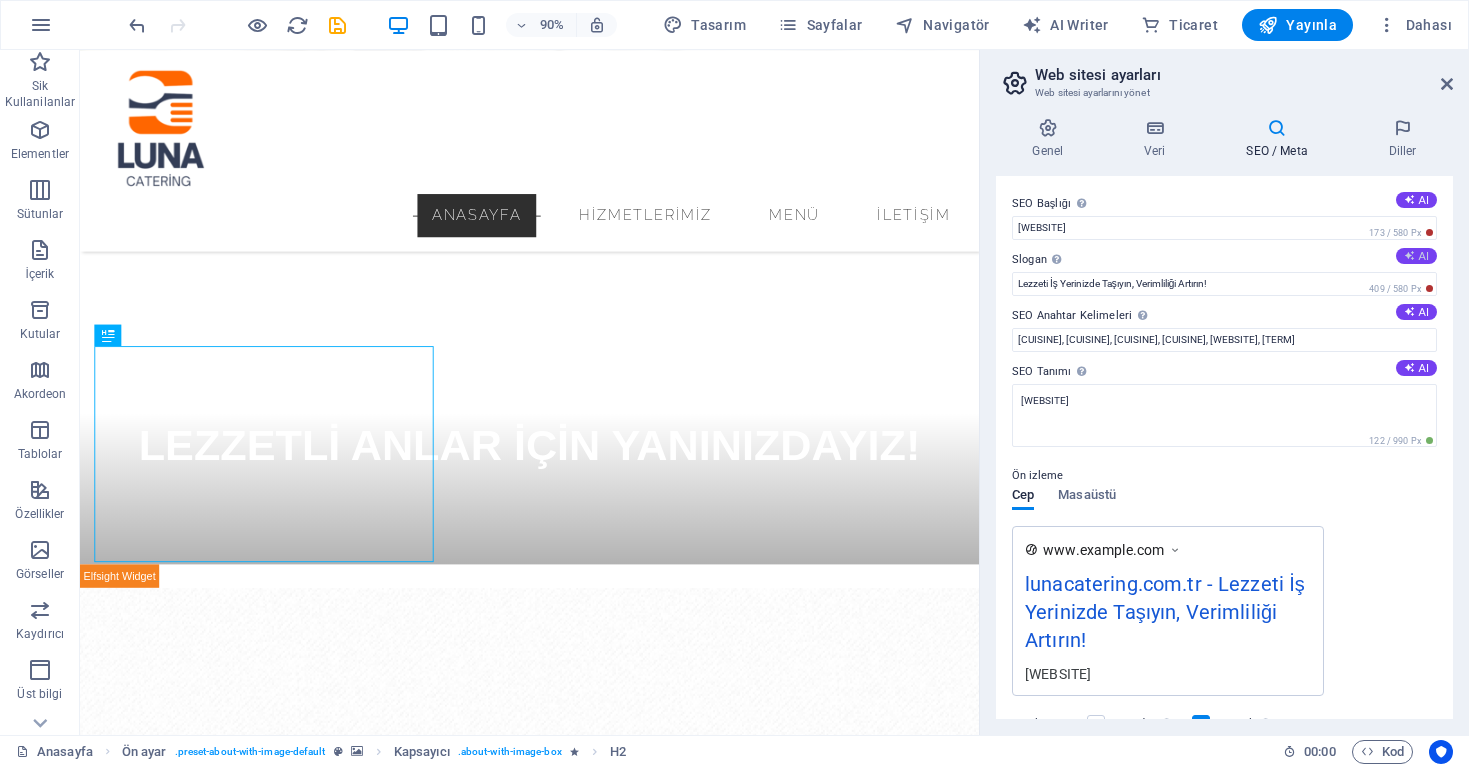 click at bounding box center [1409, 255] 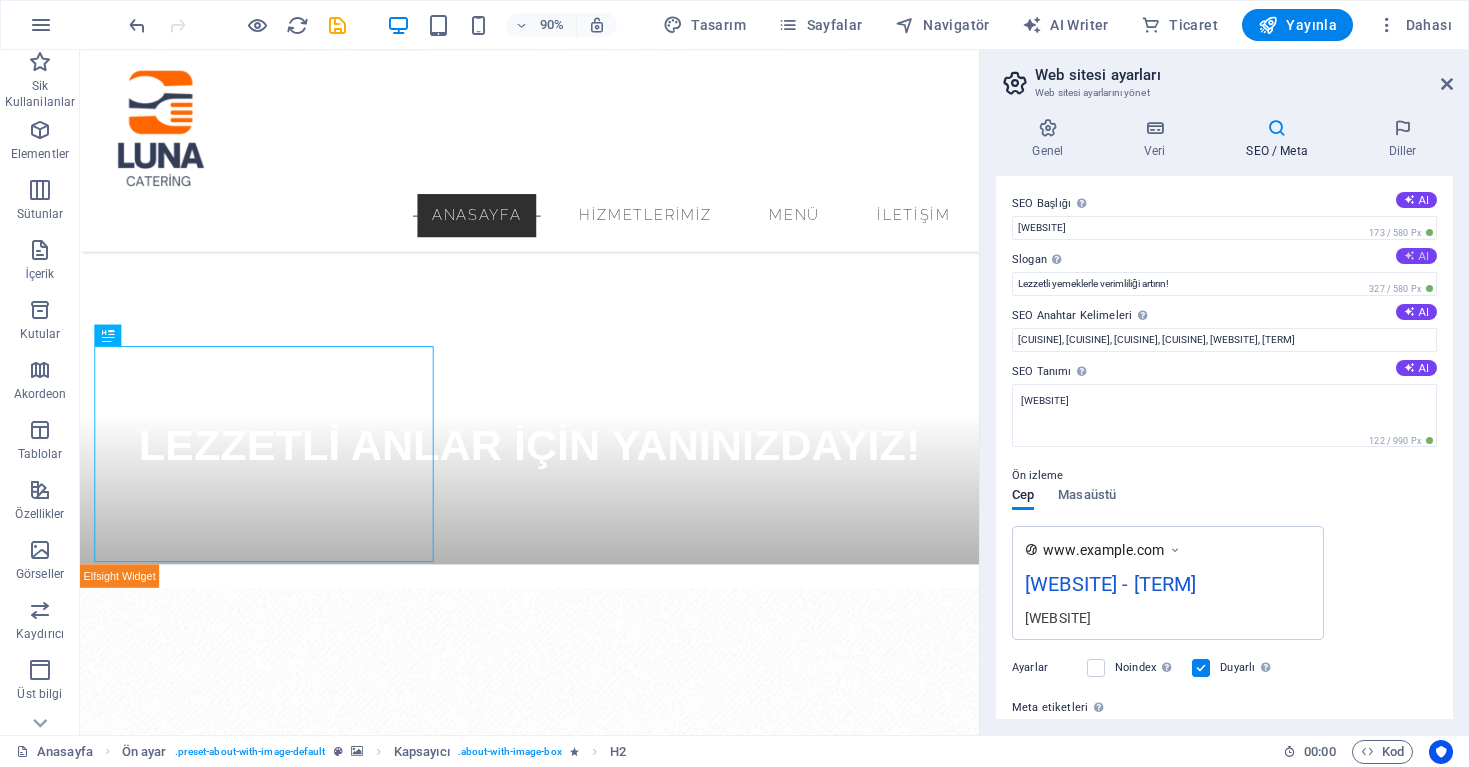 click at bounding box center (1409, 255) 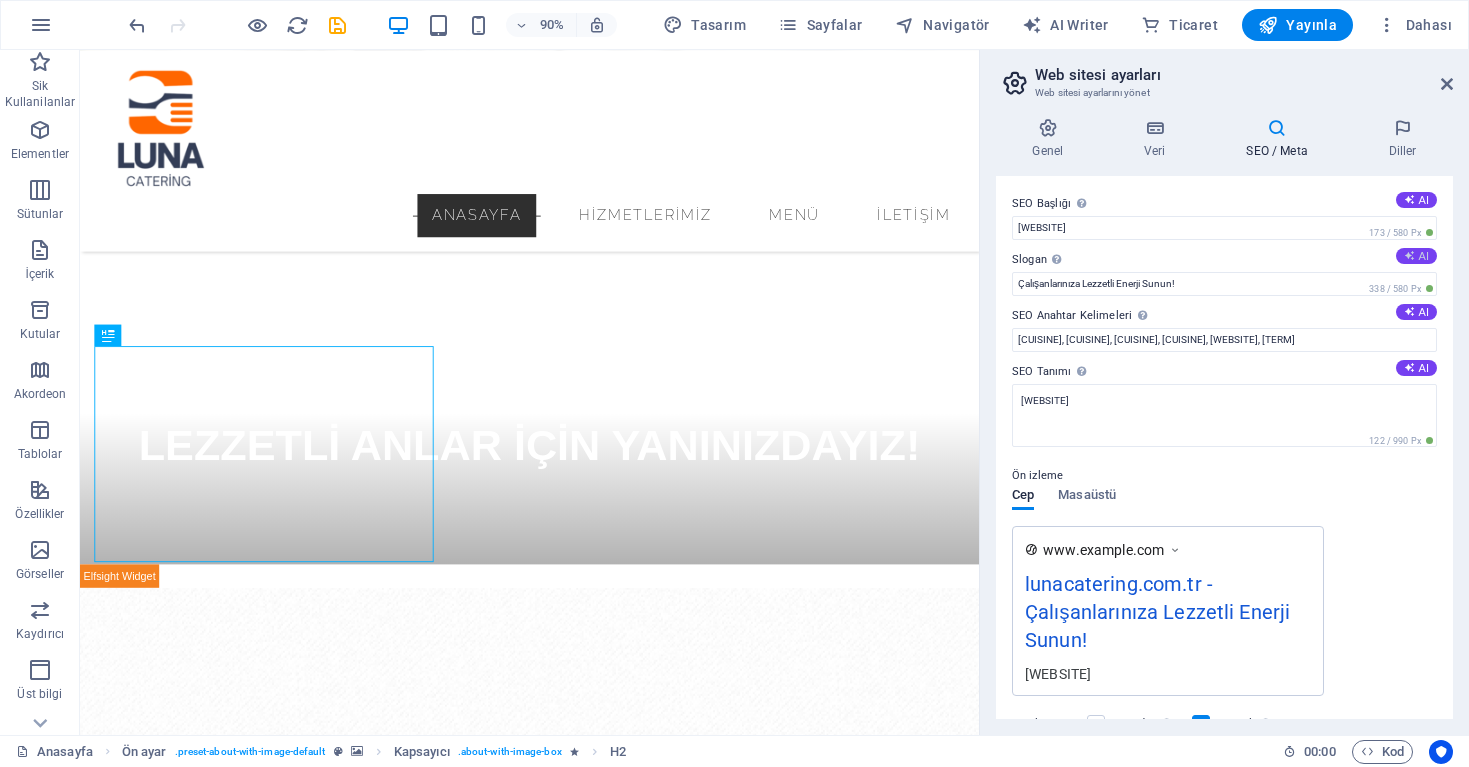 click at bounding box center (1409, 255) 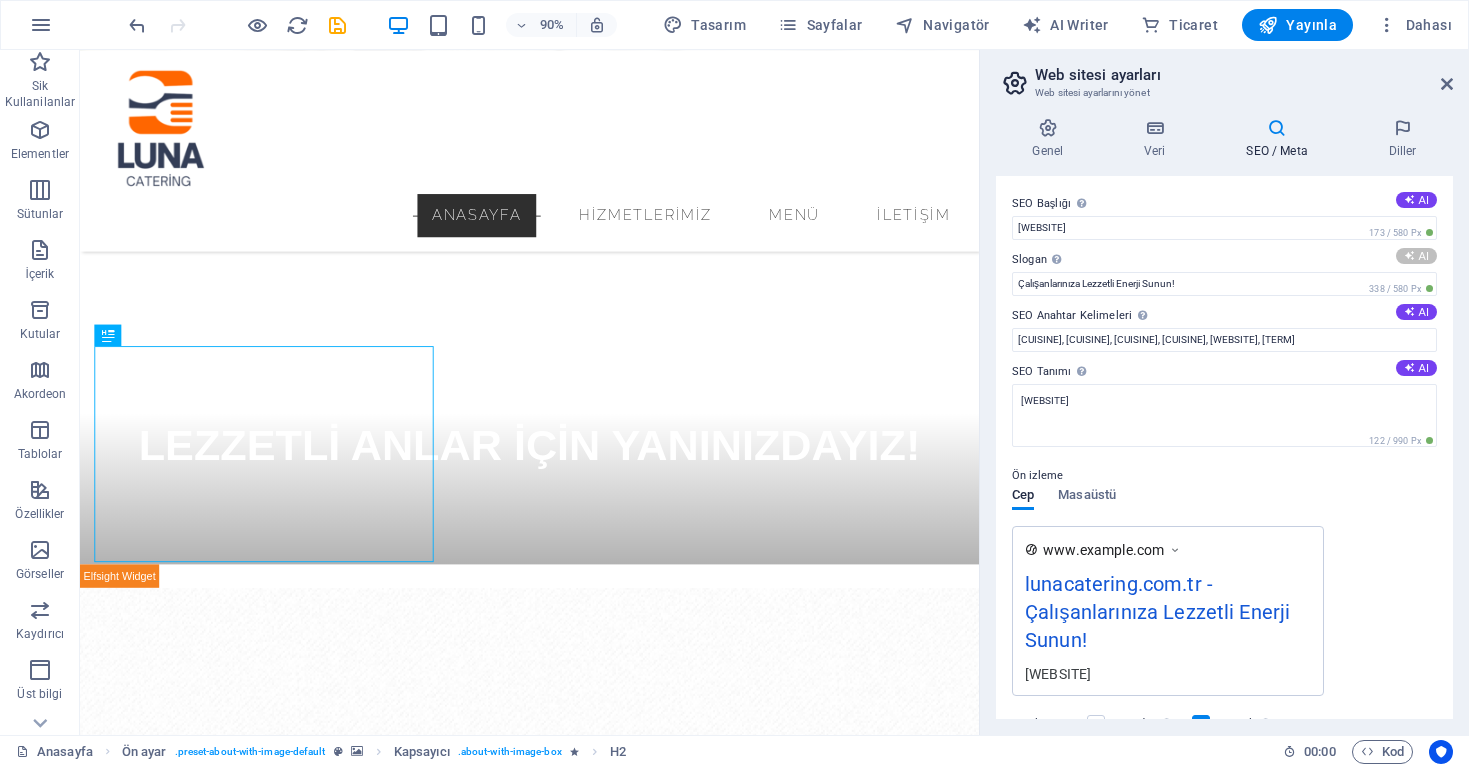 type on "Lezzetli Çözümlerle İş Performansınızı Artırın!" 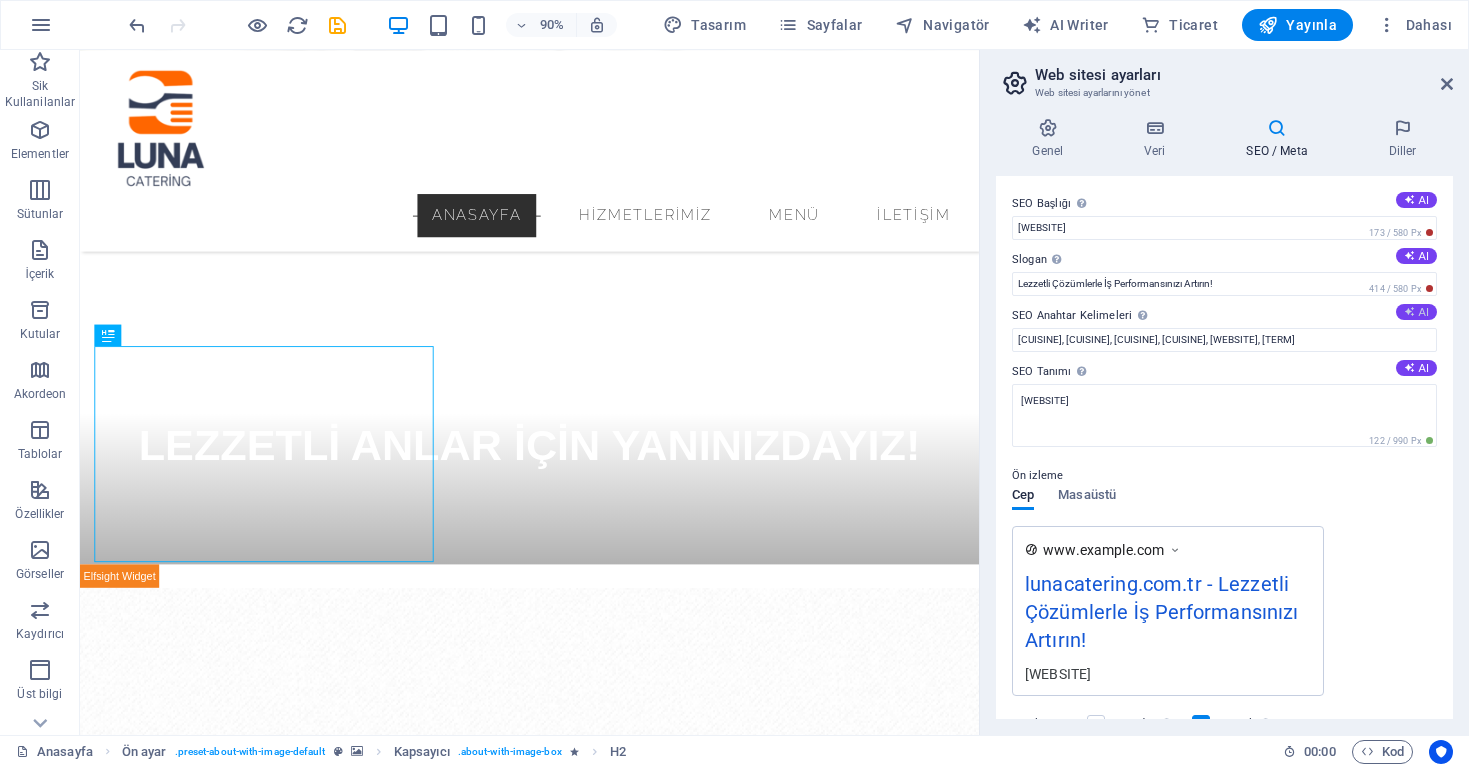 click on "AI" at bounding box center [1416, 312] 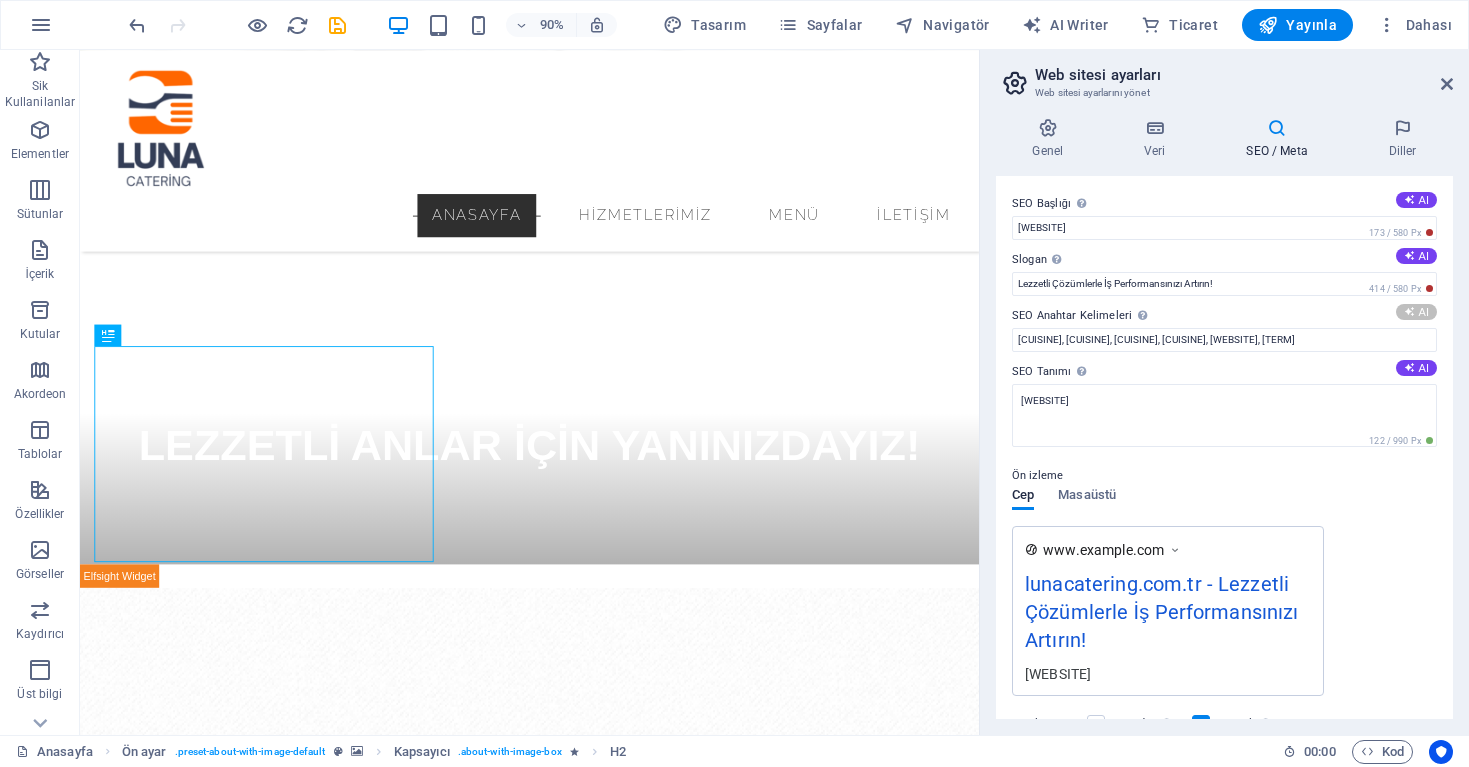 type on "catering çözümleri, kurumsal etkinlik yemek hizmetleri, çalışan yemek hizmetleri, sağlıklı menü seçenekleri, özel diyet catering, kahvaltı ve ara öğün catering" 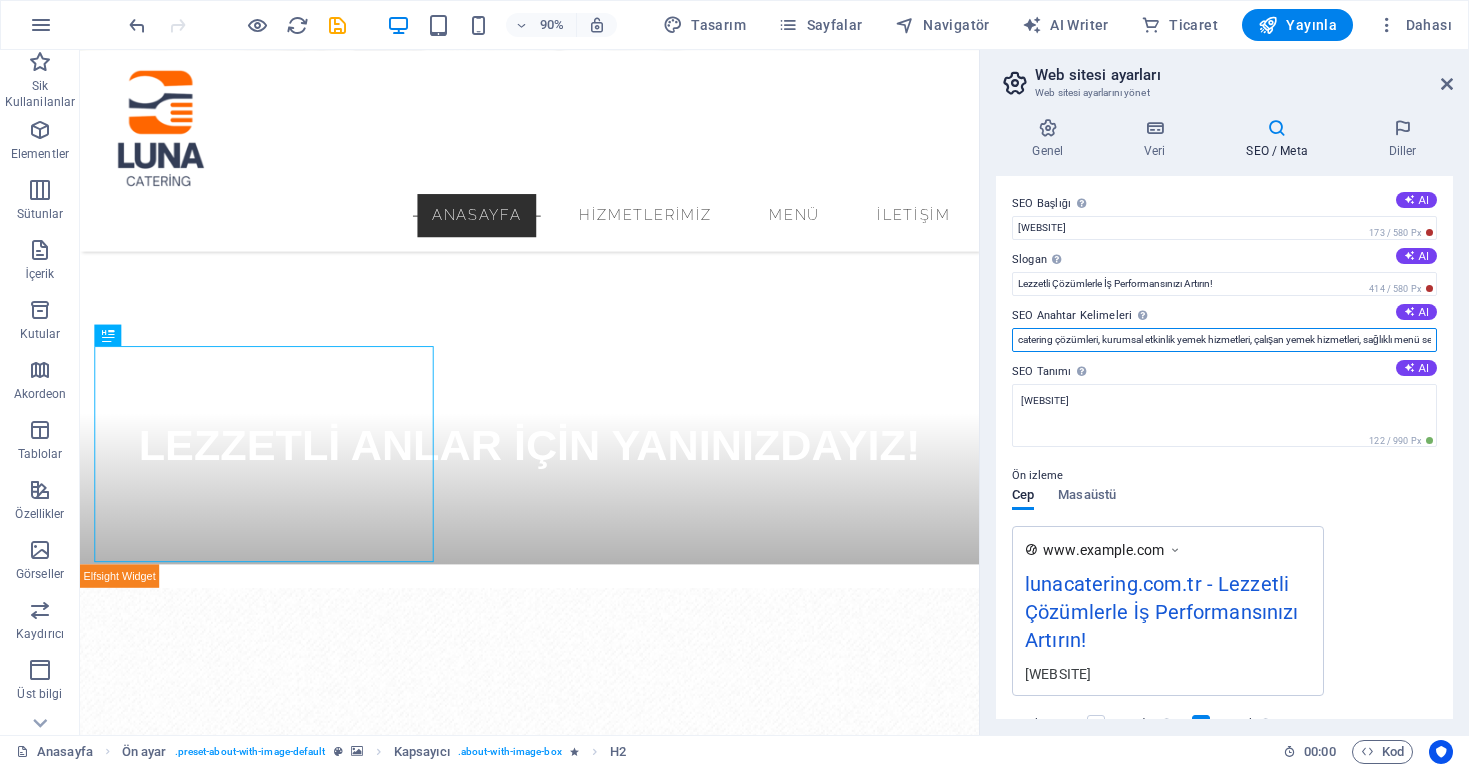 click on "catering çözümleri, kurumsal etkinlik yemek hizmetleri, çalışan yemek hizmetleri, sağlıklı menü seçenekleri, özel diyet catering, kahvaltı ve ara öğün catering" at bounding box center [1224, 340] 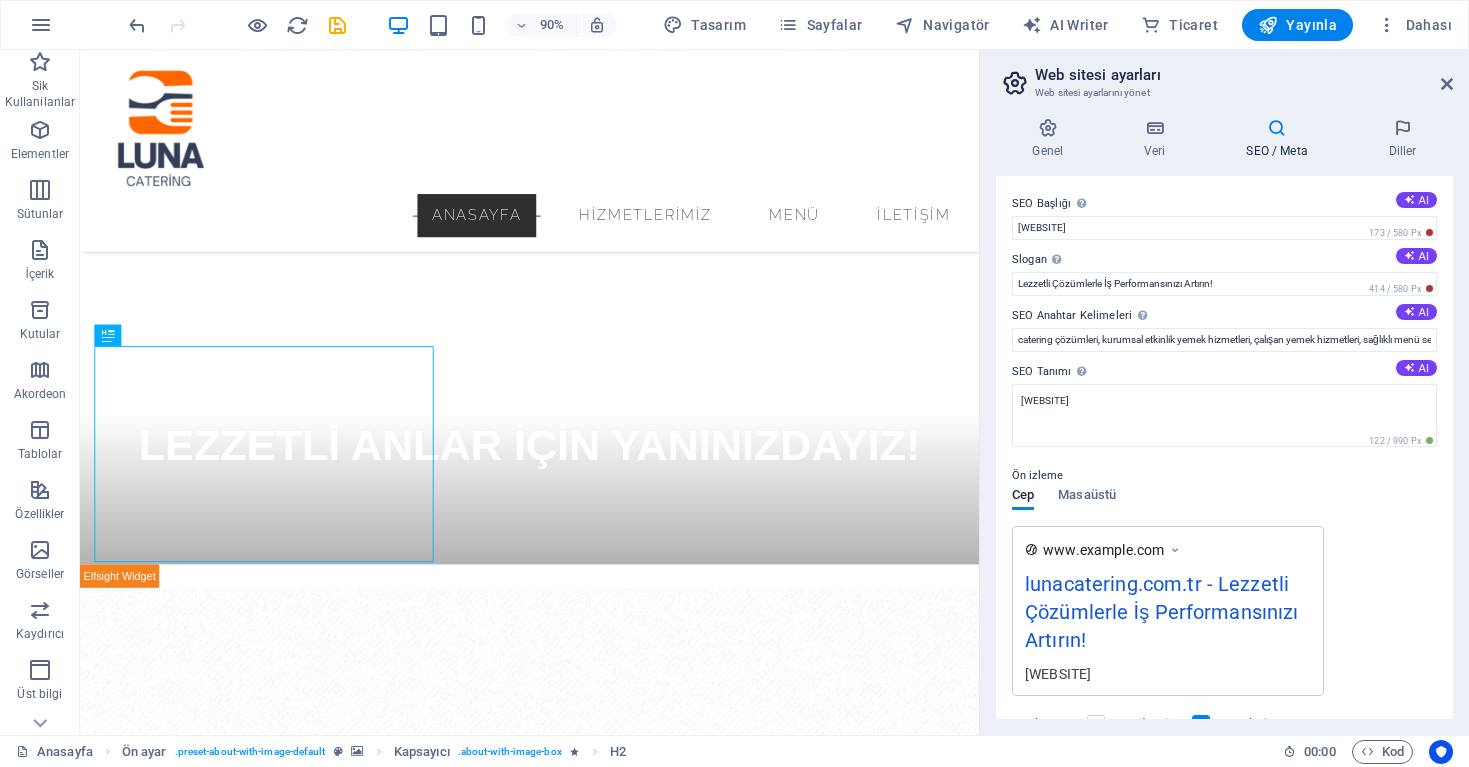 click on "SEO Tanımı Web sitenin içeriğini açıkla - bu, arama motorları ve SEO için çok önemlidir! AI" at bounding box center (1224, 372) 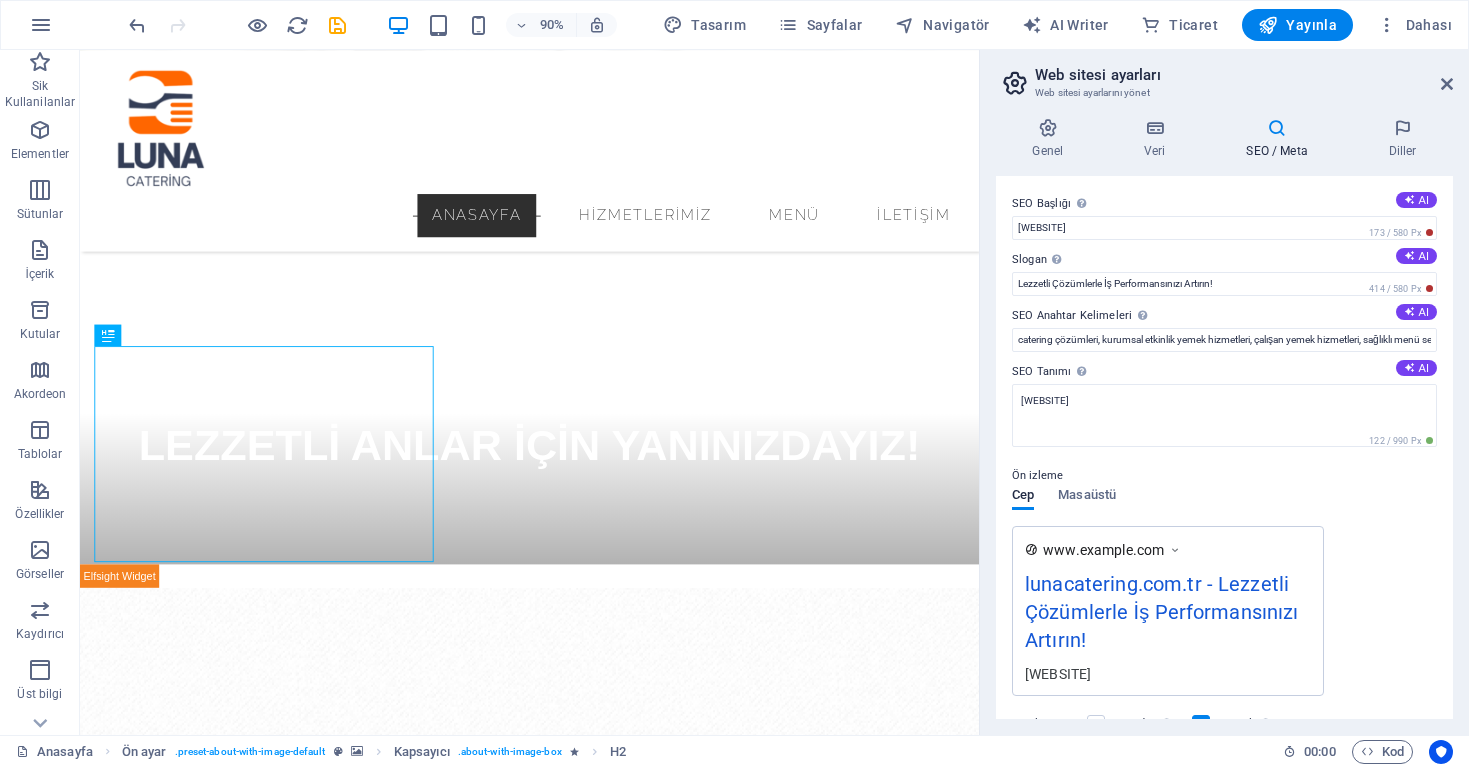 click on "[WEBSITE]" at bounding box center [1224, 415] 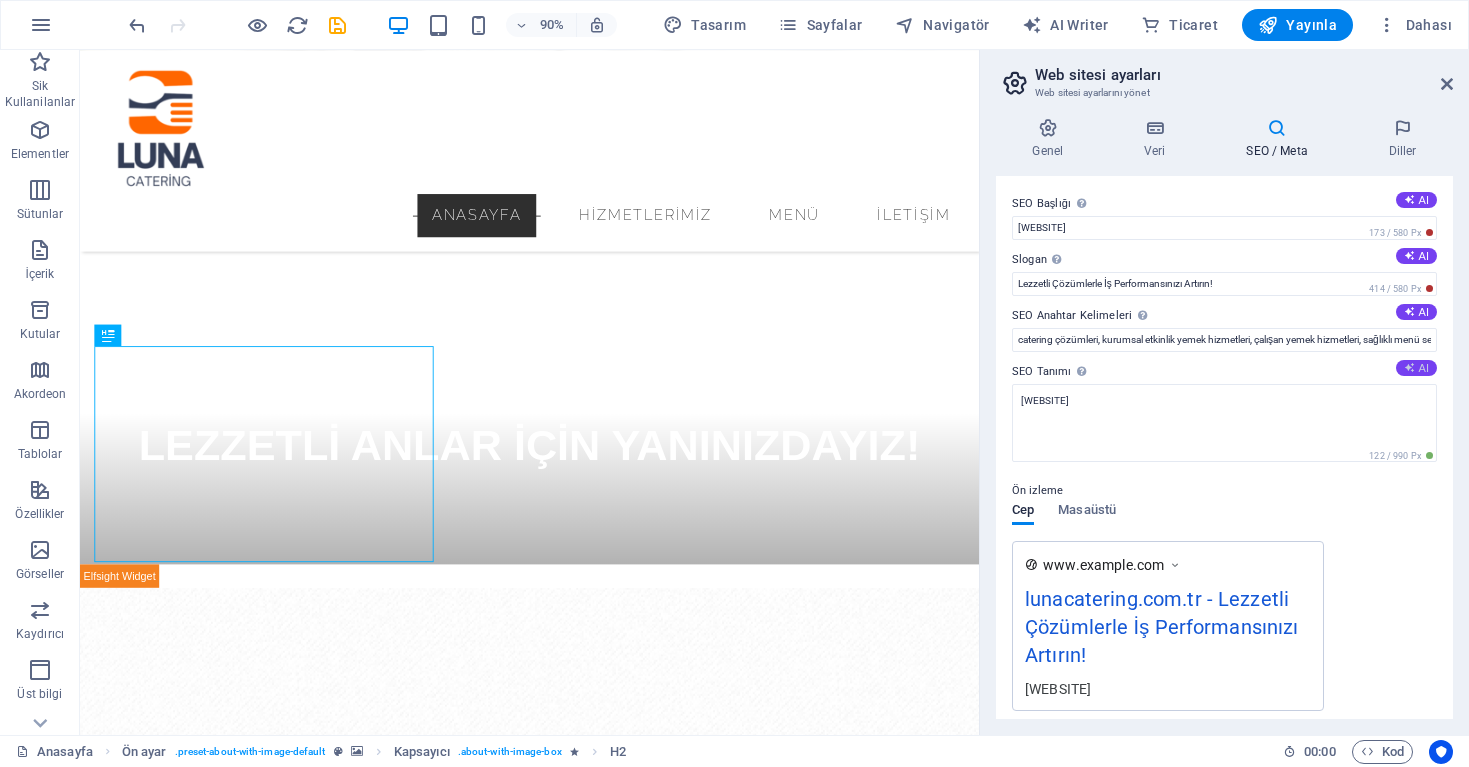 click on "AI" at bounding box center [1416, 368] 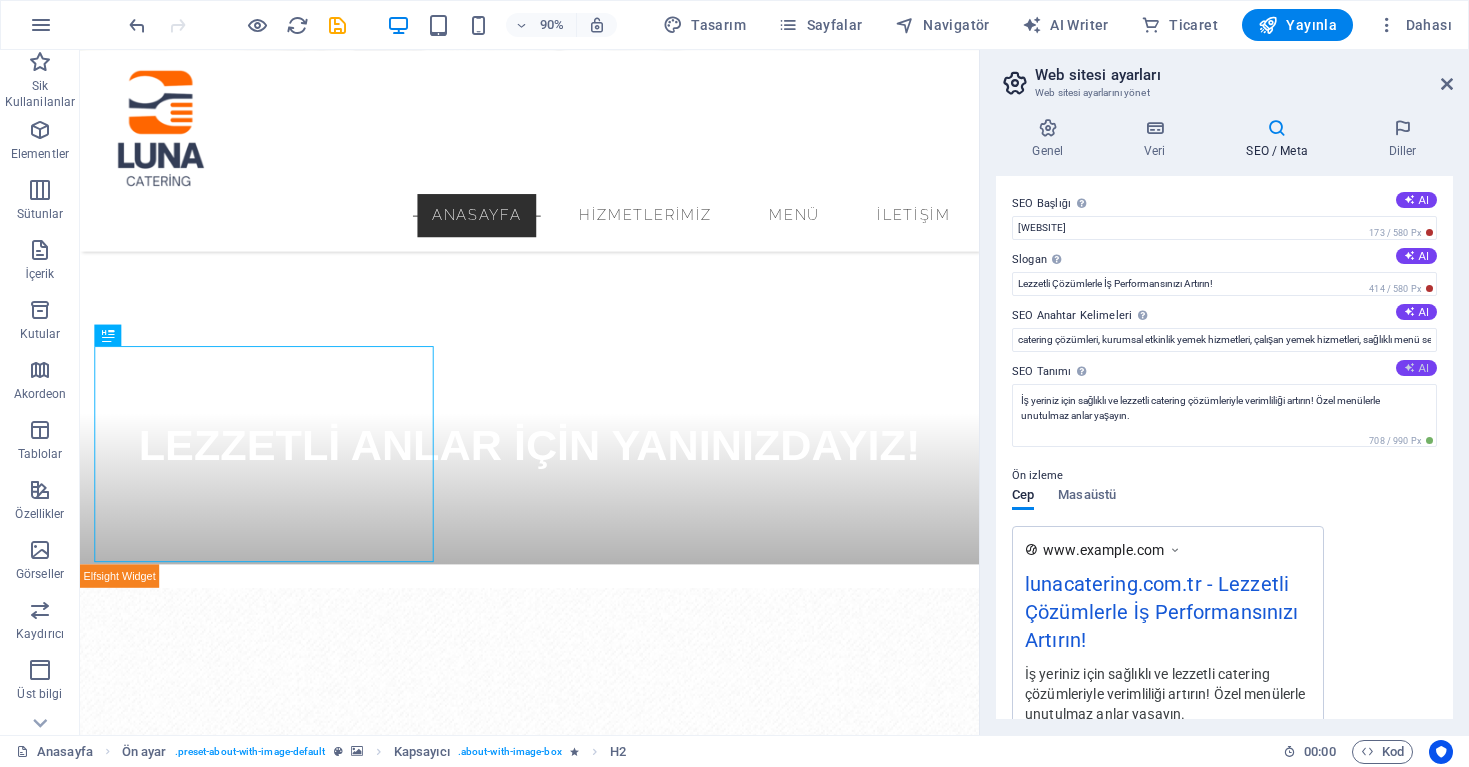 click on "AI" at bounding box center [1416, 368] 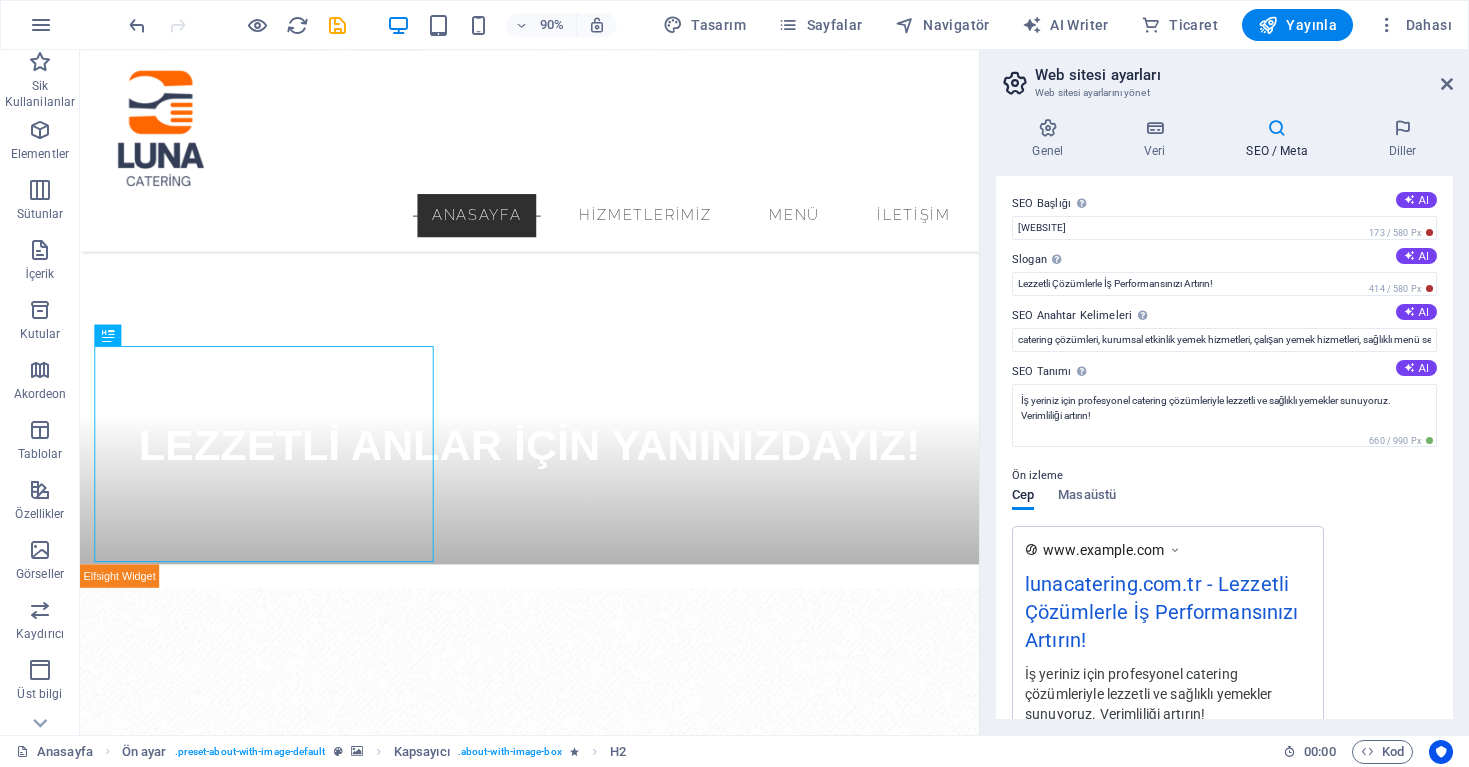 click on "Ön izleme" at bounding box center (1224, 476) 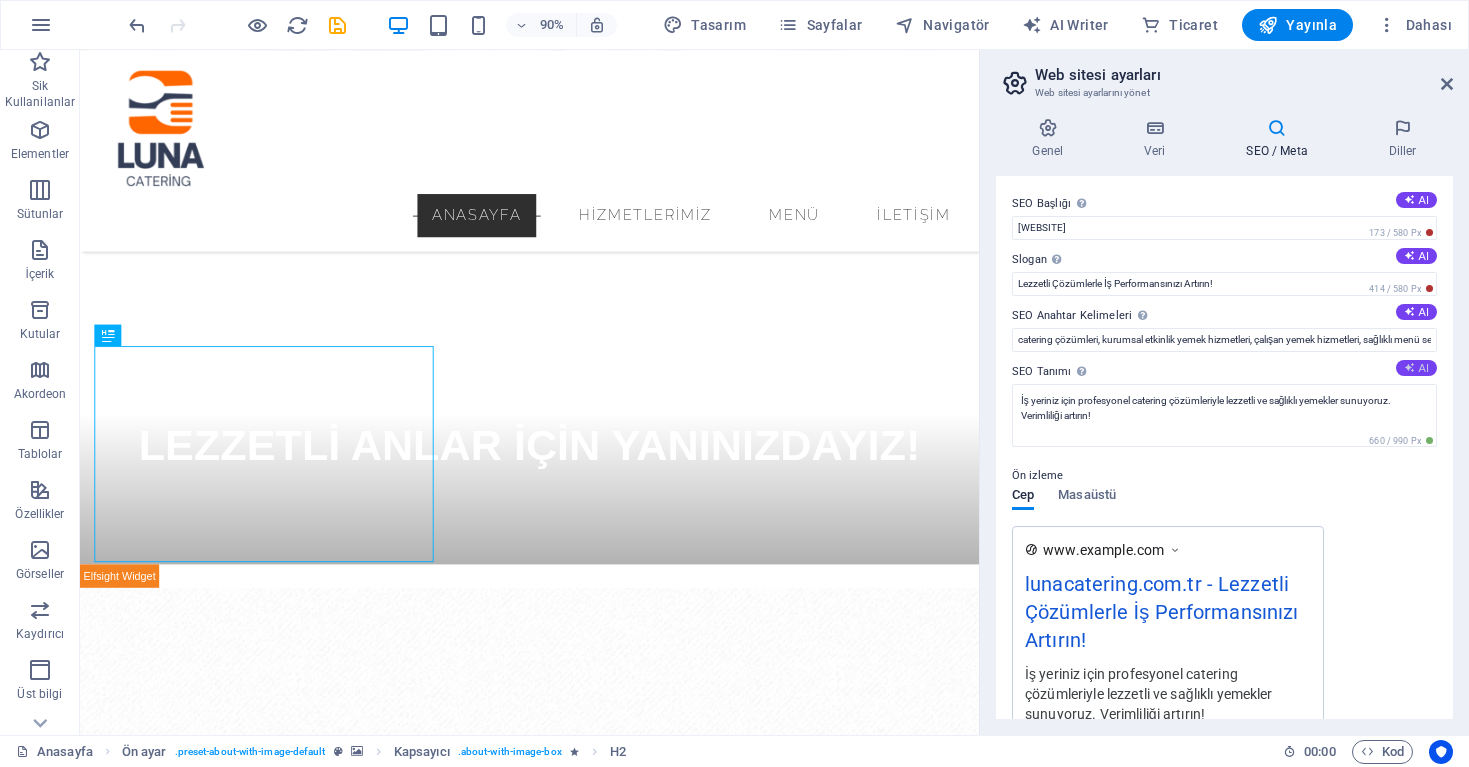 click on "AI" at bounding box center [1416, 368] 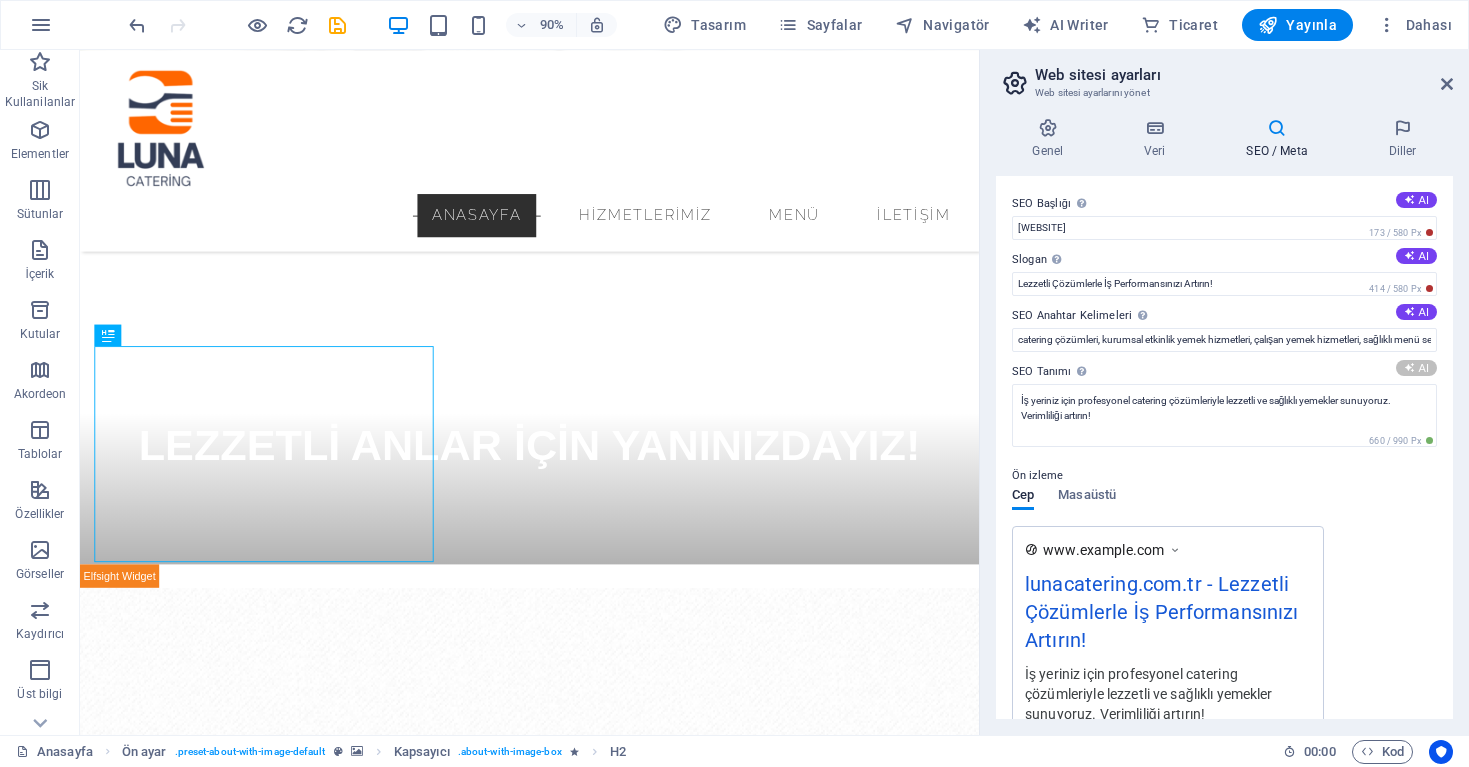 type on "İş yerinizde verimliliği artırın! Özel ve sağlıklı catering çözümleriyle lezzetli anlar yaşayın. Luna Catering ile tanışın!" 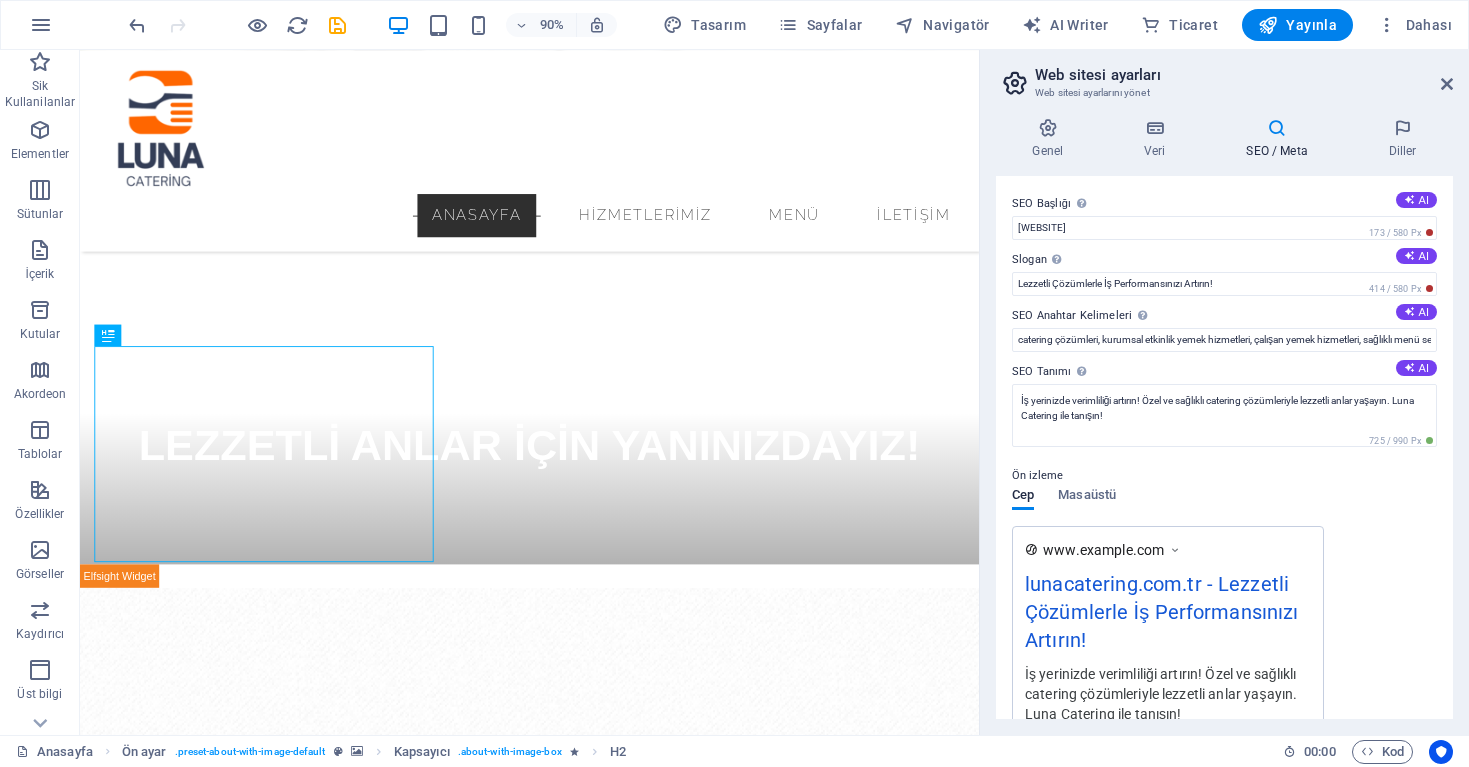 click on "Ön izleme" at bounding box center (1224, 476) 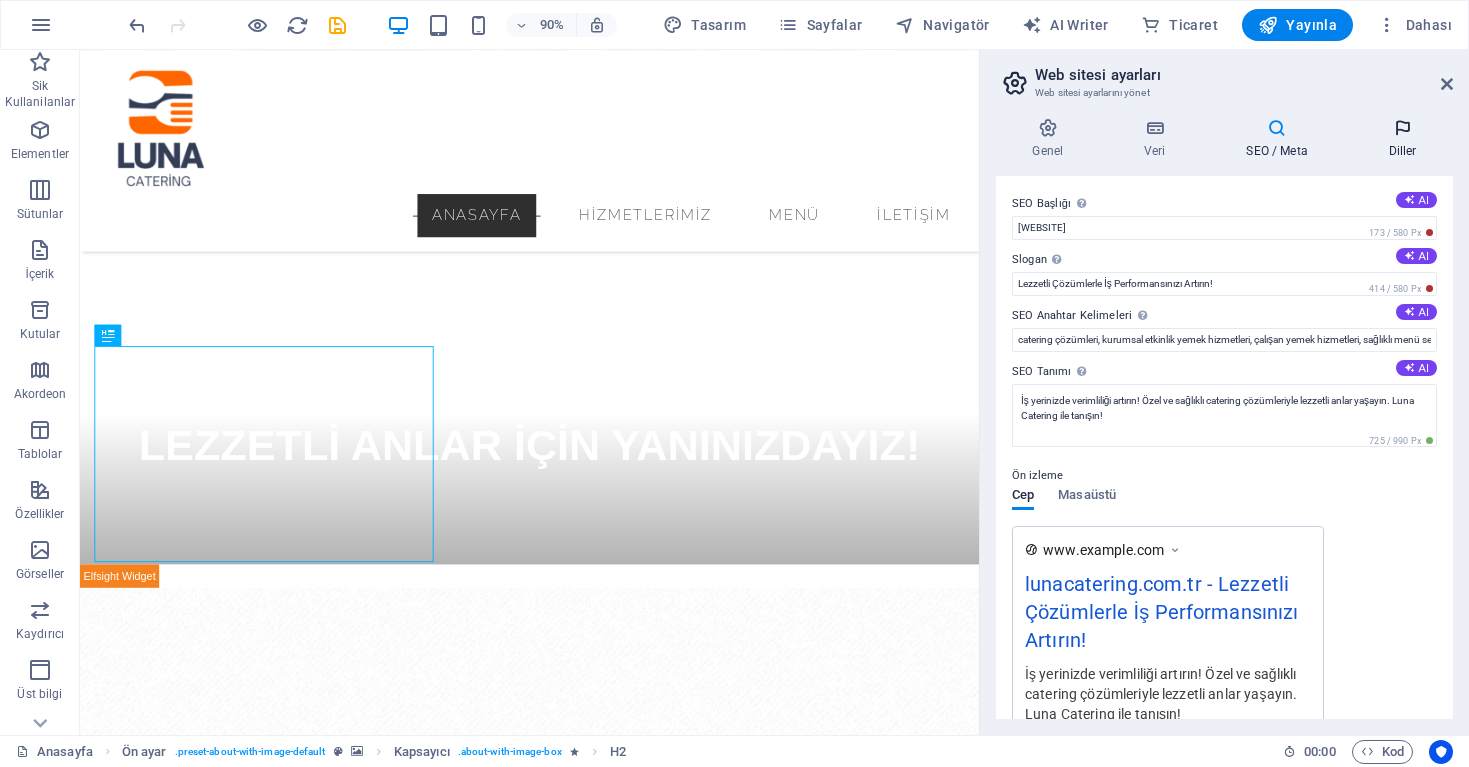 click on "Diller" at bounding box center [1402, 139] 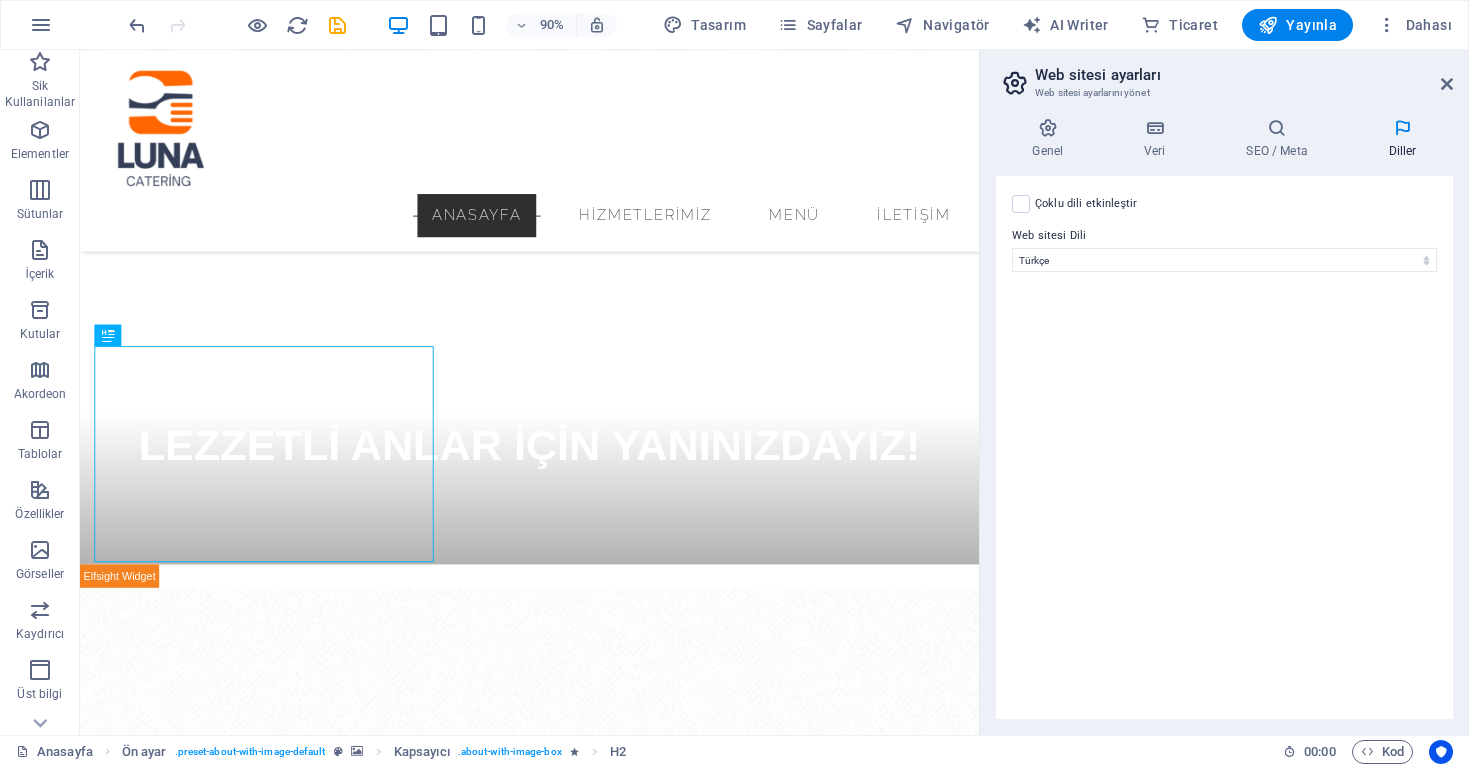 click on "Çoklu dili etkinleştir Çoklu dili silmek için tek bir dil kalana kadar tüm dillerin silinmesi gerekir." at bounding box center [1086, 204] 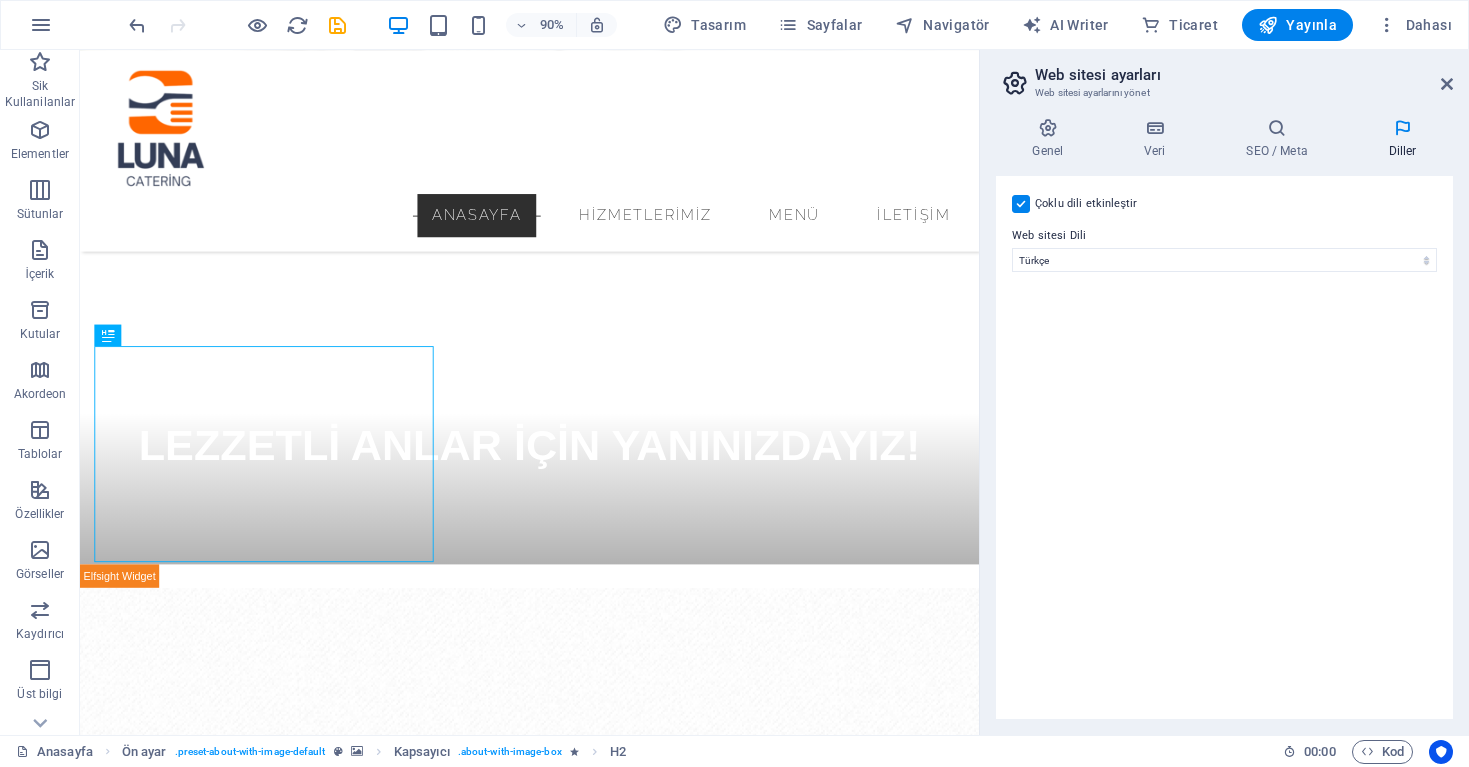 select 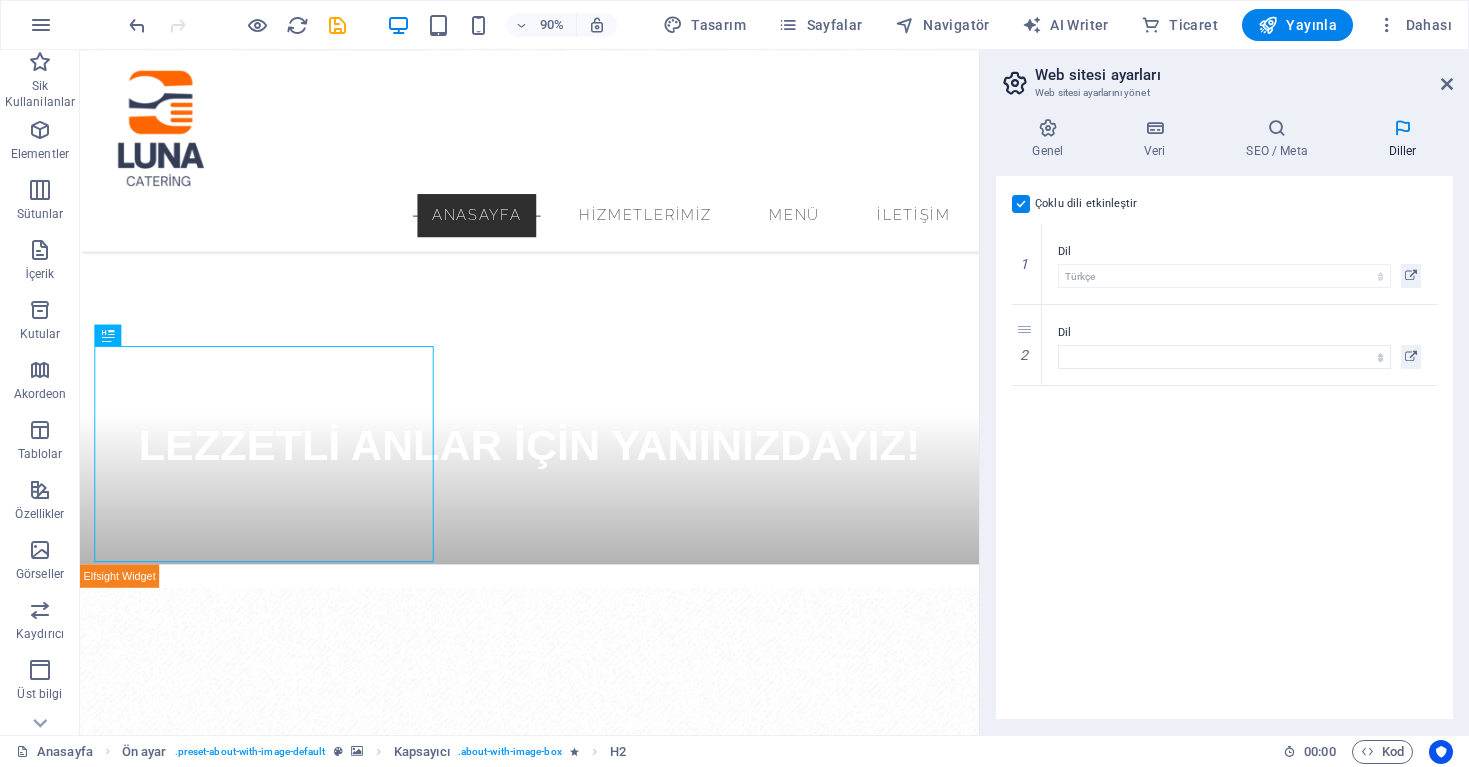 click on "Çoklu dili etkinleştir Çoklu dili silmek için tek bir dil kalana kadar tüm dillerin silinmesi gerekir." at bounding box center [1086, 204] 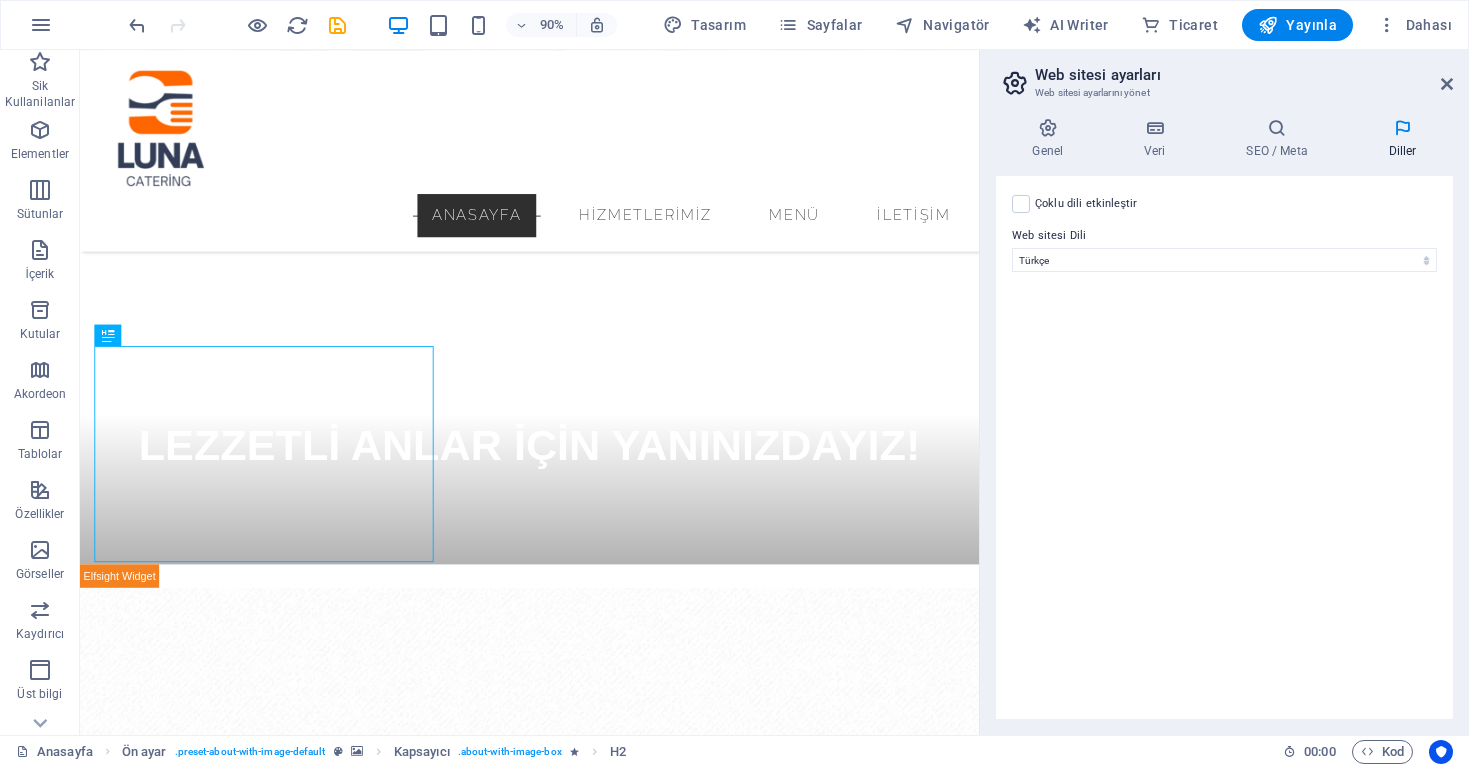 click on "Çoklu dili etkinleştir Çoklu dili silmek için tek bir dil kalana kadar tüm dillerin silinmesi gerekir. Web sitesi Dili Abkhazian Afar Afrikaans Akan Albanian Almanca Amharic Aragonese Arapça Armenian Assamese Avaric Avestan Aymara Azerbaijani Bambara Bashkir Basque Belarusian Bengalce Bihari languages Bislama Bokmål Bosnian Breton Bulgarca Burmese Central Khmer Chamorro Chechen Church Slavic Chuvash Cornish Corsican Cree Çekçe Çince Danca Dzongkha Endonezce Esperanto Estonian Ewe Faroese Farsça Felemenkçe Fijian Fince Fransızca Fulah Gaelic Galician Ganda Georgian Greenlandic Guaraní Gujarati Haitian Creole Hausa Herero Hırvatça Hintçe Hiri Motu Icelandic Ido Igbo Interlingua Interlingue Inuktitut Inupiaq Irish İbranice İngilizce İspanyolca İtalyanca Japonca Javanese Kannada Kanurice Kashmiri Katalanca Kazakh Kikuyu Kinyarwanda Komi Kongo Korece Kurdish Kwanyama Kyrgyz Lao Latin Lehçe Letonca Limburgish Lingala Litvanyaca Luba-Katanga Luxembourgish Macarca Makedonca Malagasy Malay Manx 1" at bounding box center [1224, 447] 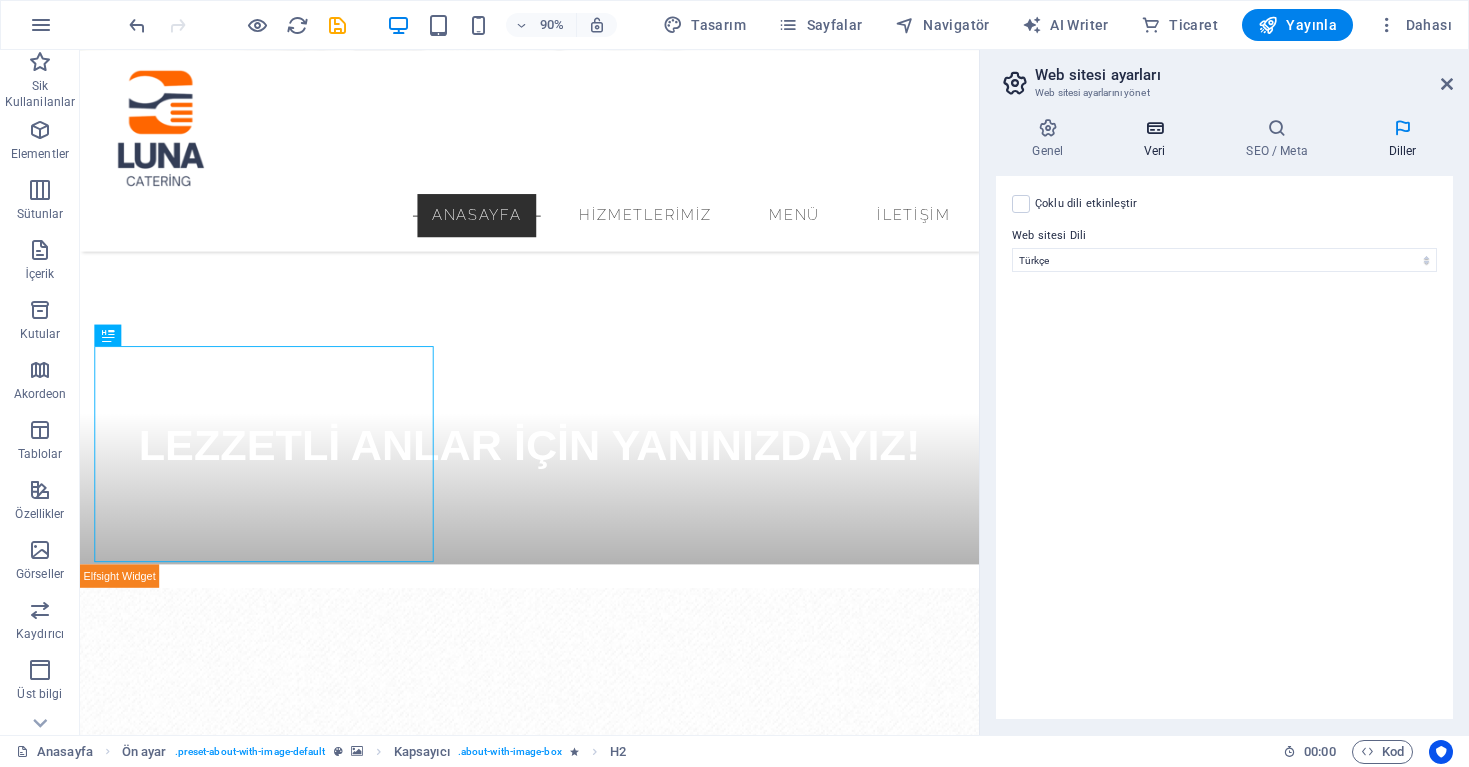 click at bounding box center [1155, 128] 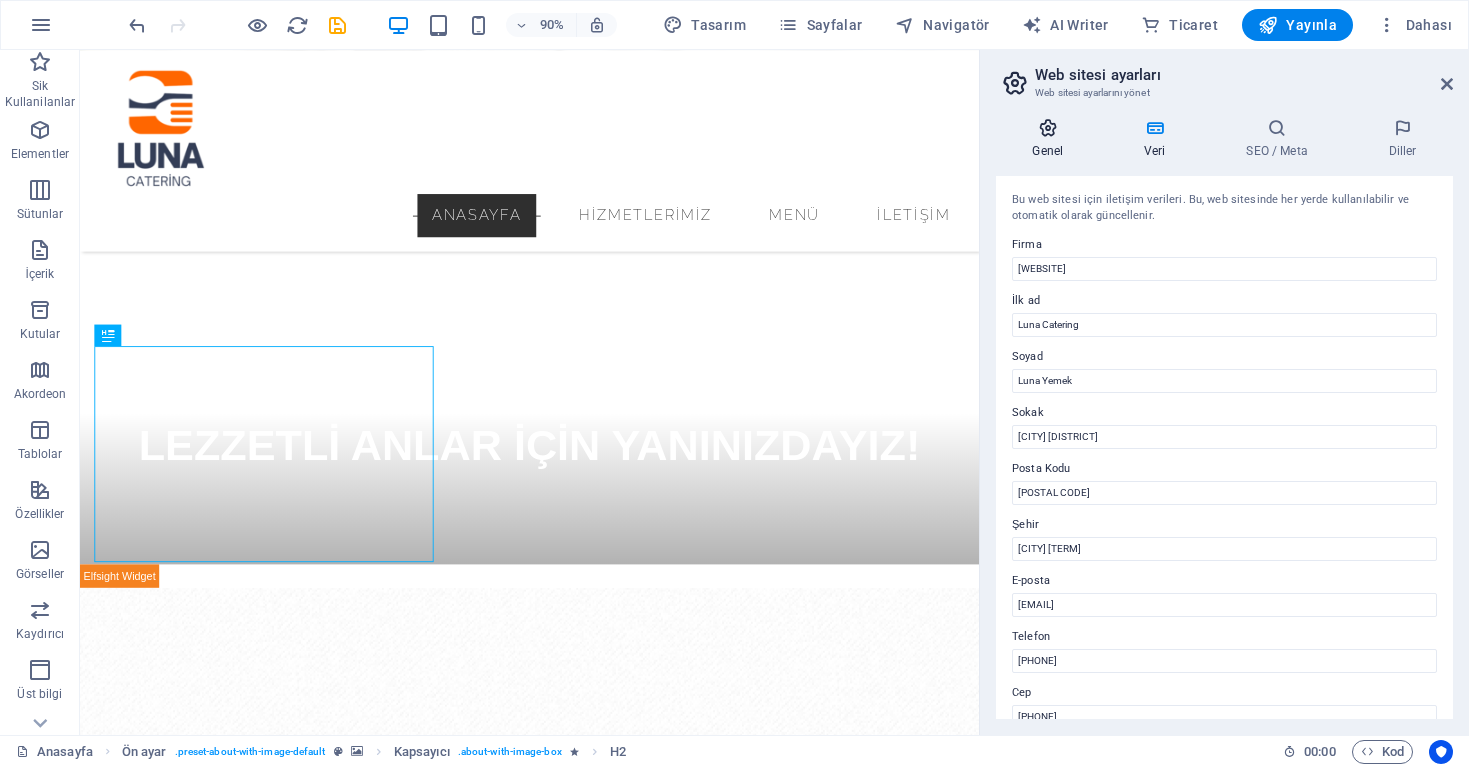 click on "Genel" at bounding box center (1052, 139) 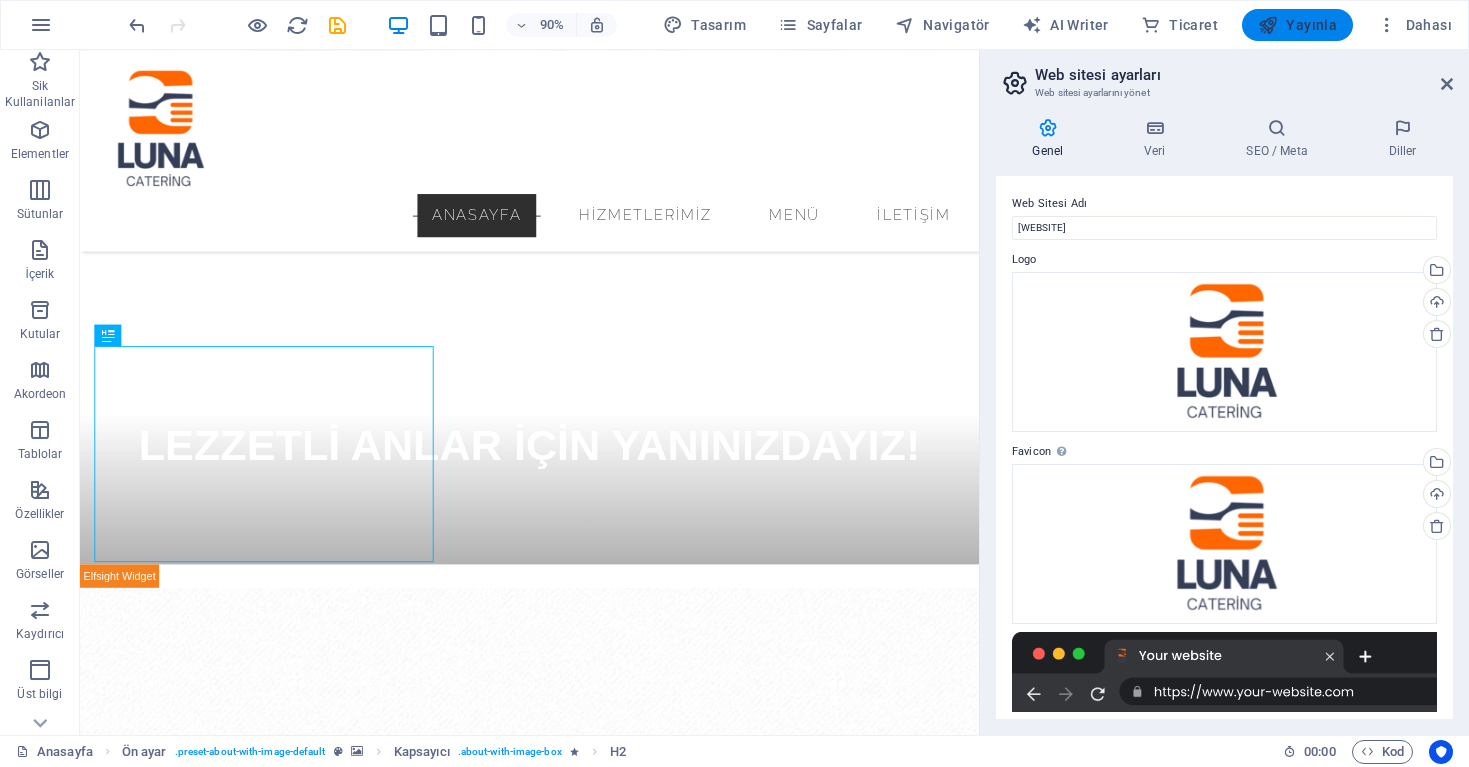 click on "Yayınla" at bounding box center [1297, 25] 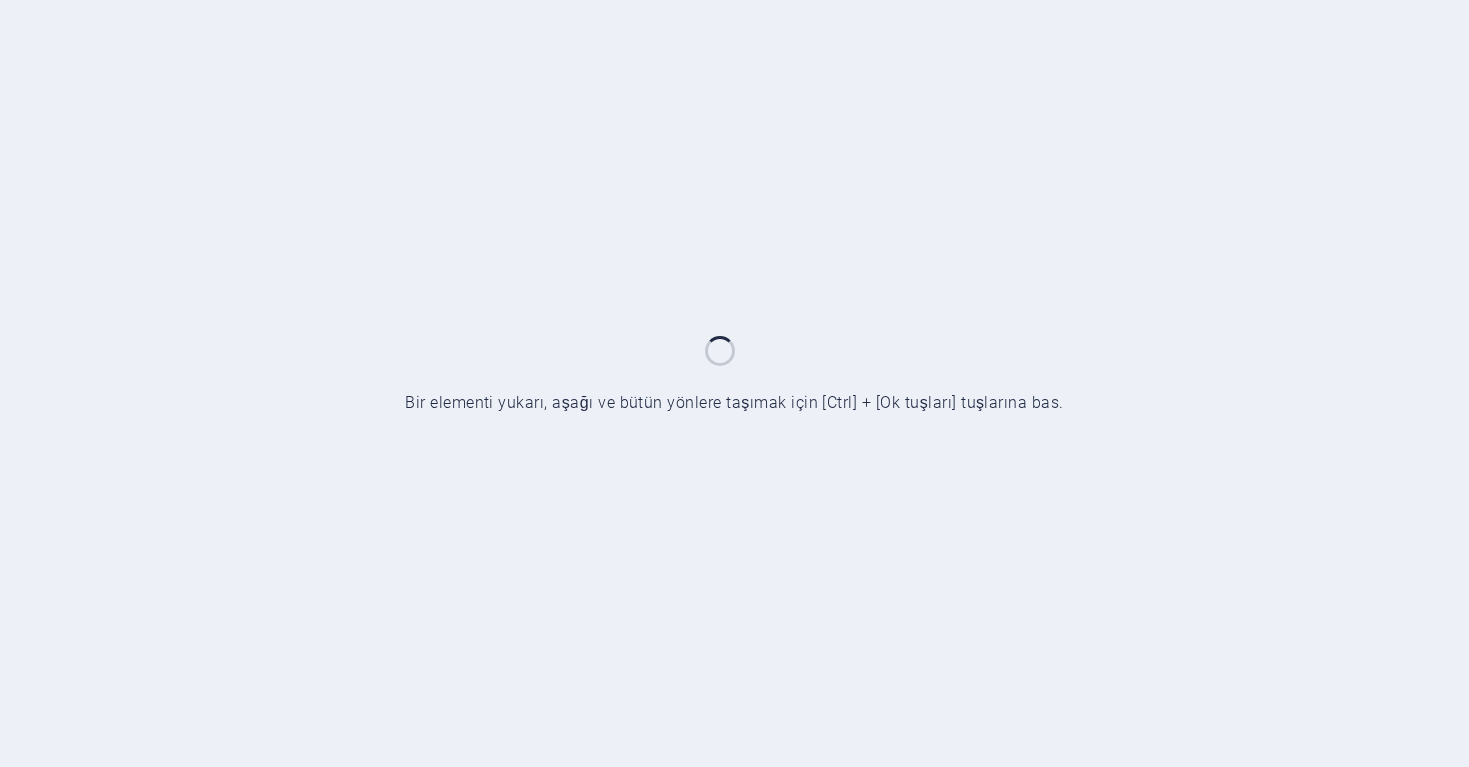 scroll, scrollTop: 0, scrollLeft: 0, axis: both 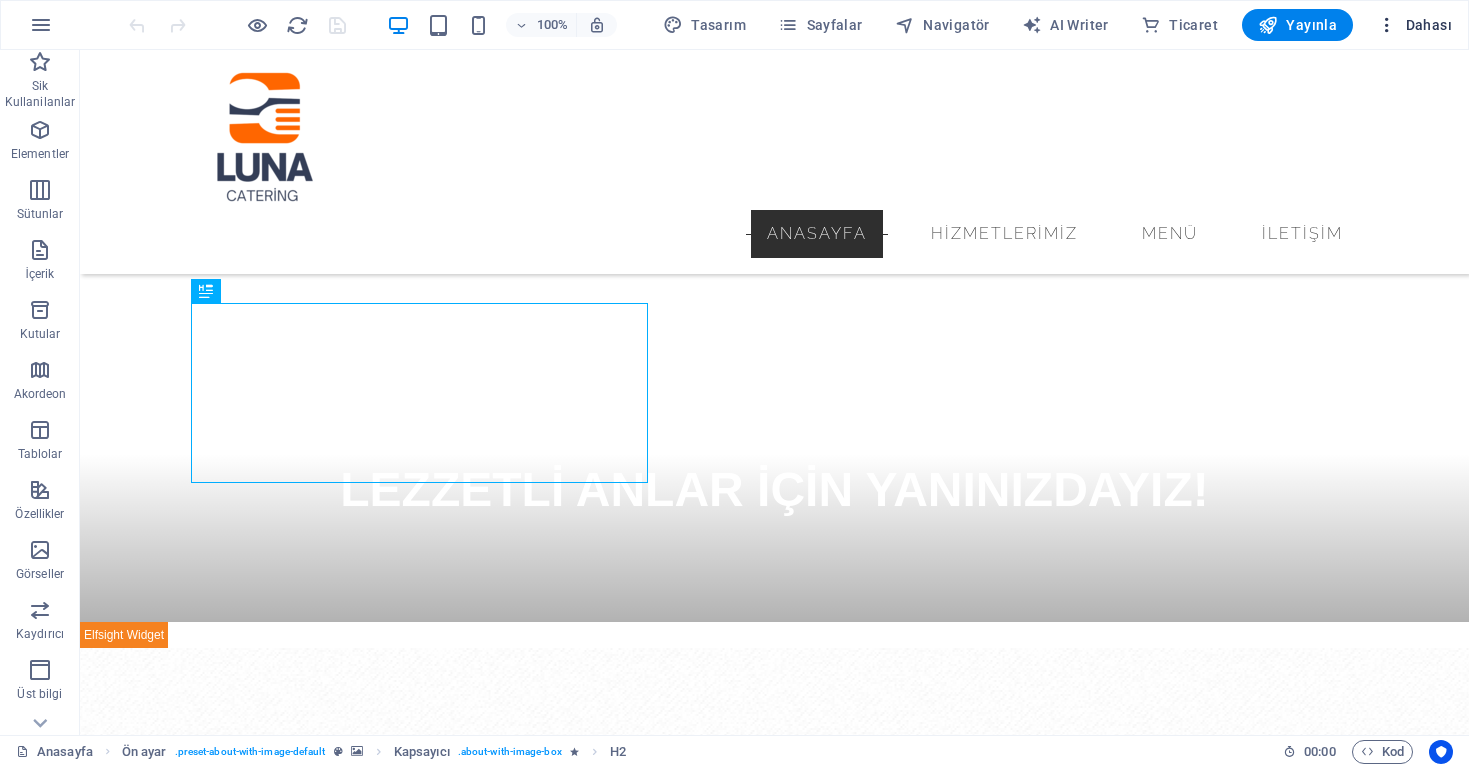 click on "Dahası" at bounding box center [1414, 25] 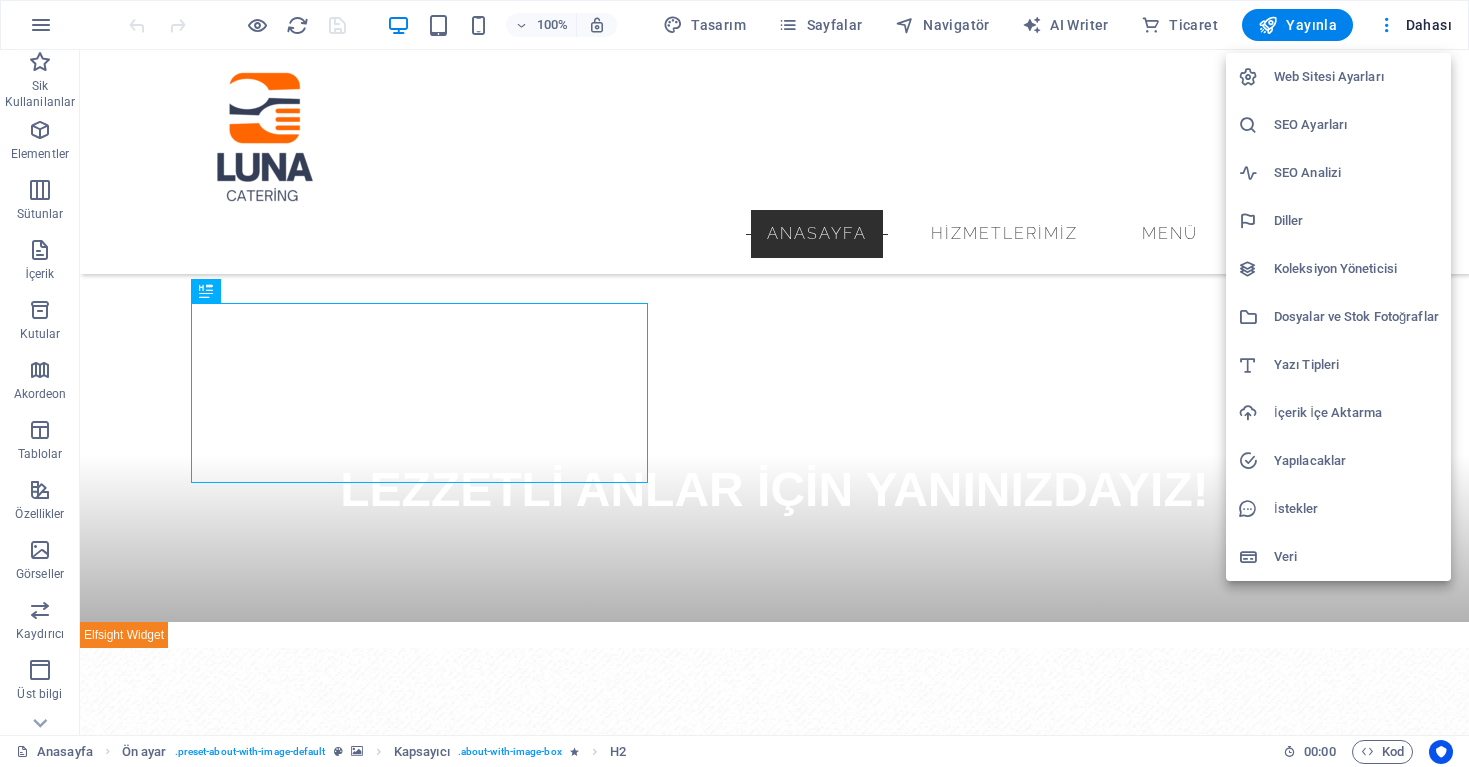 click on "Web Sitesi Ayarları" at bounding box center (1356, 77) 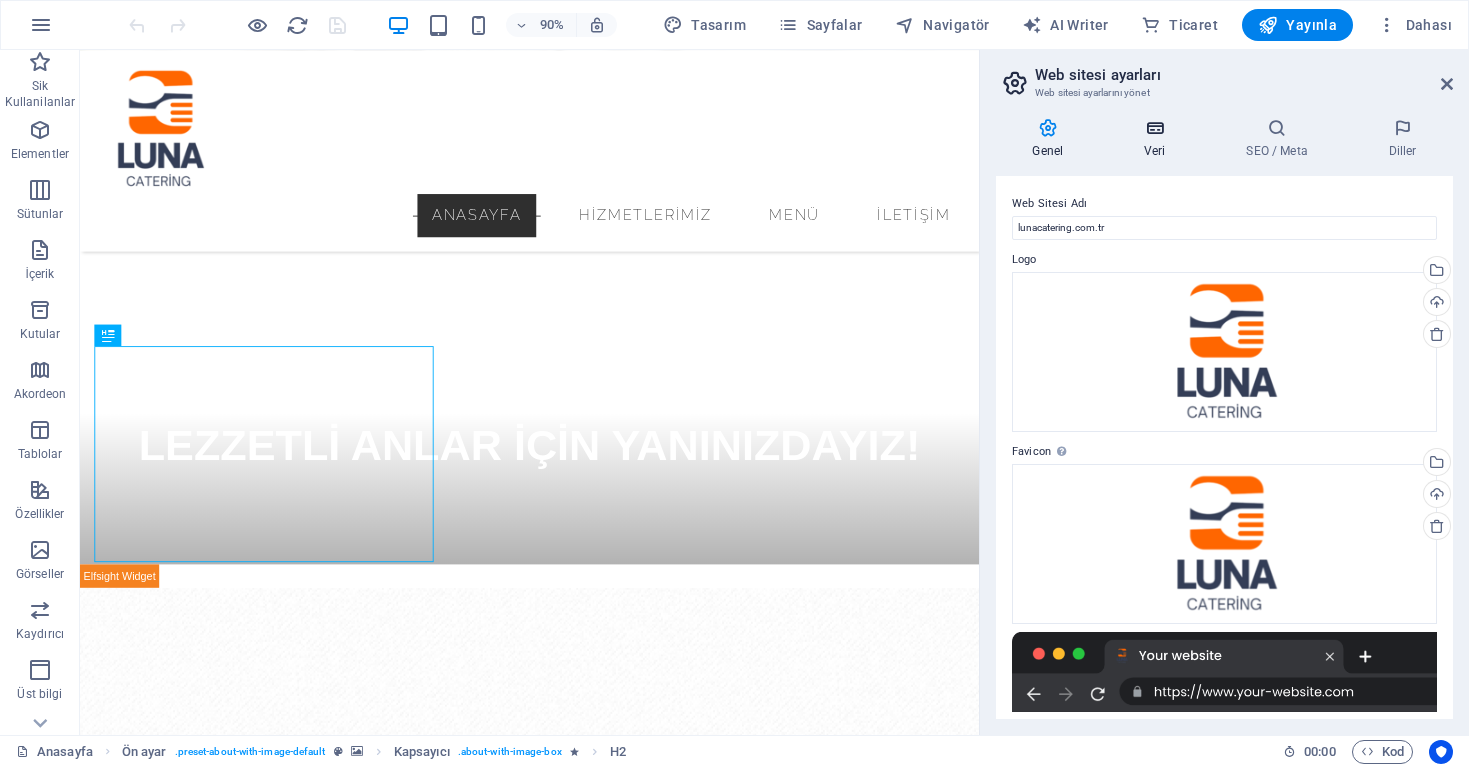 click on "Veri" at bounding box center (1159, 139) 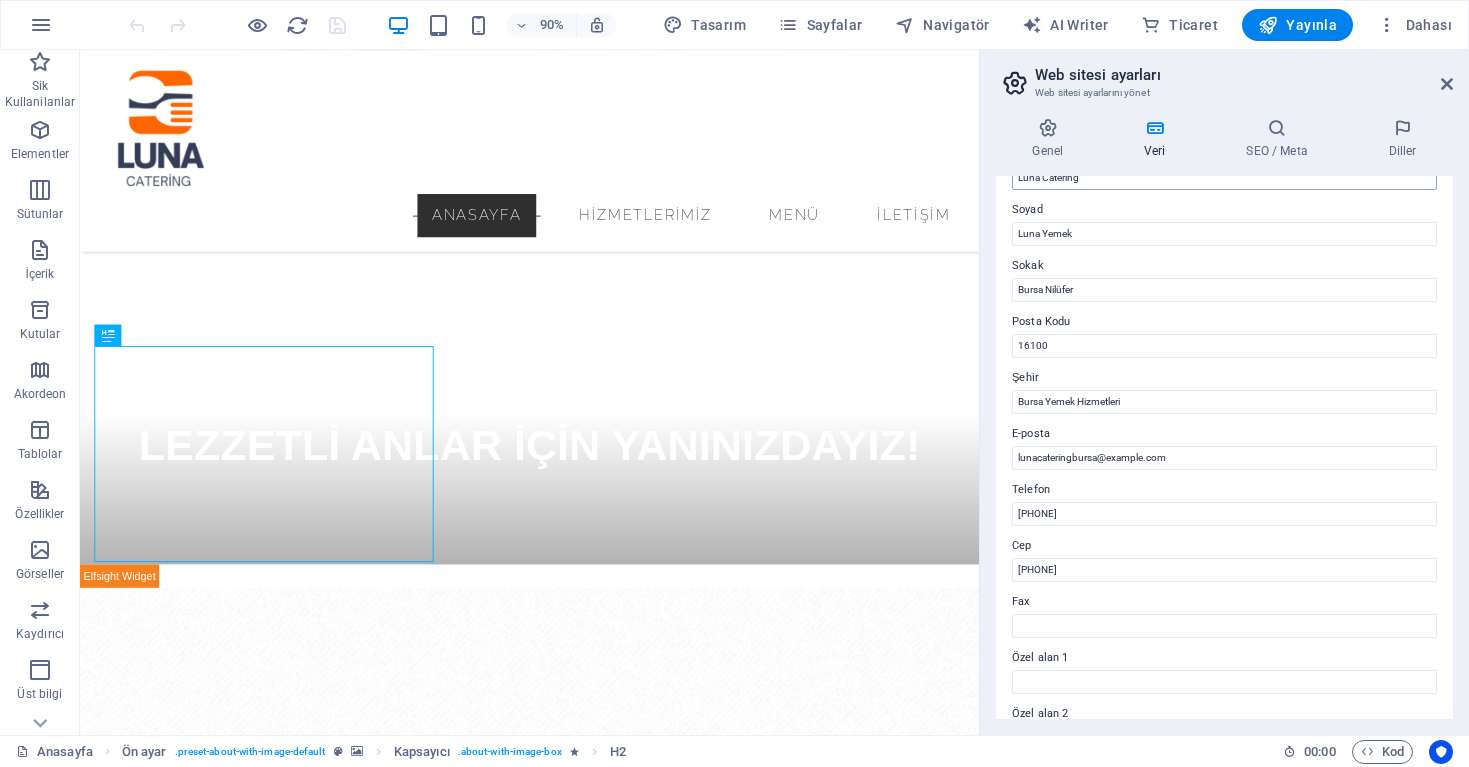 scroll, scrollTop: 154, scrollLeft: 0, axis: vertical 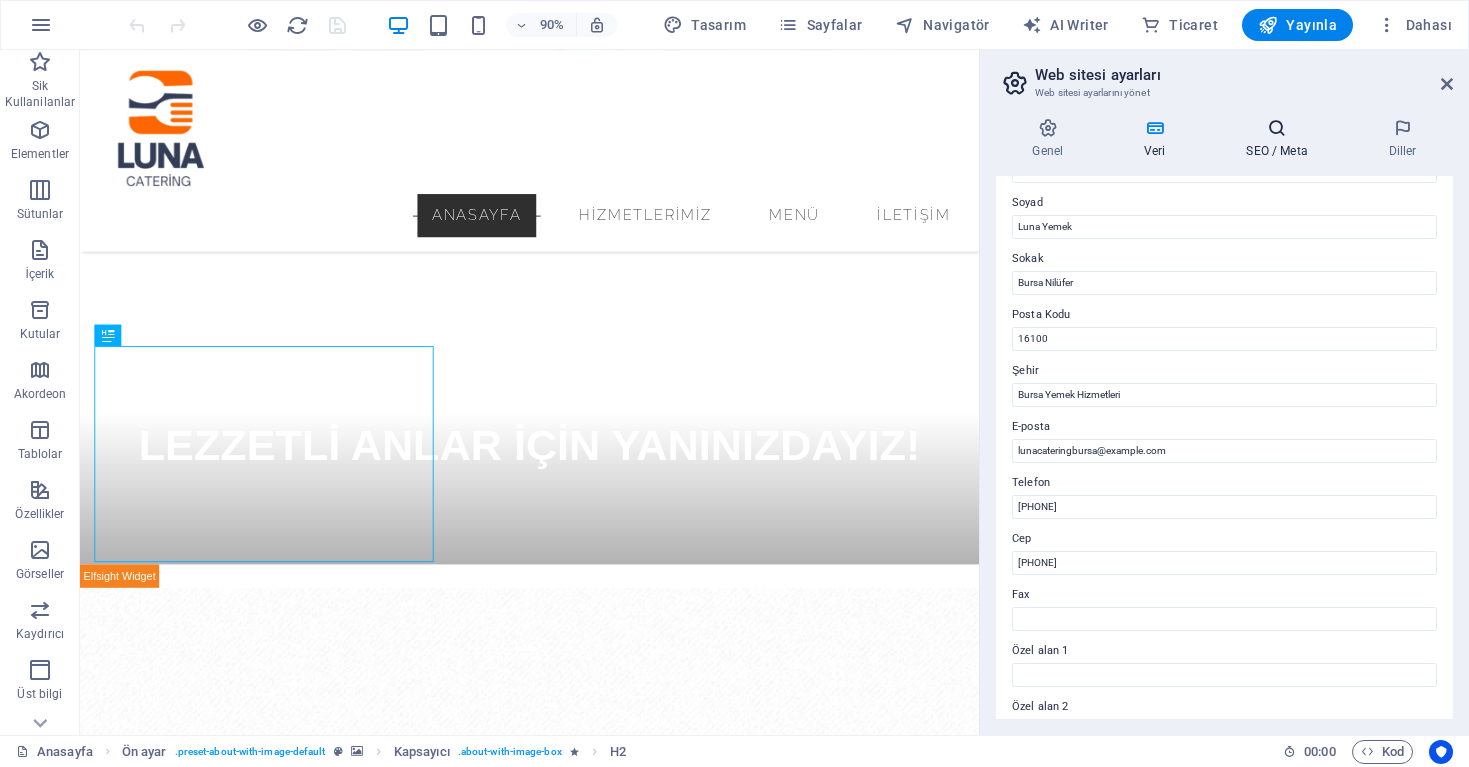 click at bounding box center [1277, 128] 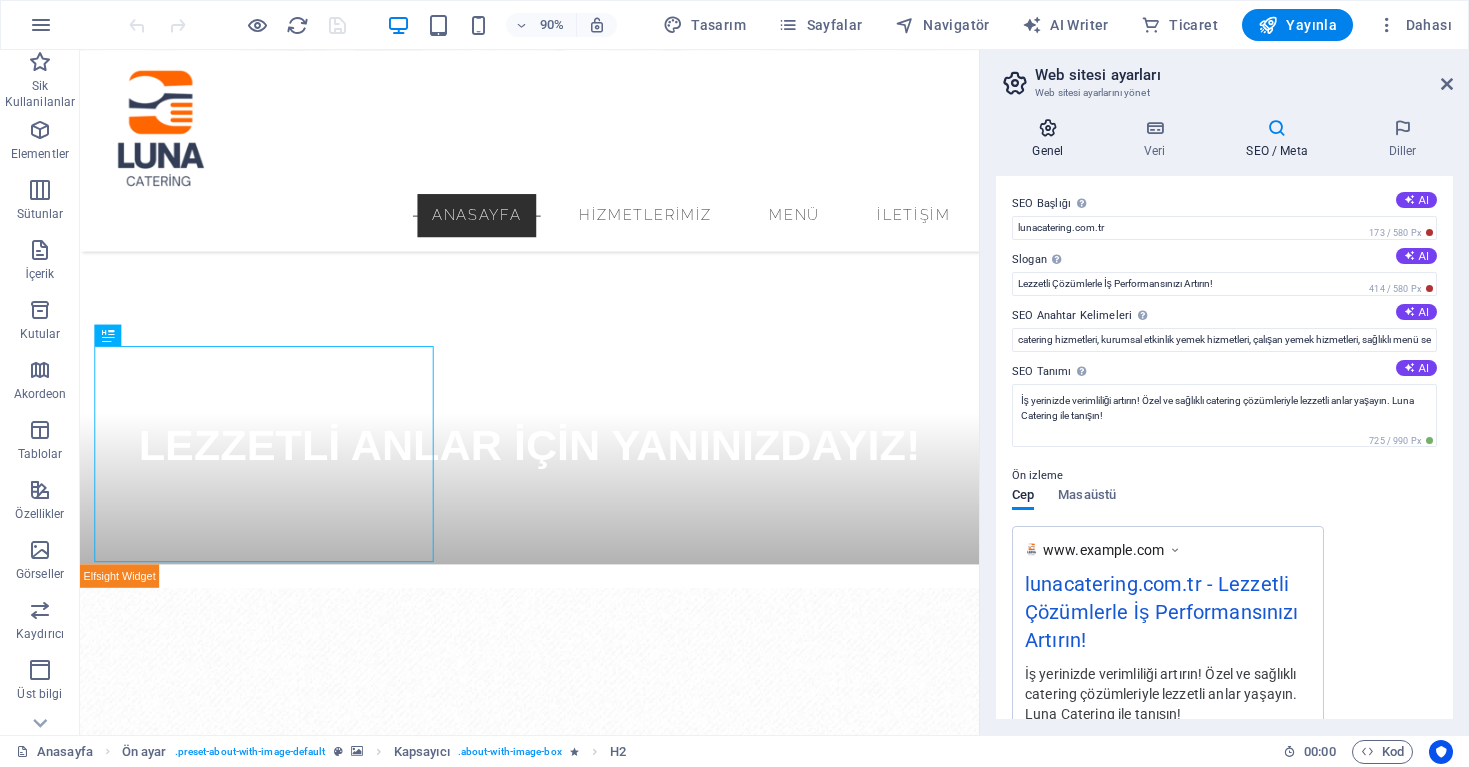 click on "Genel" at bounding box center [1052, 139] 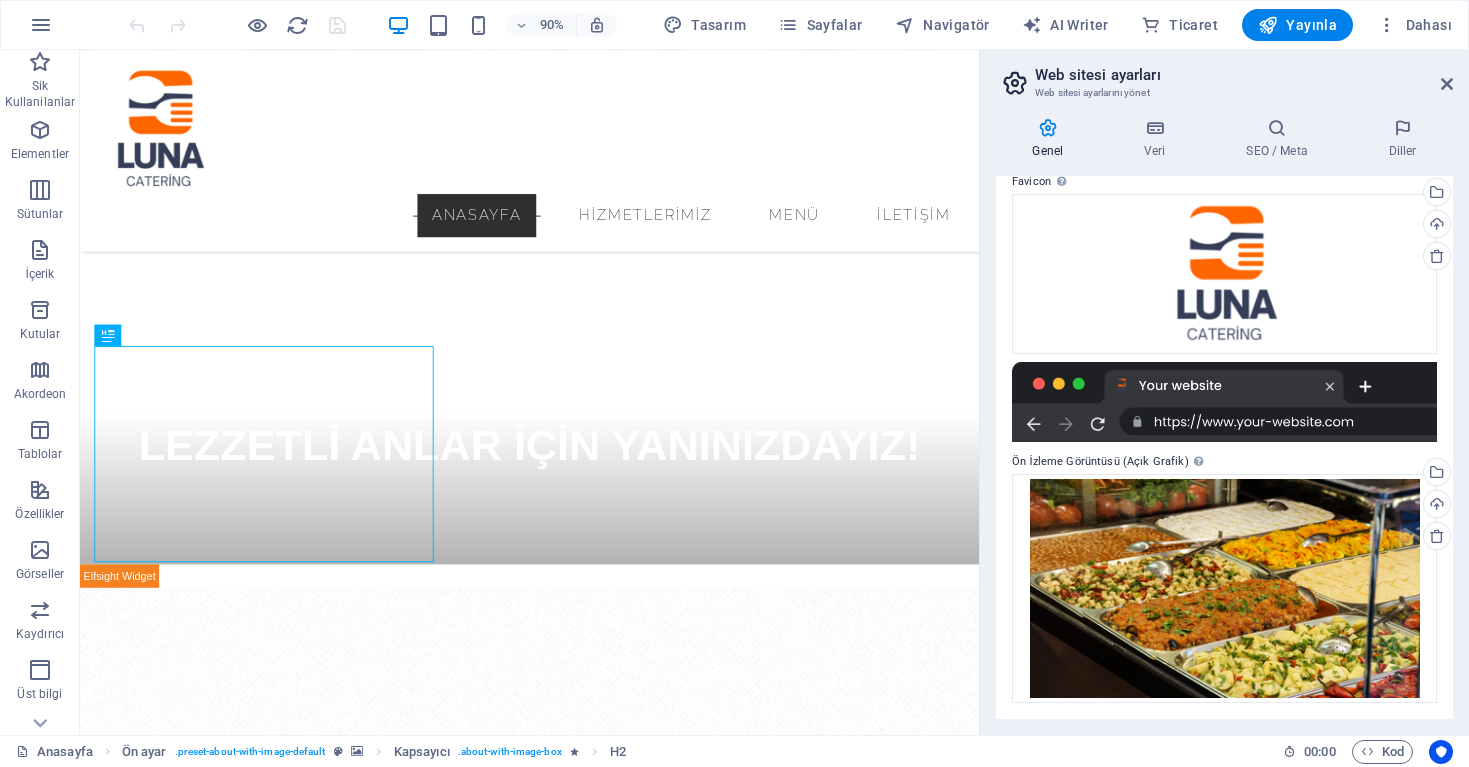 scroll, scrollTop: 269, scrollLeft: 0, axis: vertical 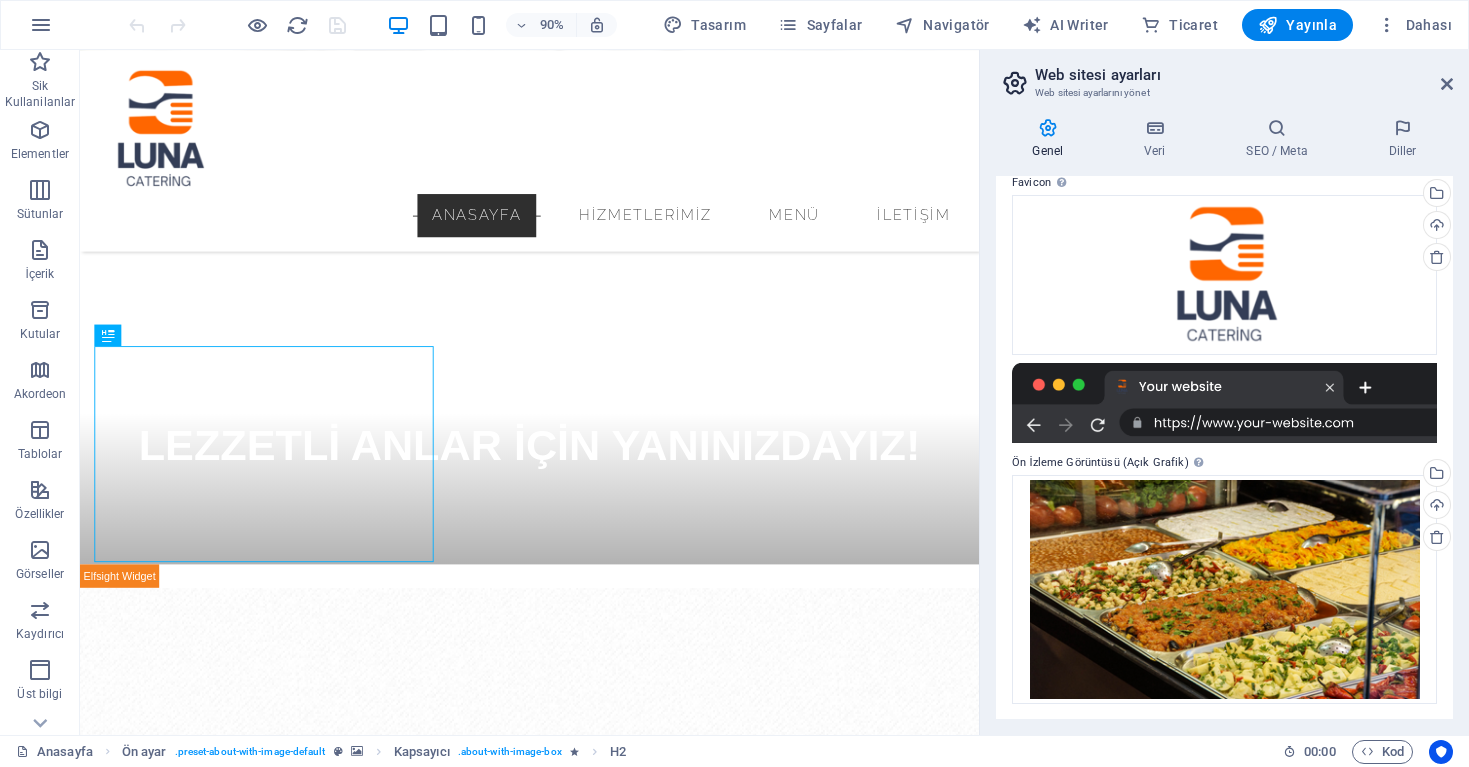 click at bounding box center (1224, 403) 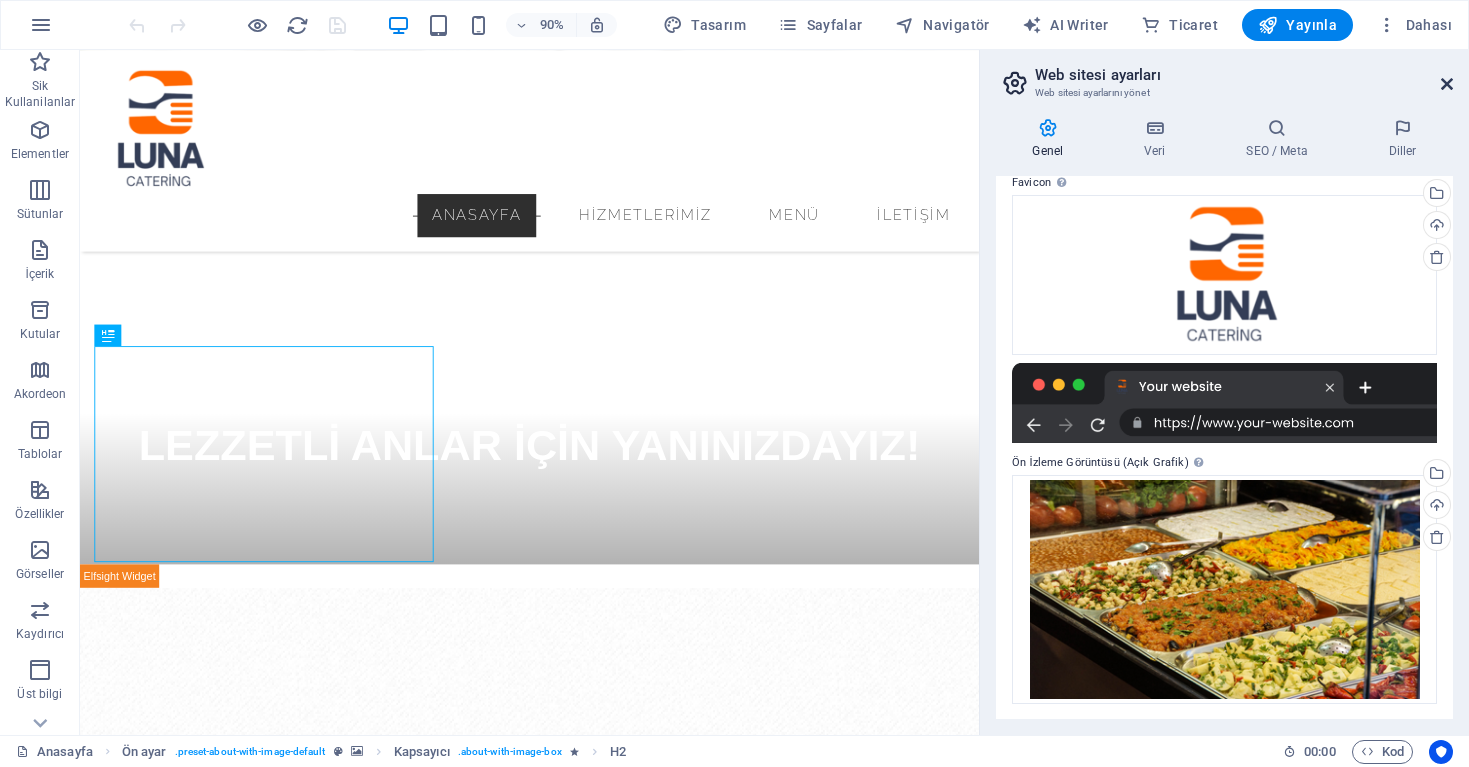 click at bounding box center [1447, 84] 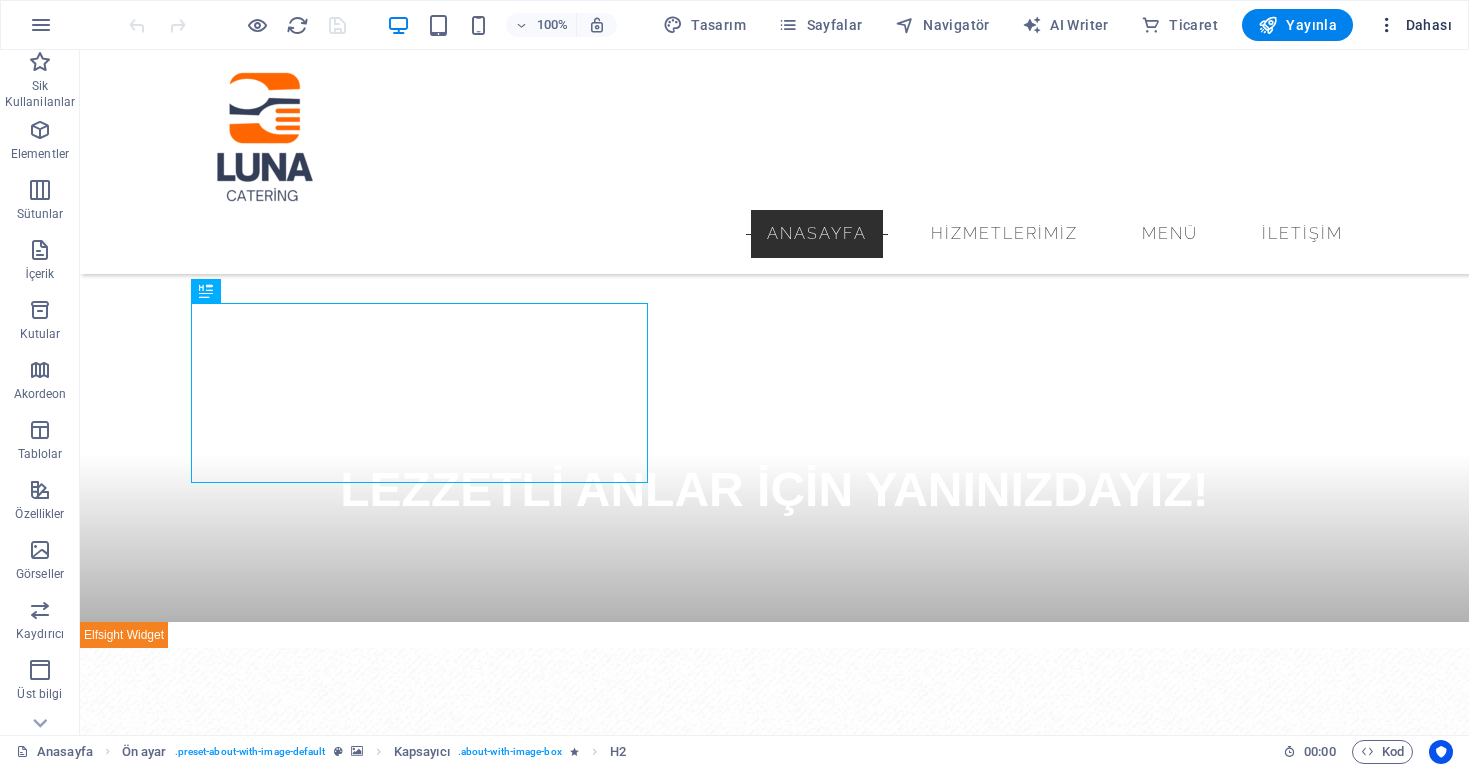 click on "Dahası" at bounding box center (1414, 25) 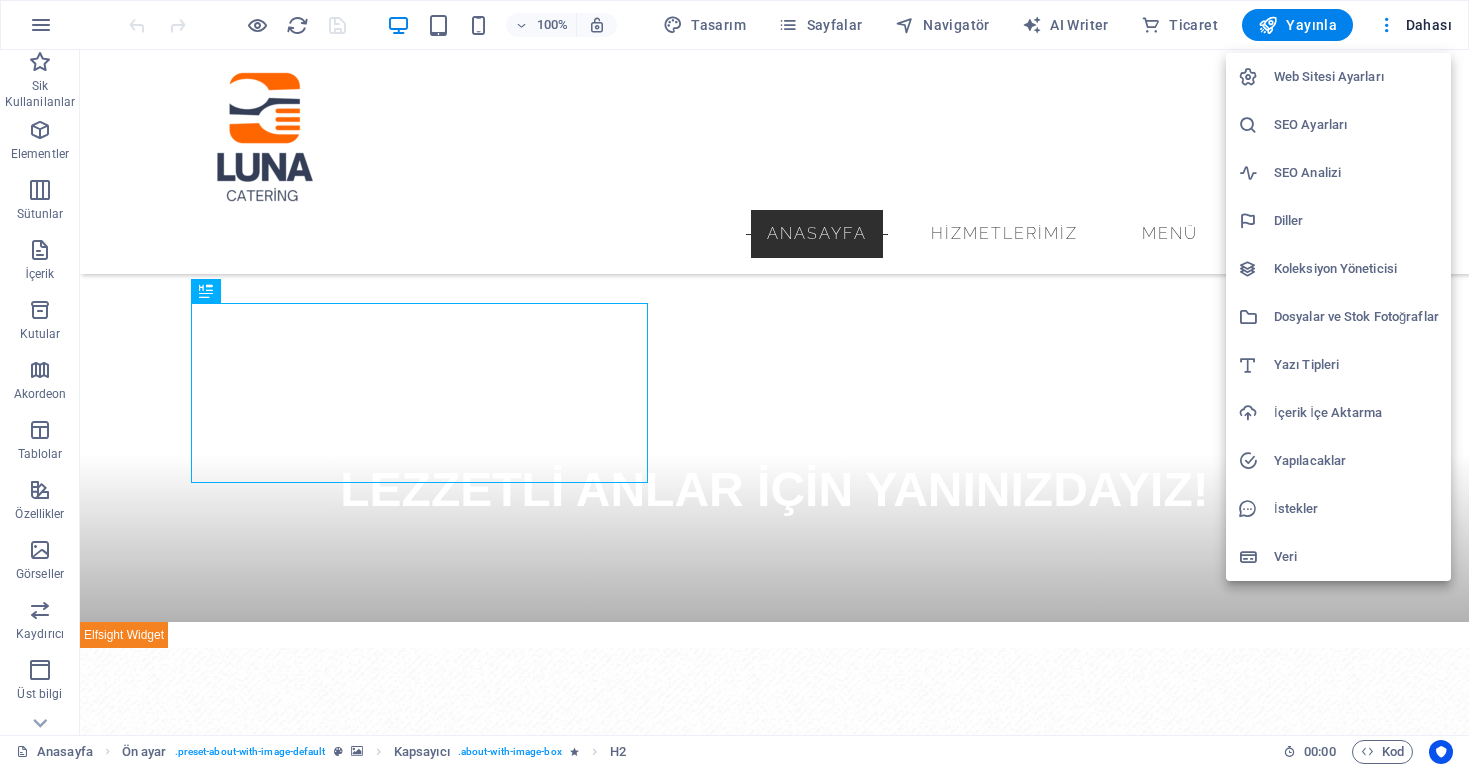 click at bounding box center (734, 383) 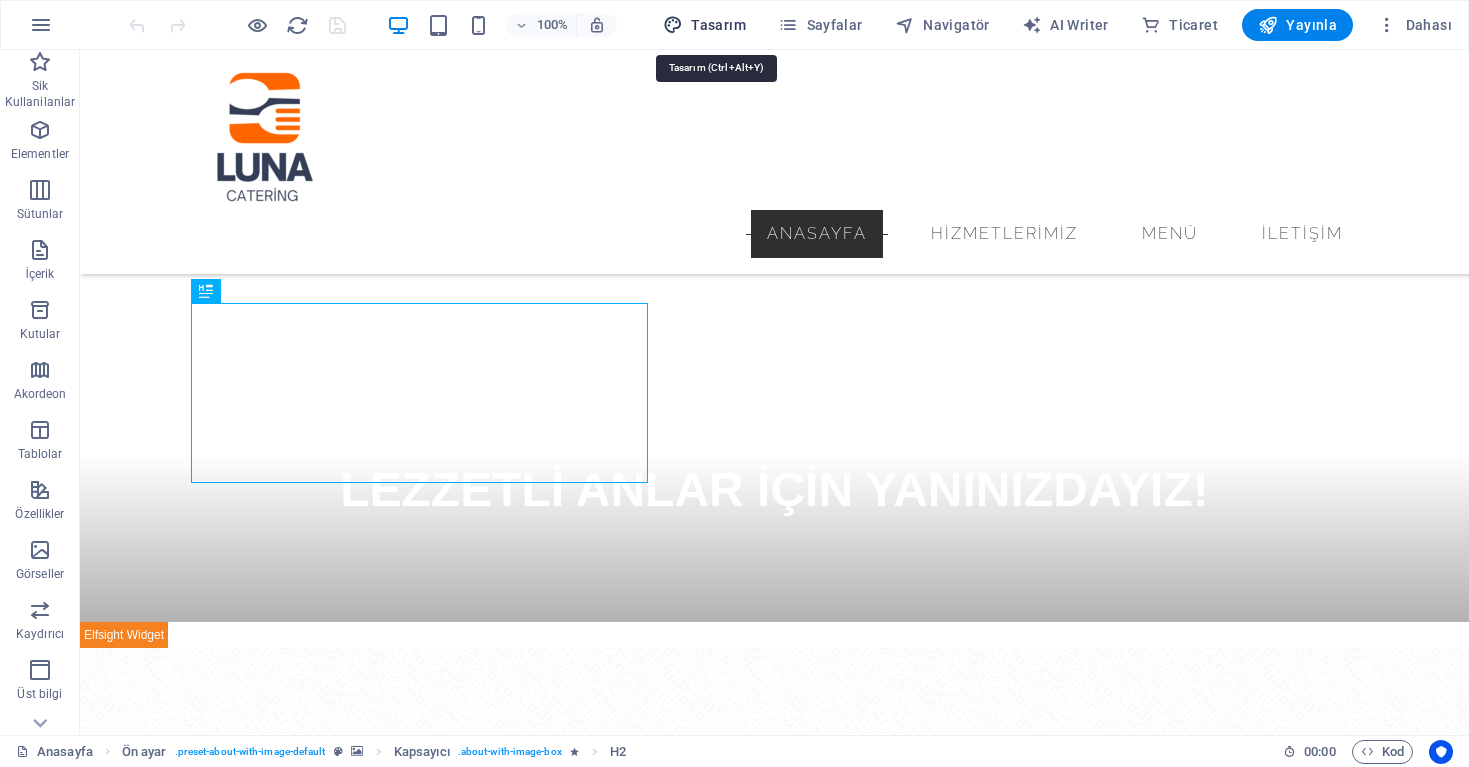 click on "Tasarım" at bounding box center (704, 25) 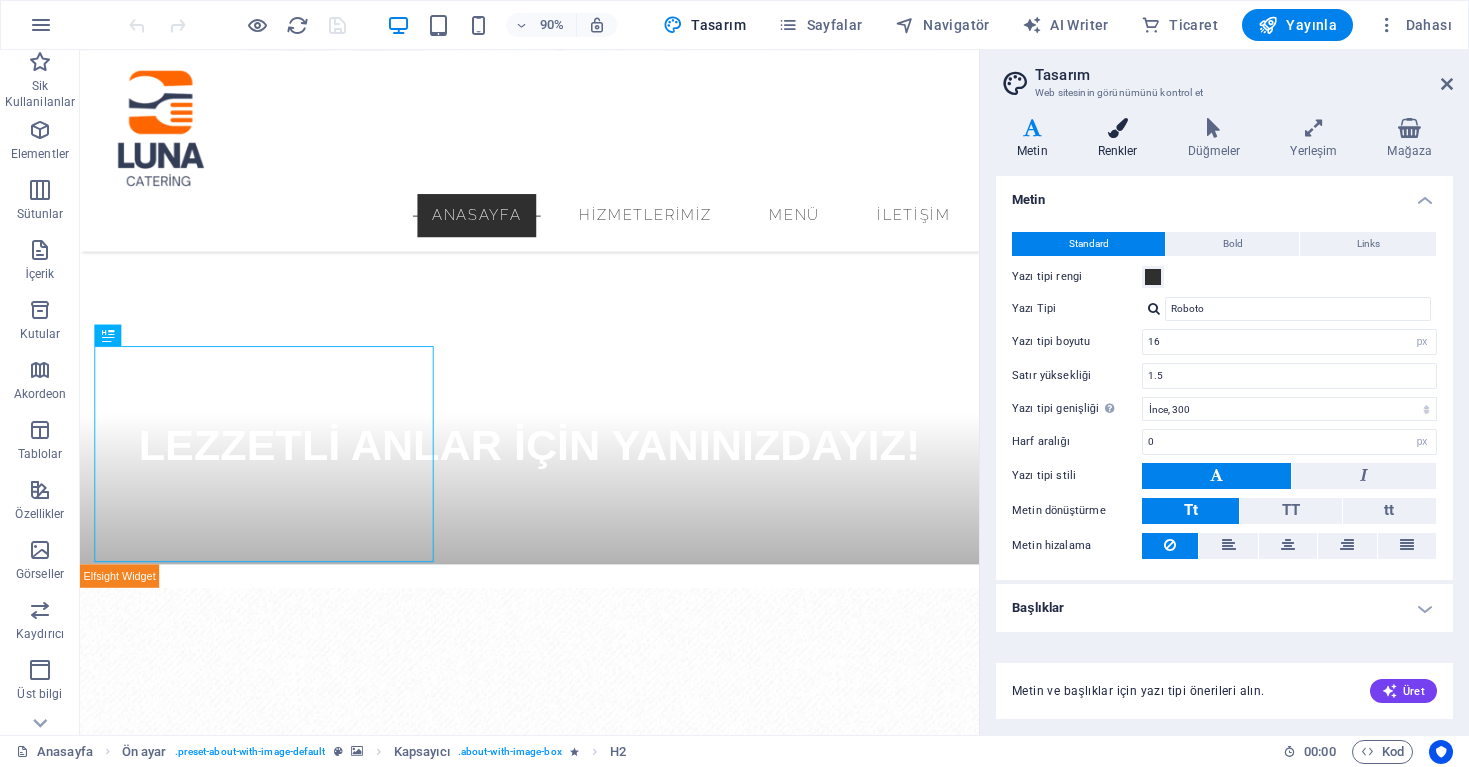 click on "Renkler" at bounding box center [1122, 139] 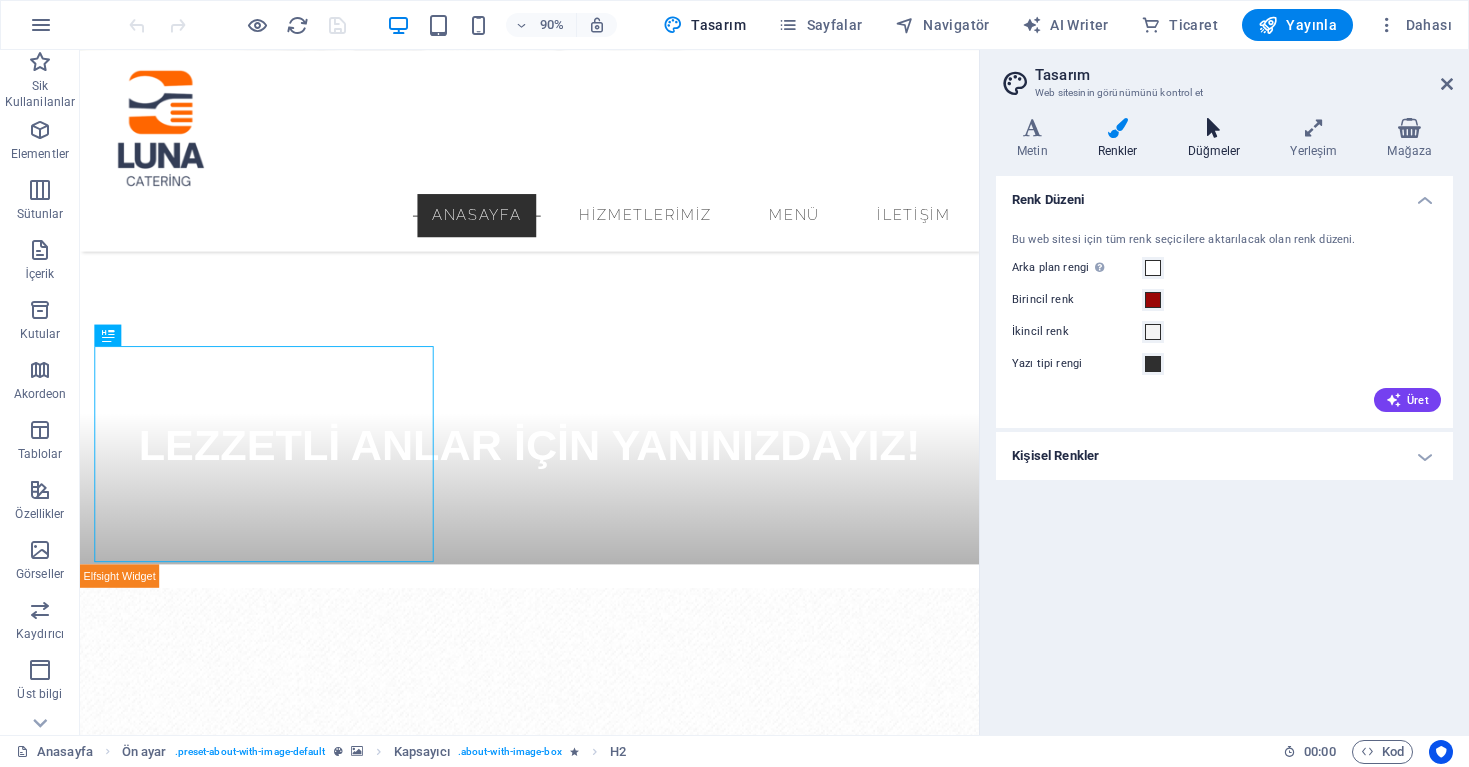click on "Düğmeler" at bounding box center [1218, 139] 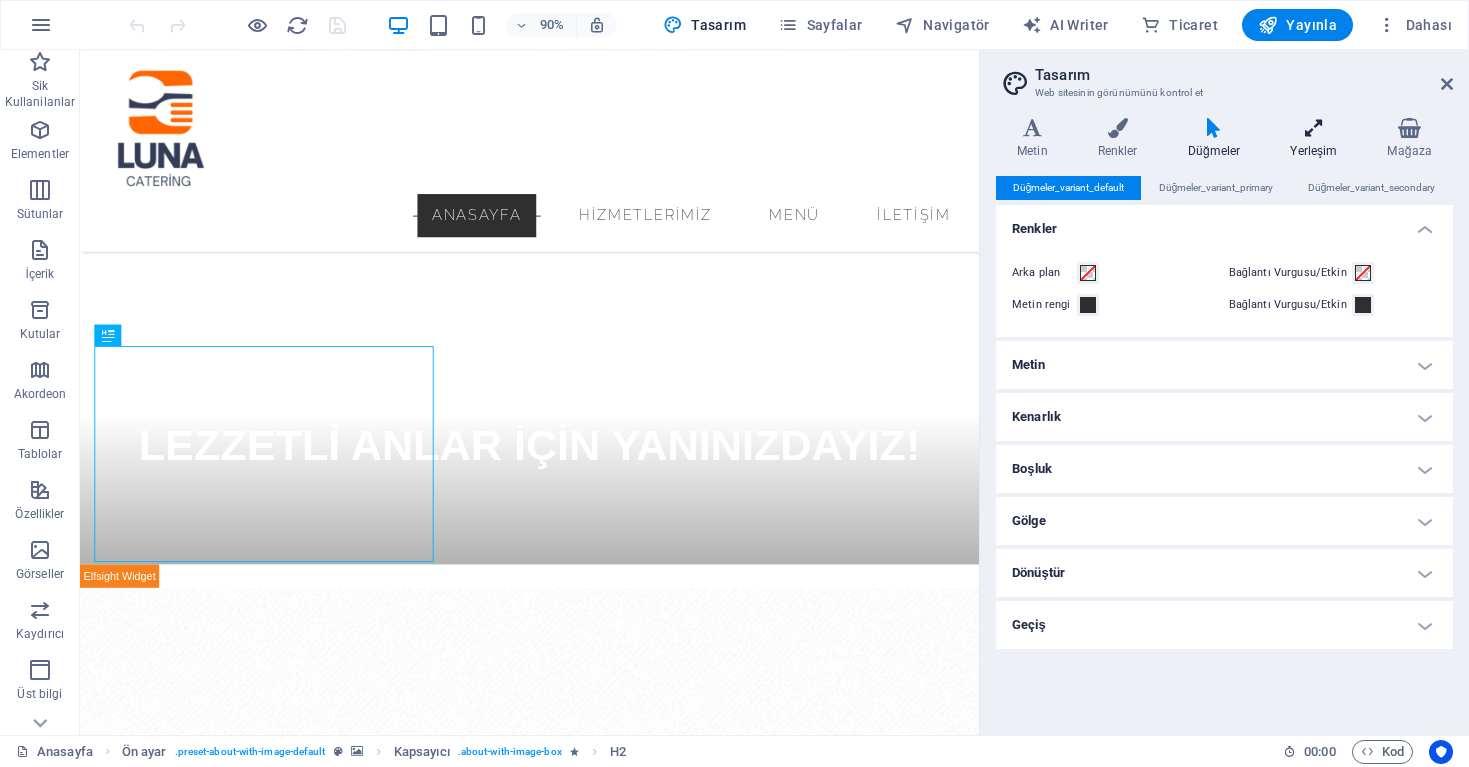 click on "Yerleşim" at bounding box center [1317, 139] 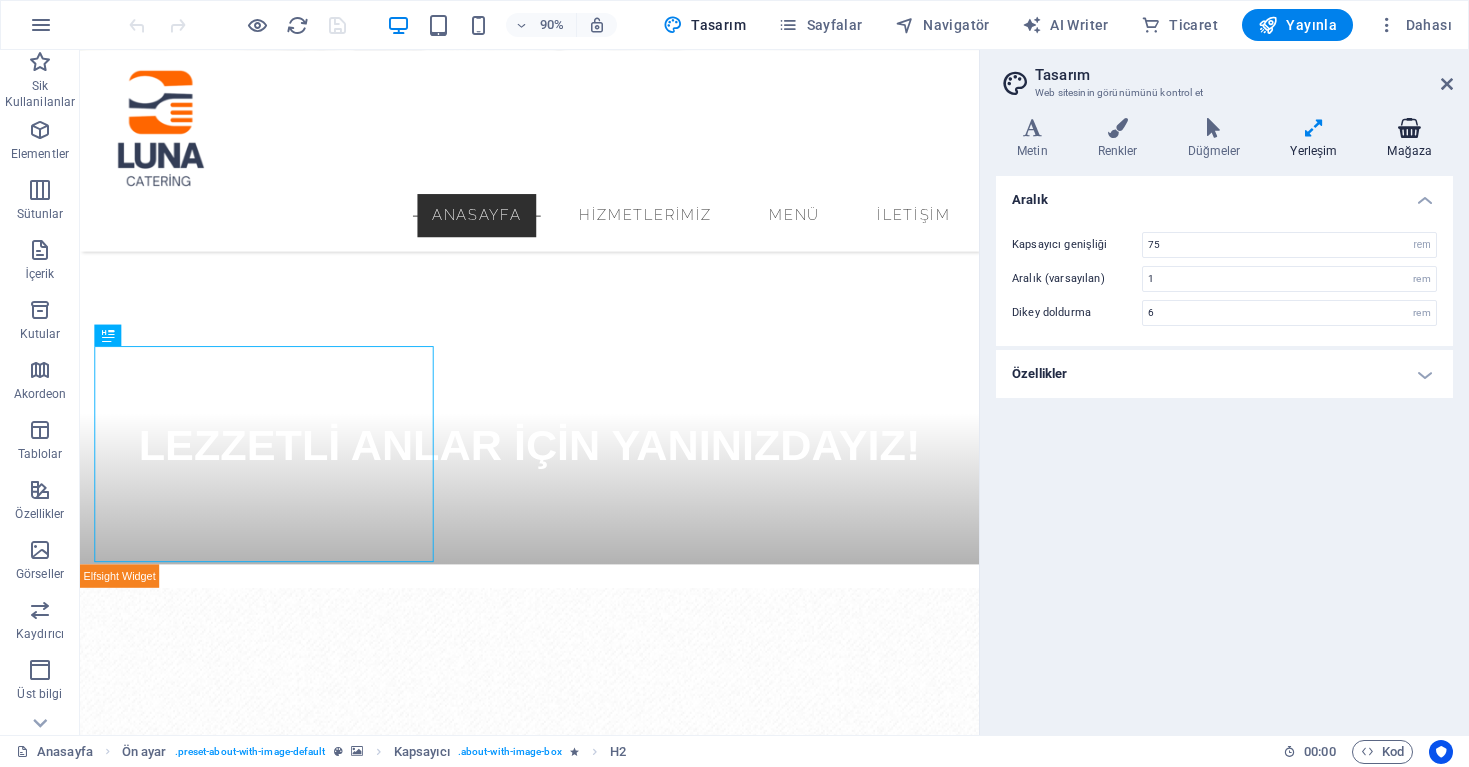 click at bounding box center (1409, 128) 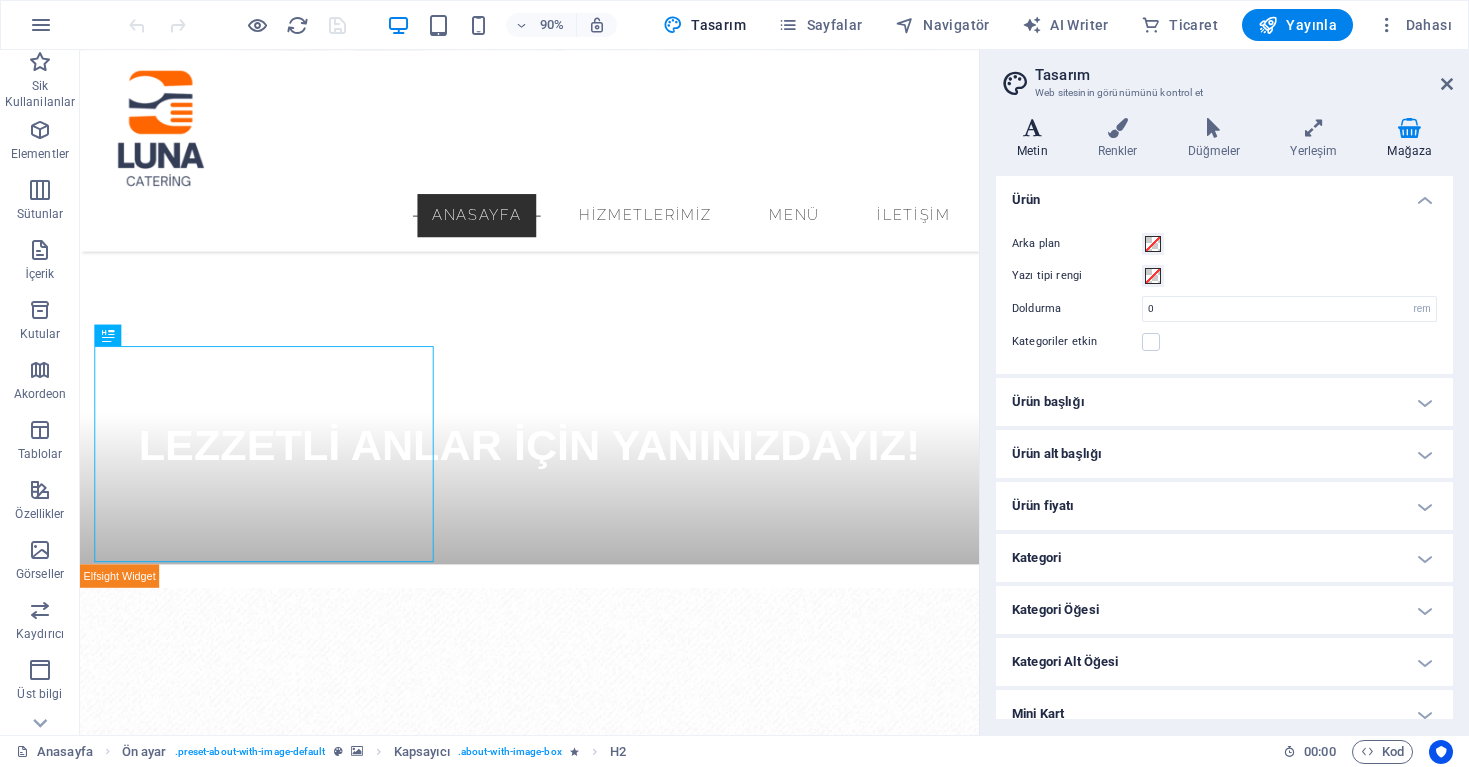 scroll, scrollTop: -1, scrollLeft: 0, axis: vertical 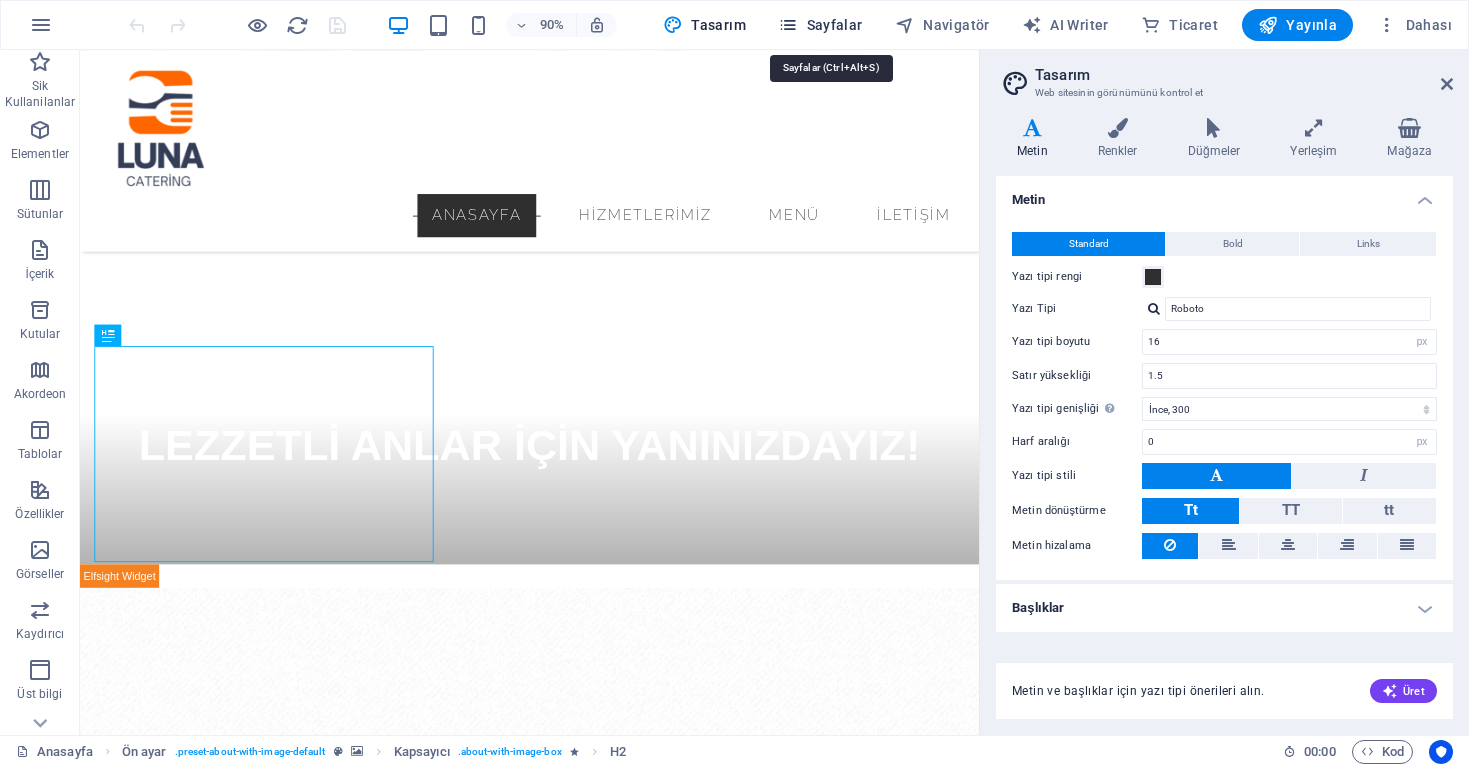 click on "Sayfalar" at bounding box center (820, 25) 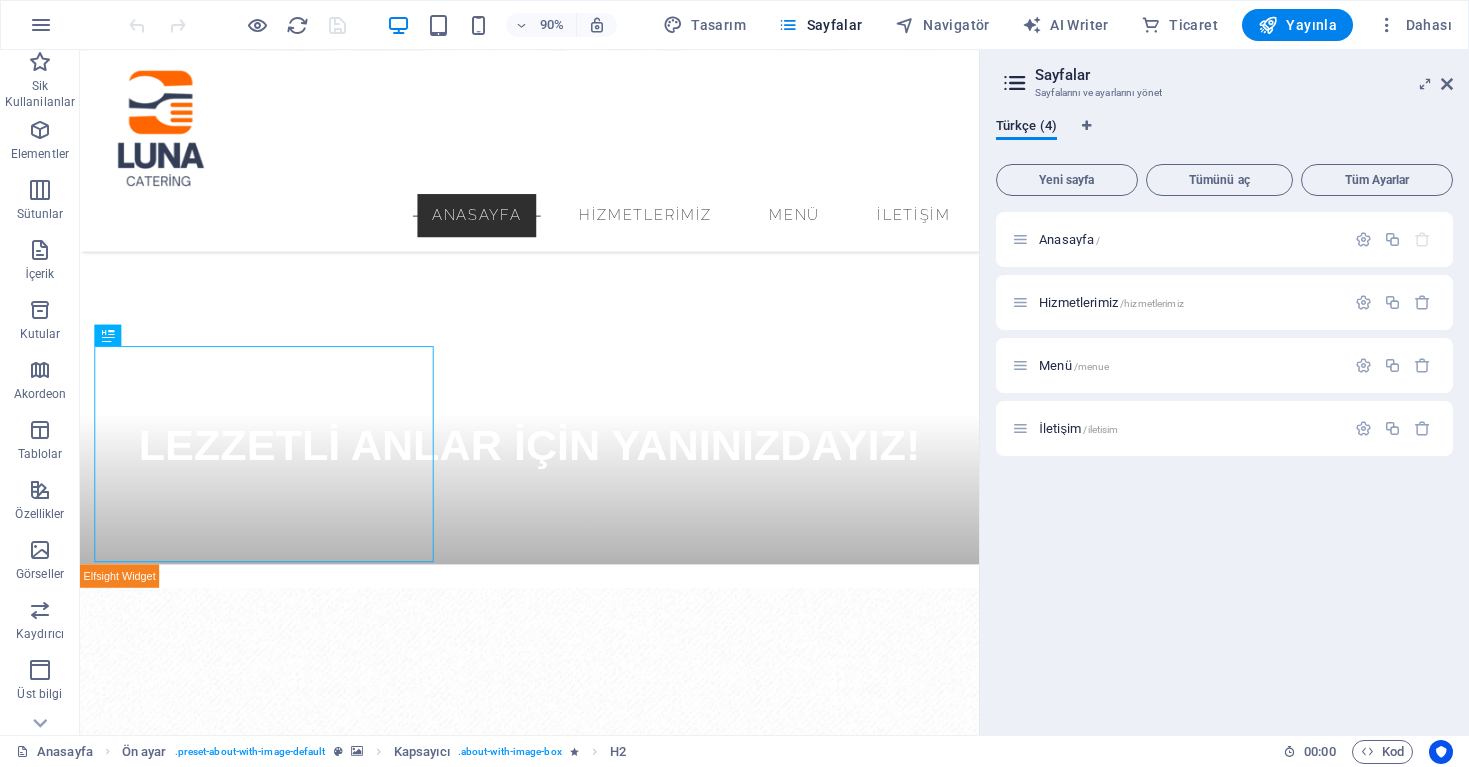 click at bounding box center [1015, 83] 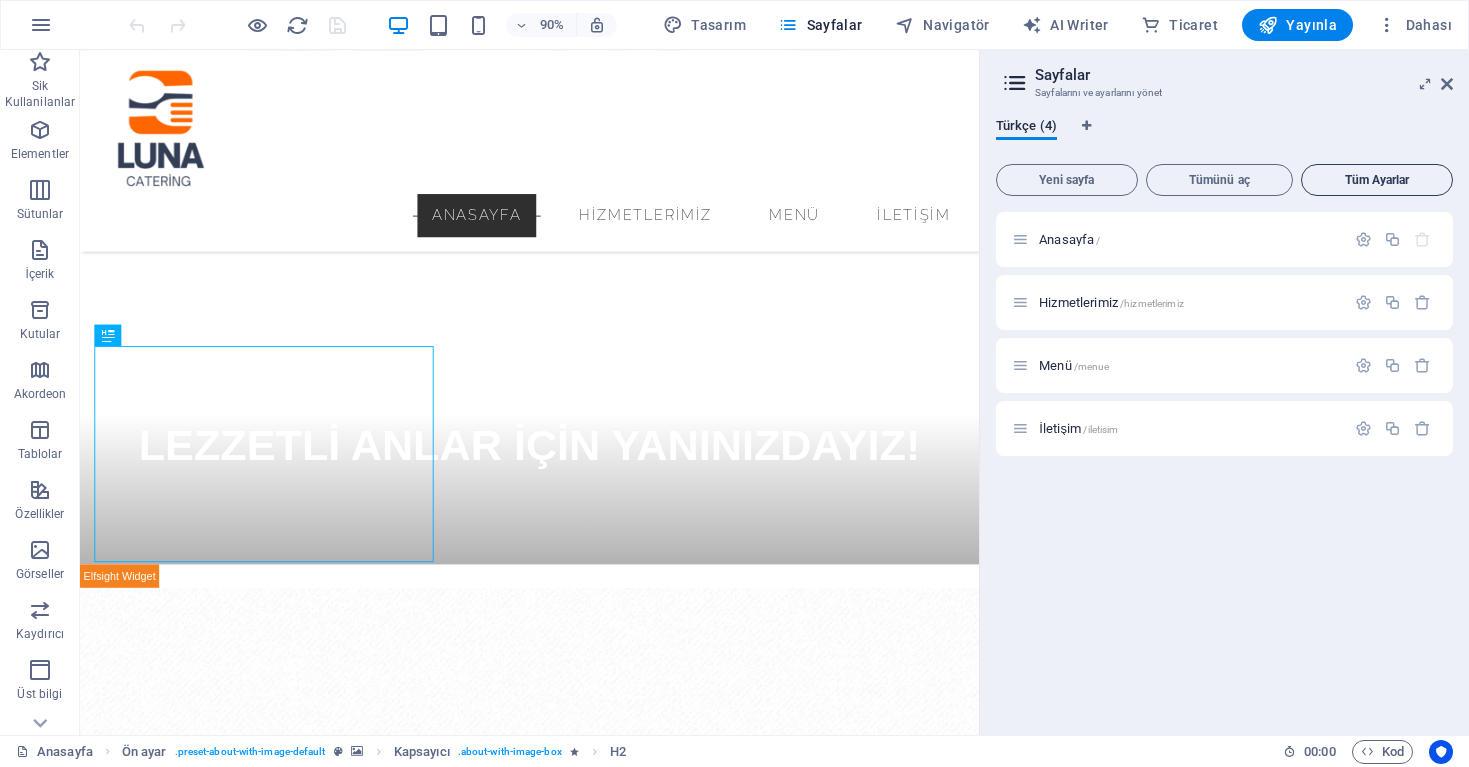 click on "Tüm Ayarlar" at bounding box center (1377, 180) 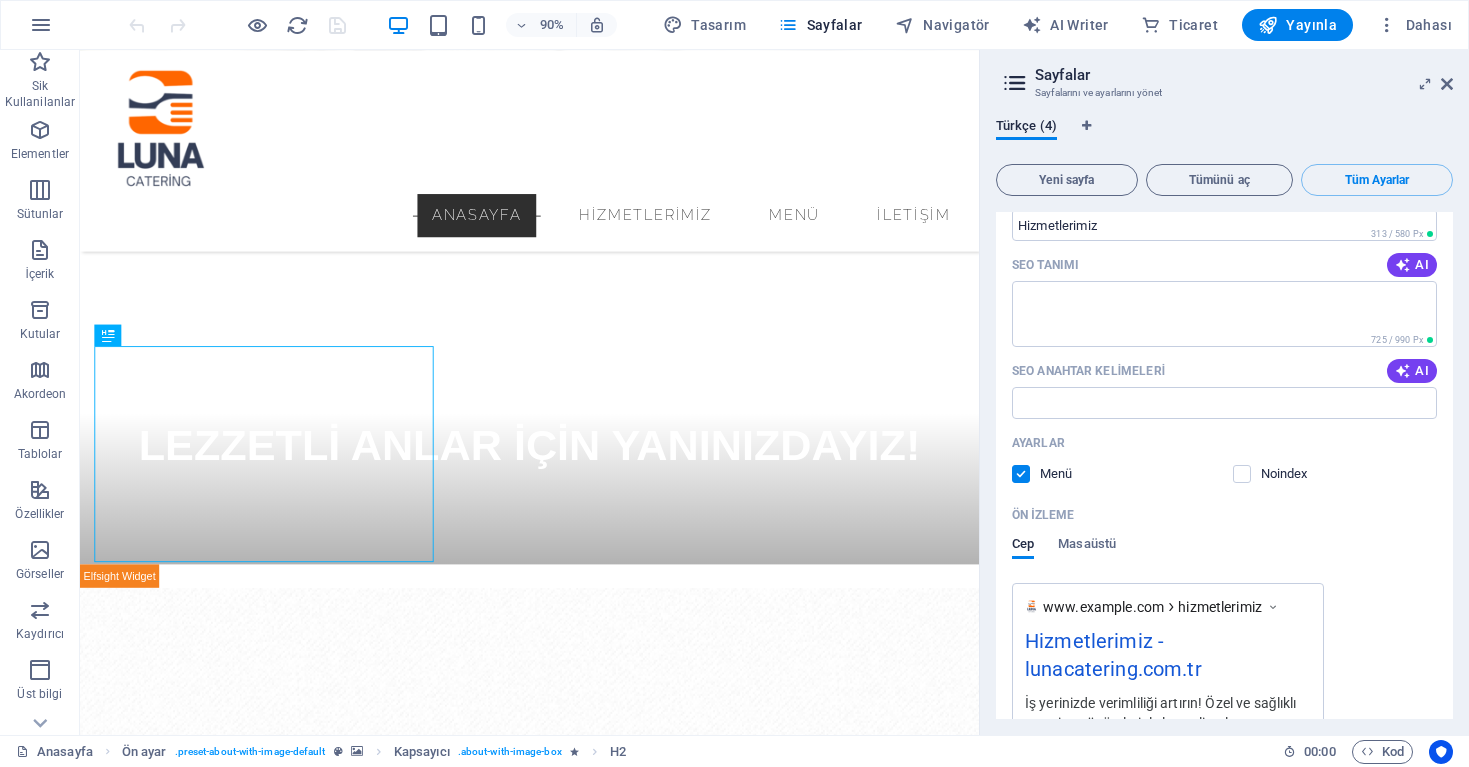scroll, scrollTop: 1144, scrollLeft: 0, axis: vertical 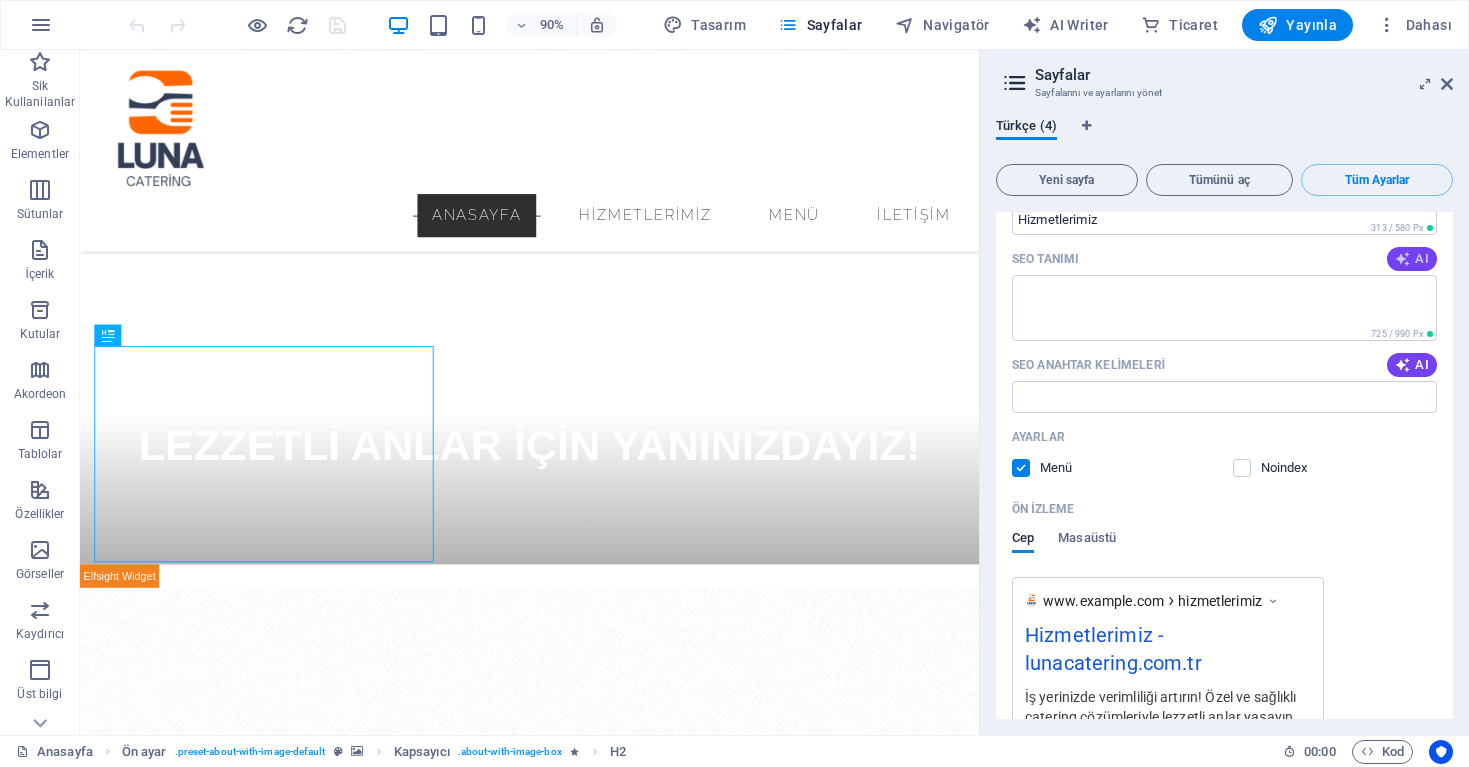 click on "AI" at bounding box center (1412, 259) 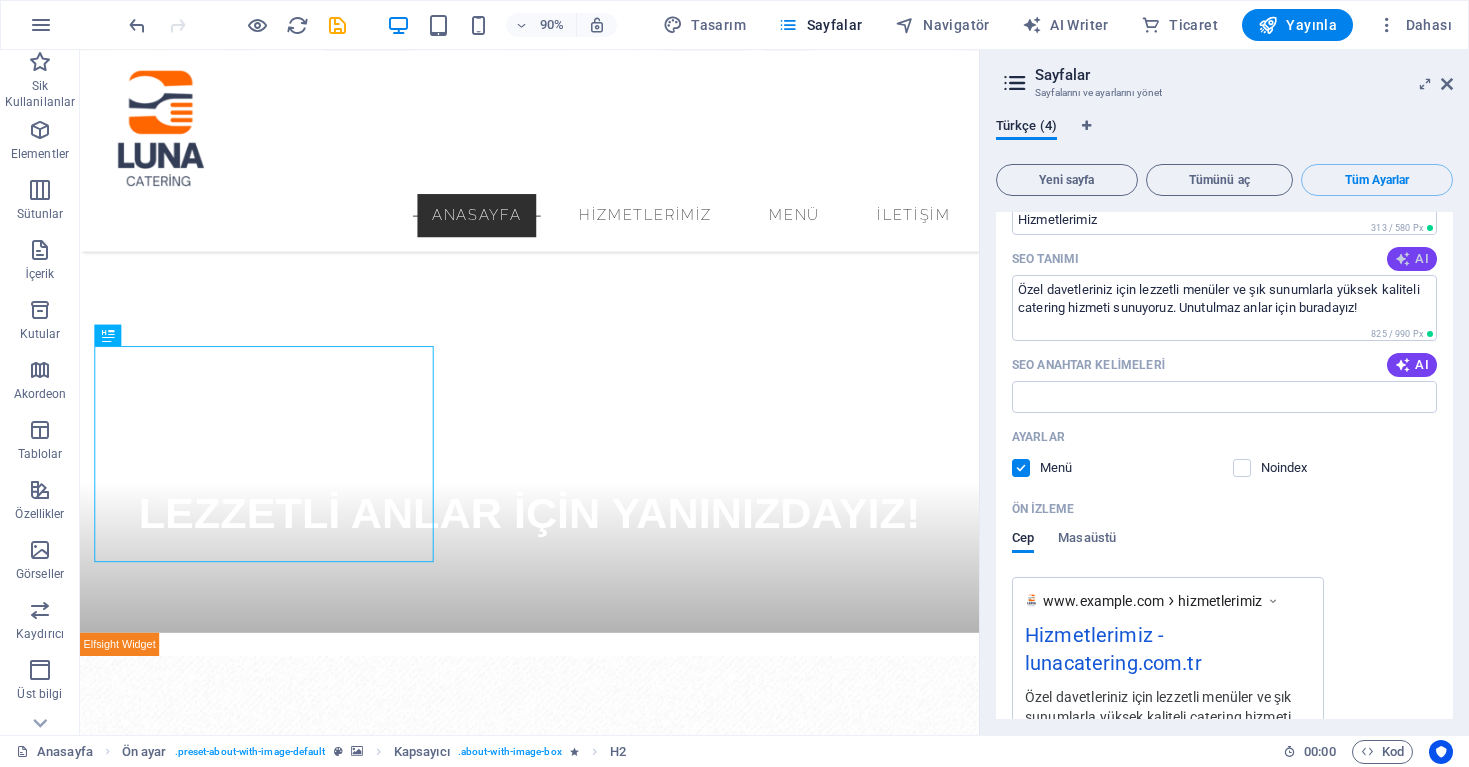 click at bounding box center (1403, 259) 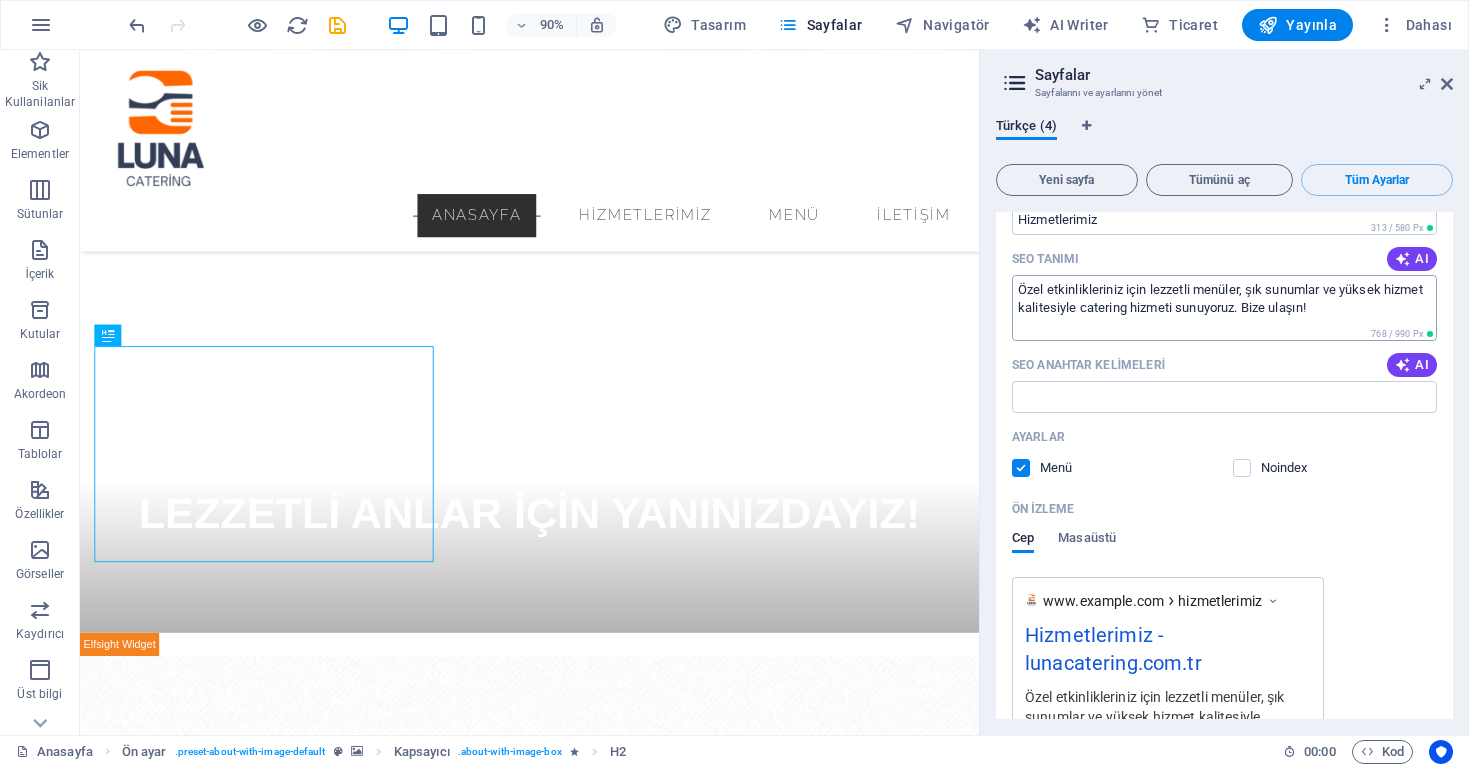click on "Özel etkinlikleriniz için lezzetli menüler, şık sunumlar ve yüksek hizmet kalitesiyle catering hizmeti sunuyoruz. Bize ulaşın!" at bounding box center (1224, 307) 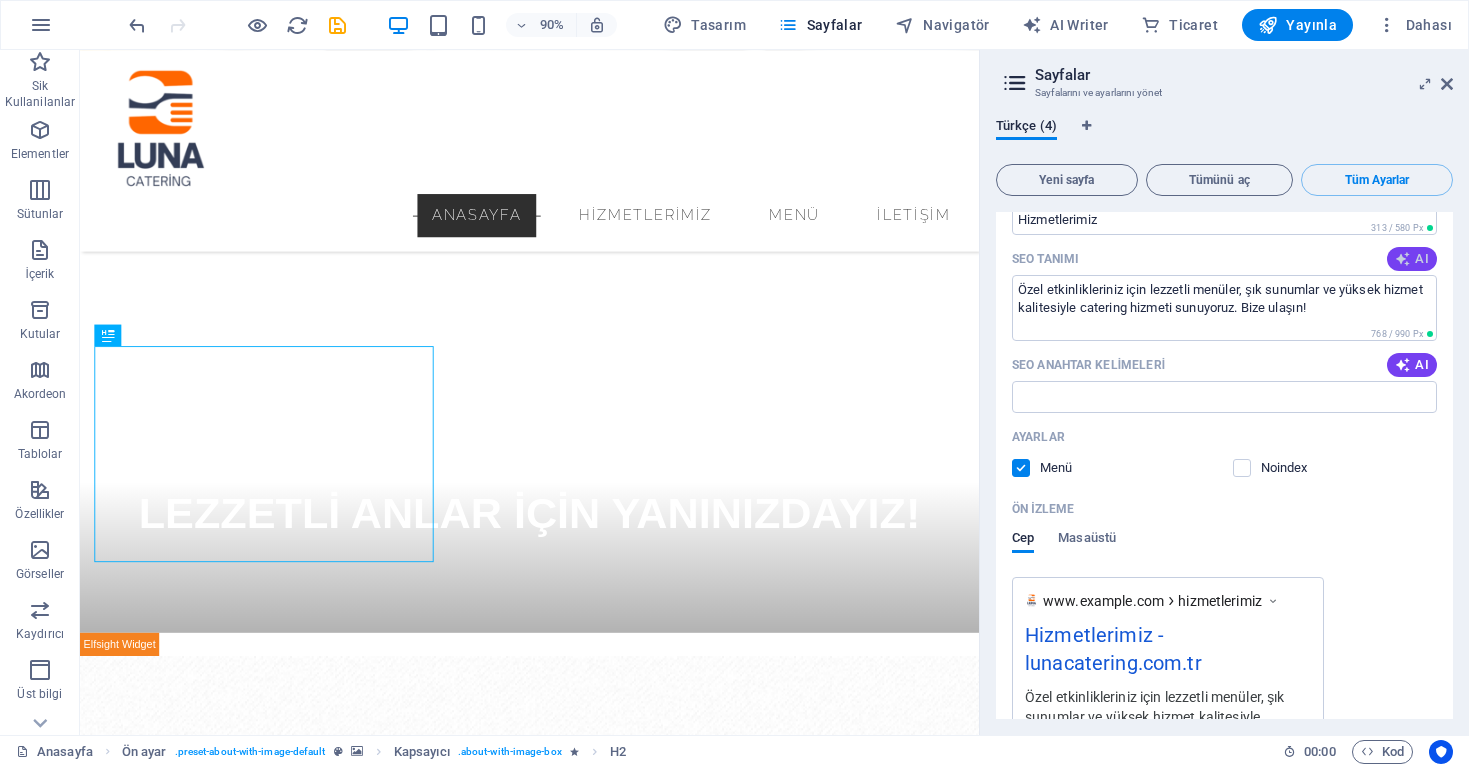click on "AI" at bounding box center (1412, 259) 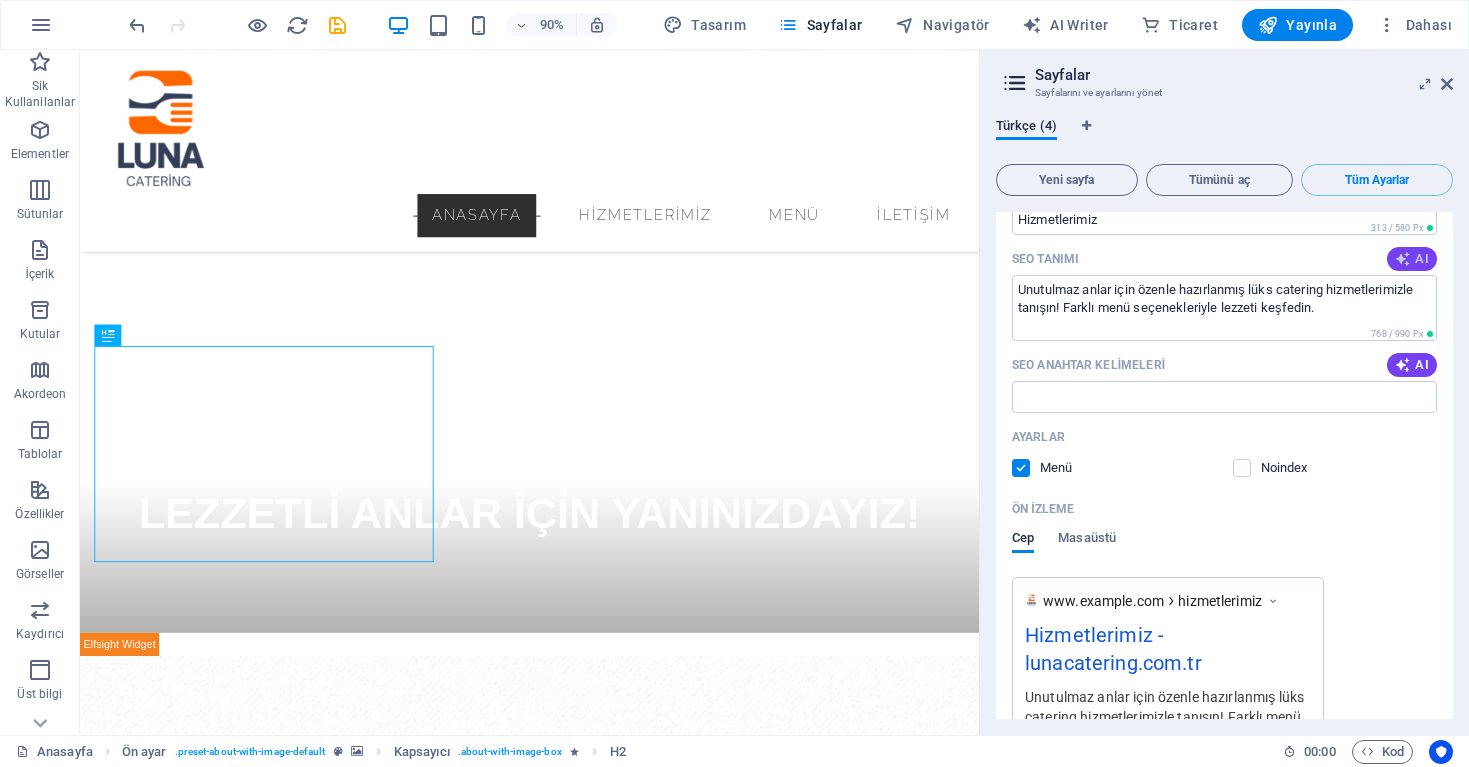 click on "AI" at bounding box center [1412, 259] 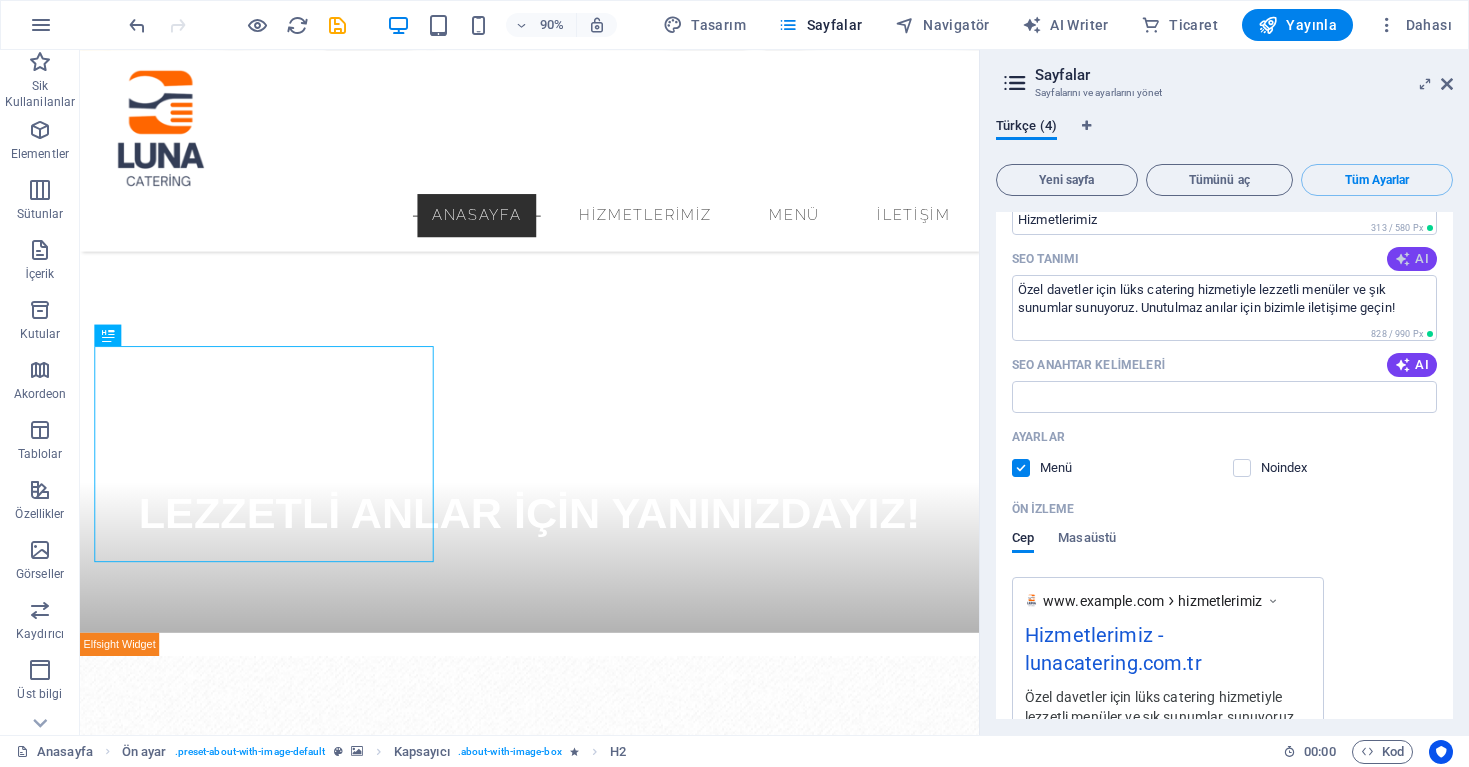click on "AI" at bounding box center [1412, 259] 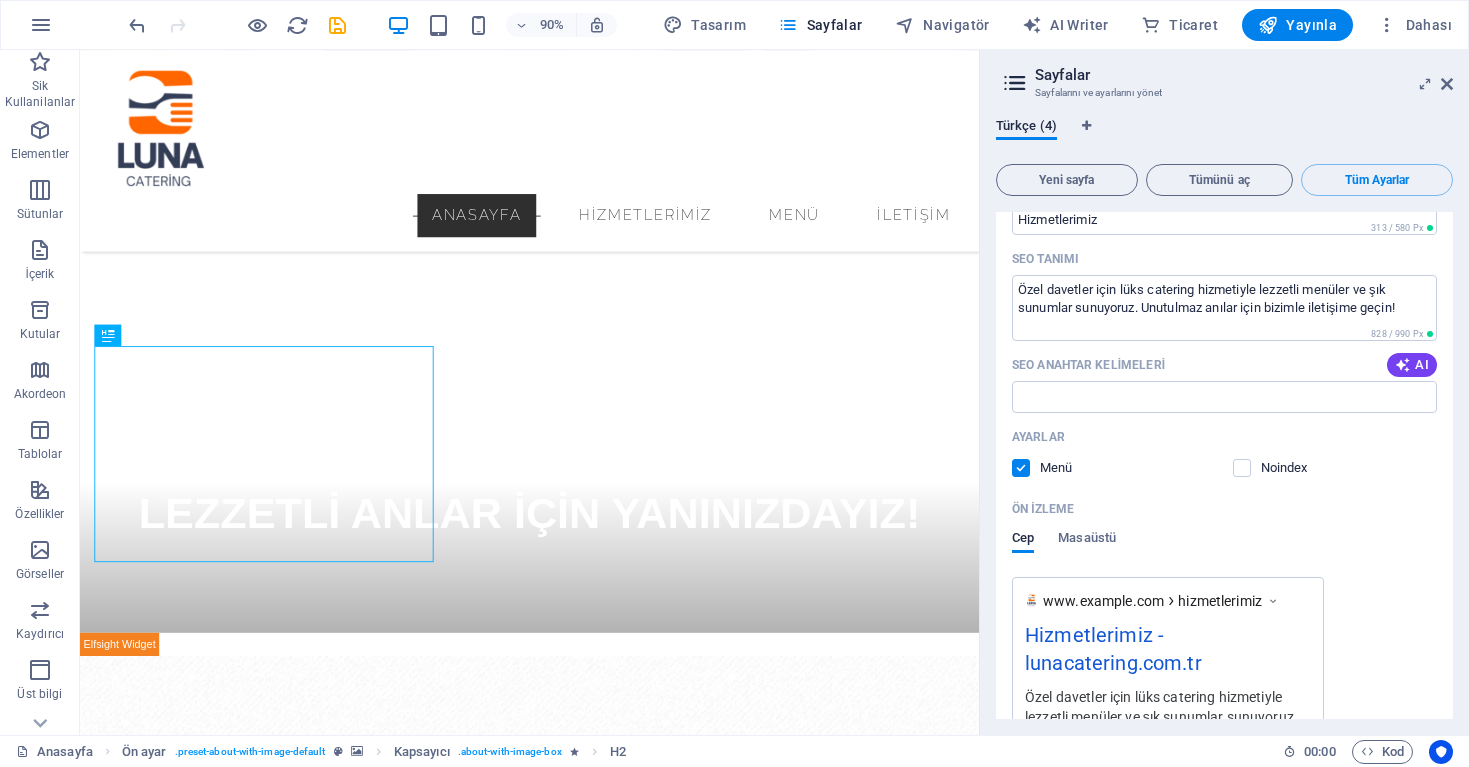 type on "Özel etkinlikleriniz için lüks catering hizmetleri! Zengin menüler, şık sunumlar ve profesyonel ekip ile unutulmaz anlar yaşatın." 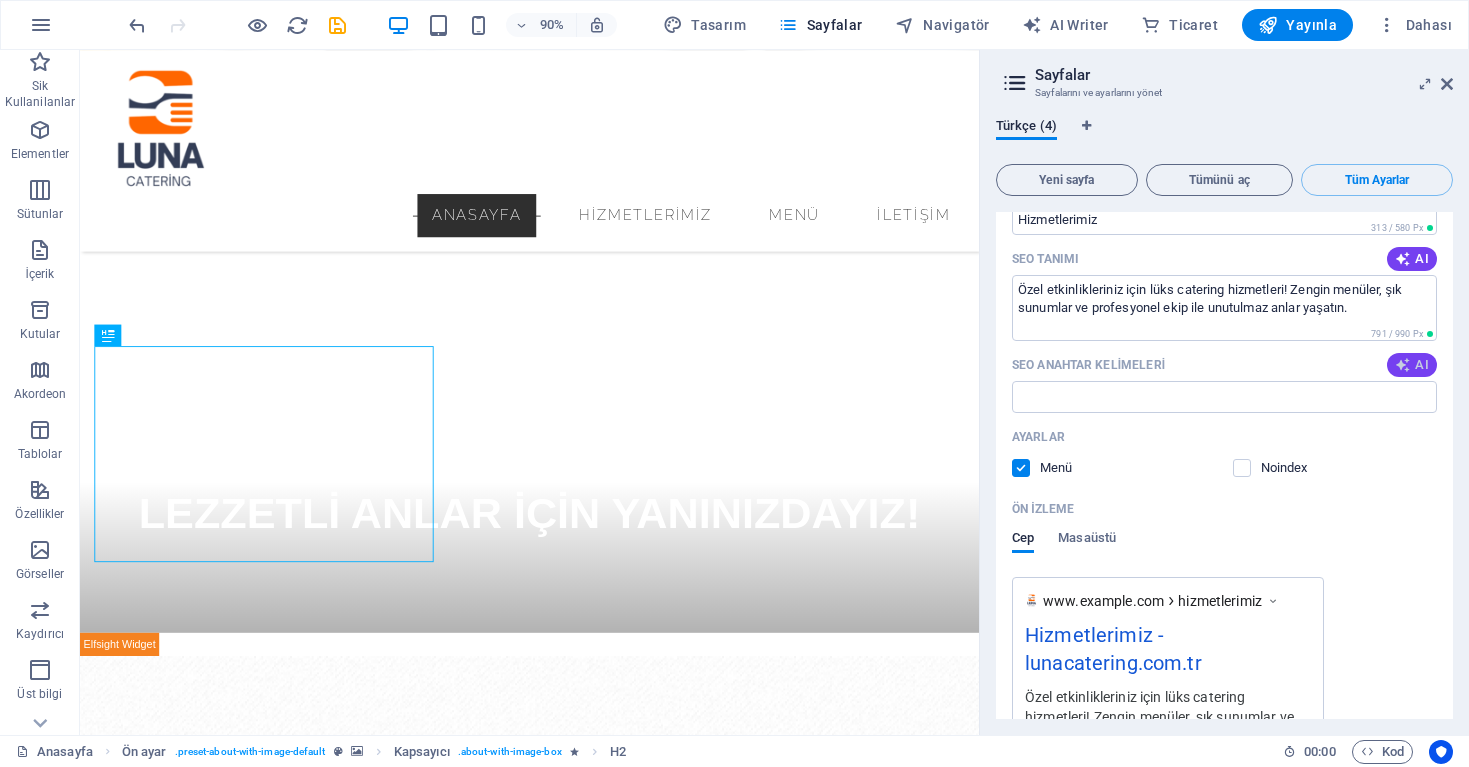 click at bounding box center [1403, 365] 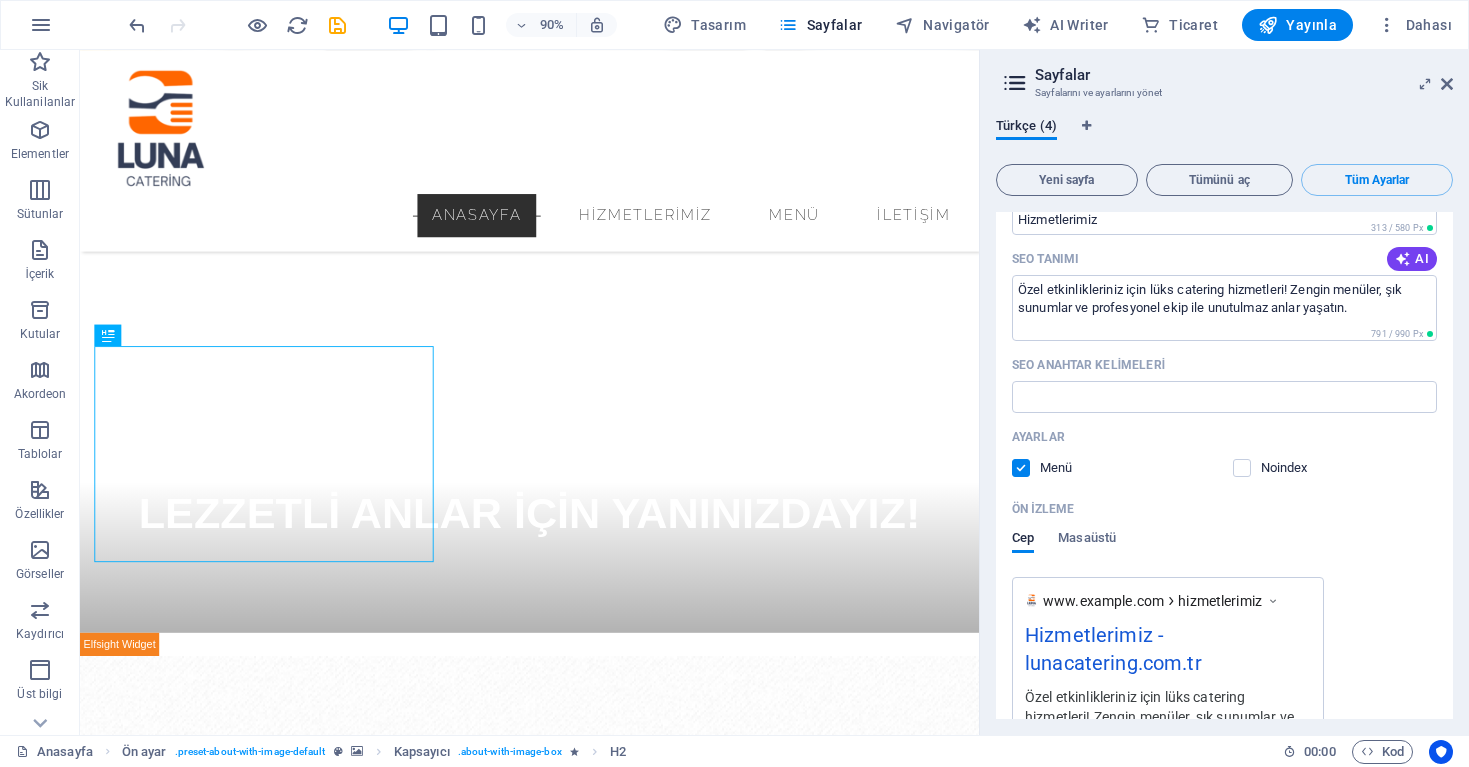 type on "catering hizmetleri, özel menüler, etkinlik organizasyonu, yemek servisi, şık sunumlar, profesyonel ekip" 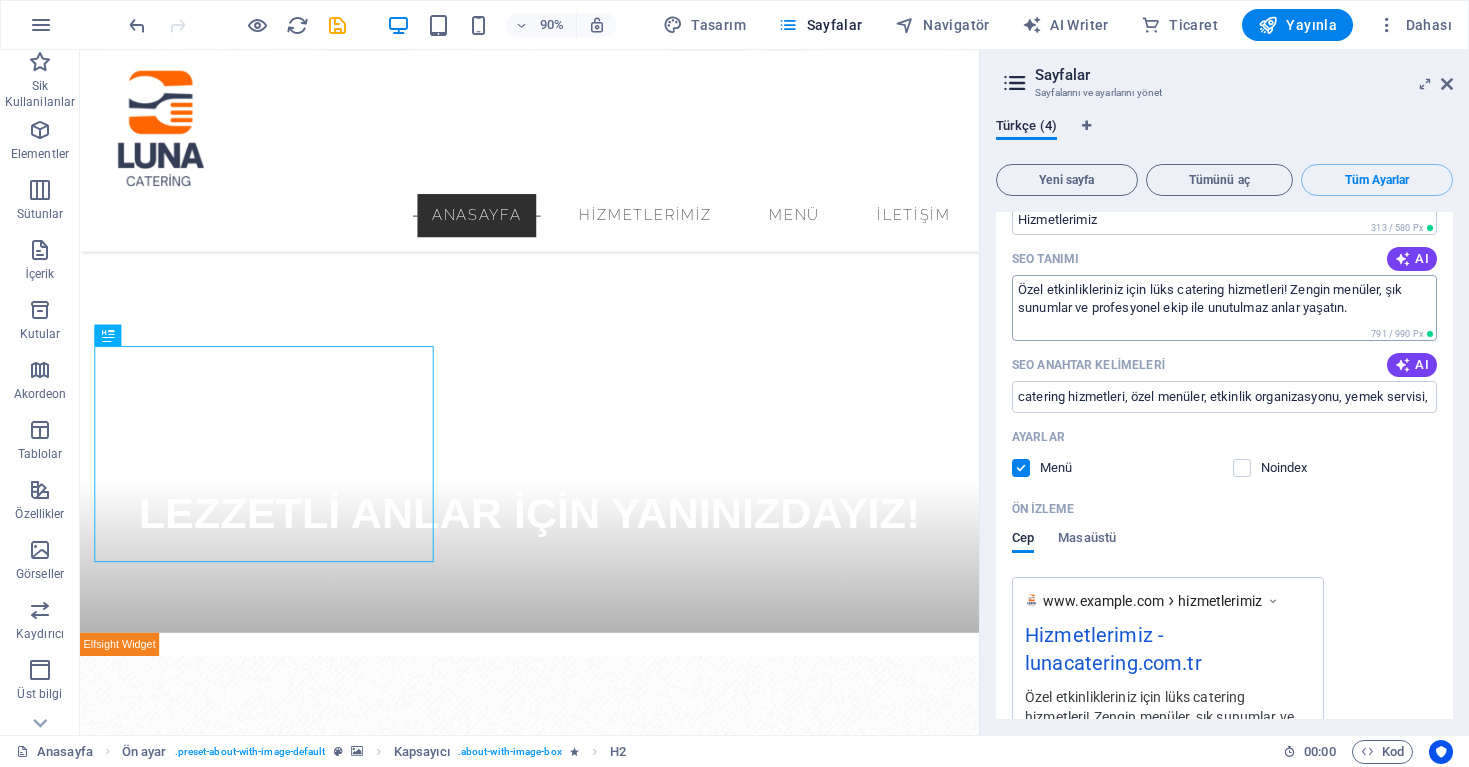 click on "Özel etkinlikleriniz için lüks catering hizmetleri! Zengin menüler, şık sunumlar ve profesyonel ekip ile unutulmaz anlar yaşatın." at bounding box center (1224, 307) 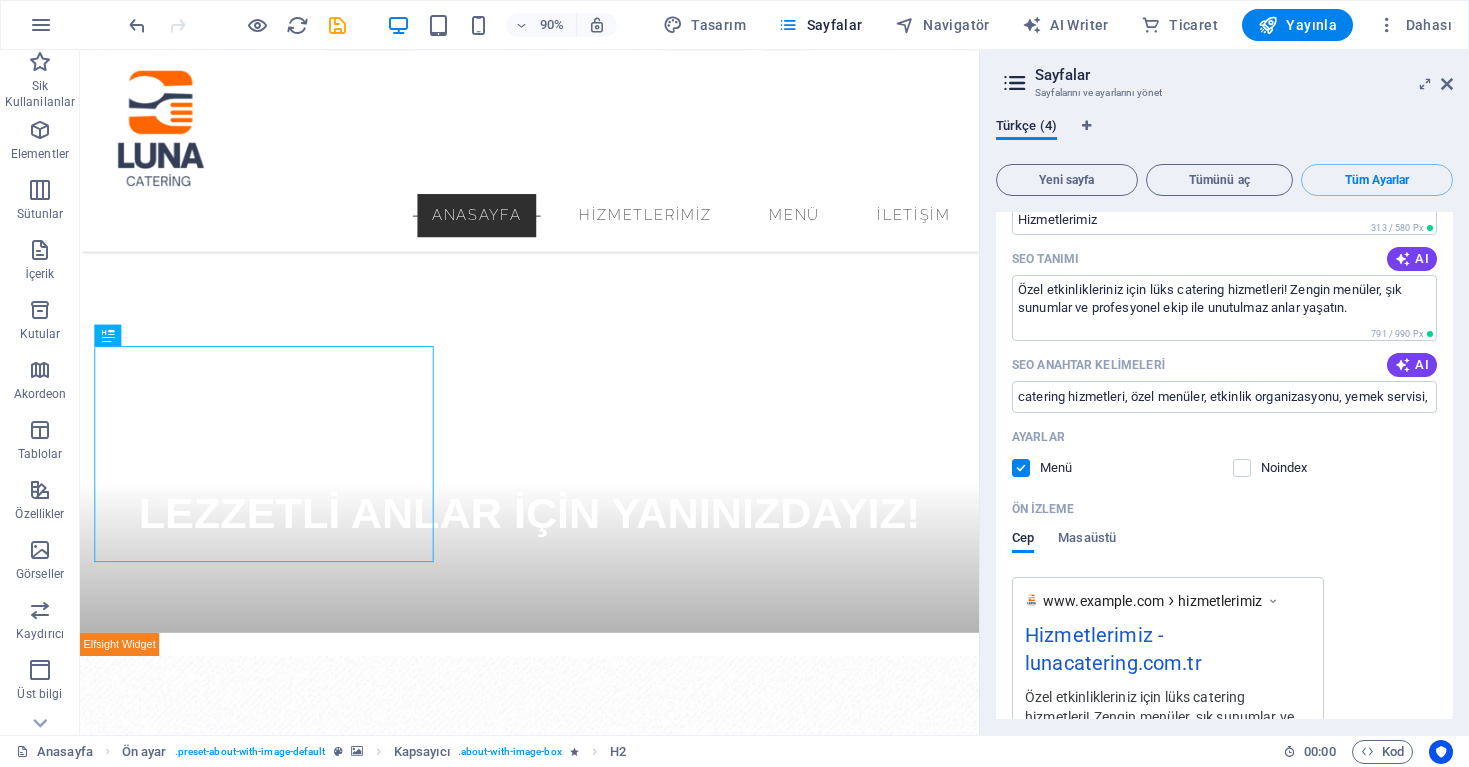 click on "SEO Tanımı" at bounding box center [1045, 259] 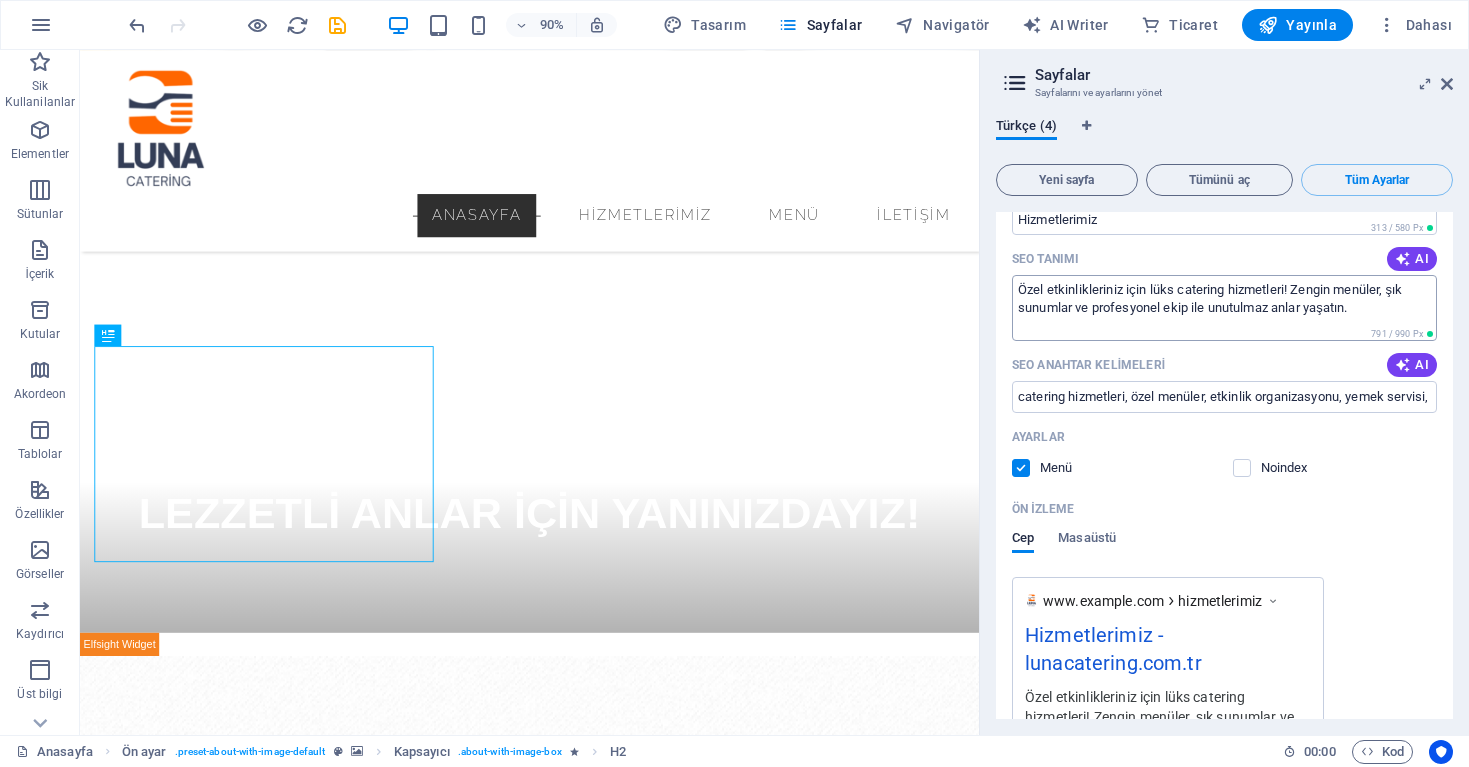 click on "Özel etkinlikleriniz için lüks catering hizmetleri! Zengin menüler, şık sunumlar ve profesyonel ekip ile unutulmaz anlar yaşatın." at bounding box center (1224, 307) 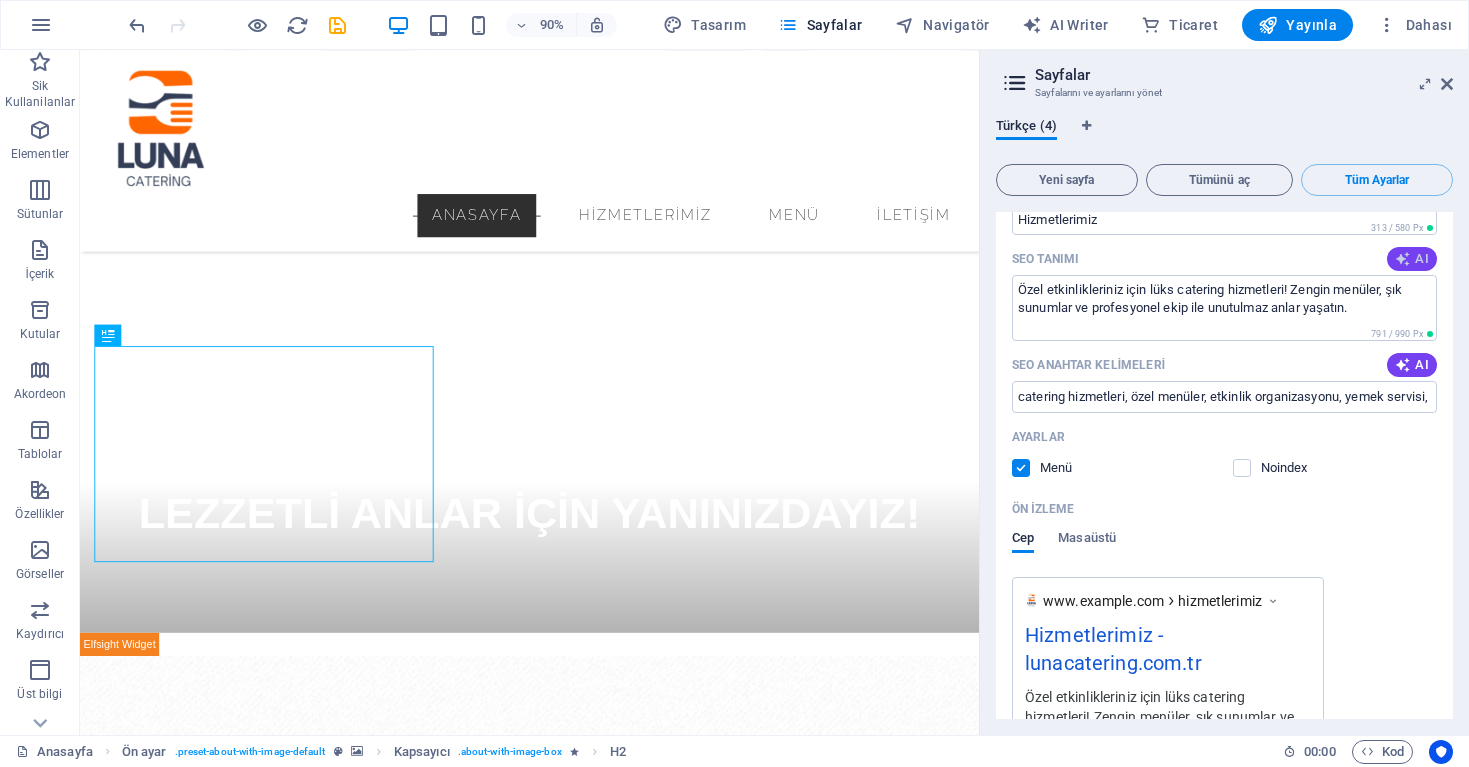 click on "AI" at bounding box center (1412, 259) 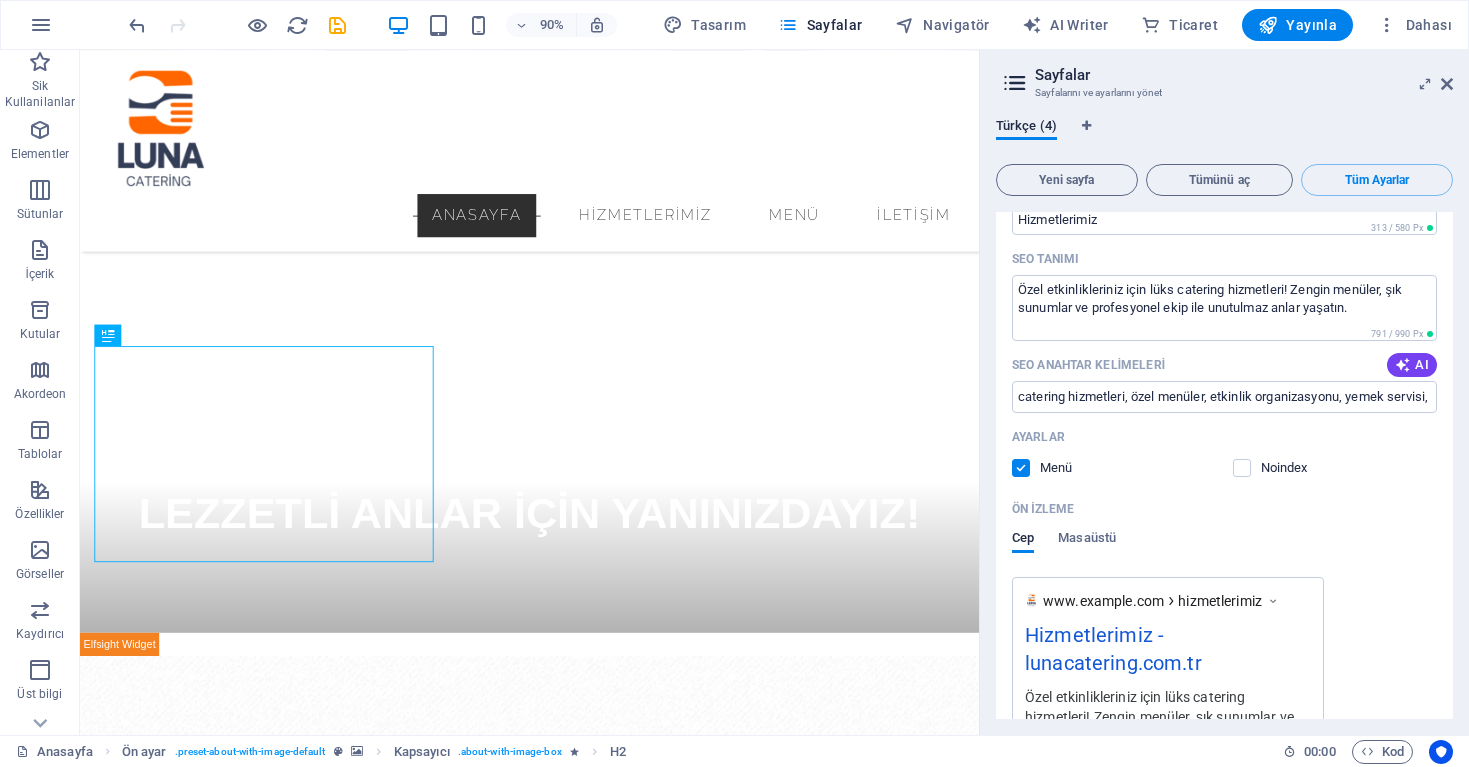 type on "Özel anlarınızı unutulmaz kılmak için lüks catering hizmetimizle tanışın! Lezzetli menüler ve profesyonel sunumlar." 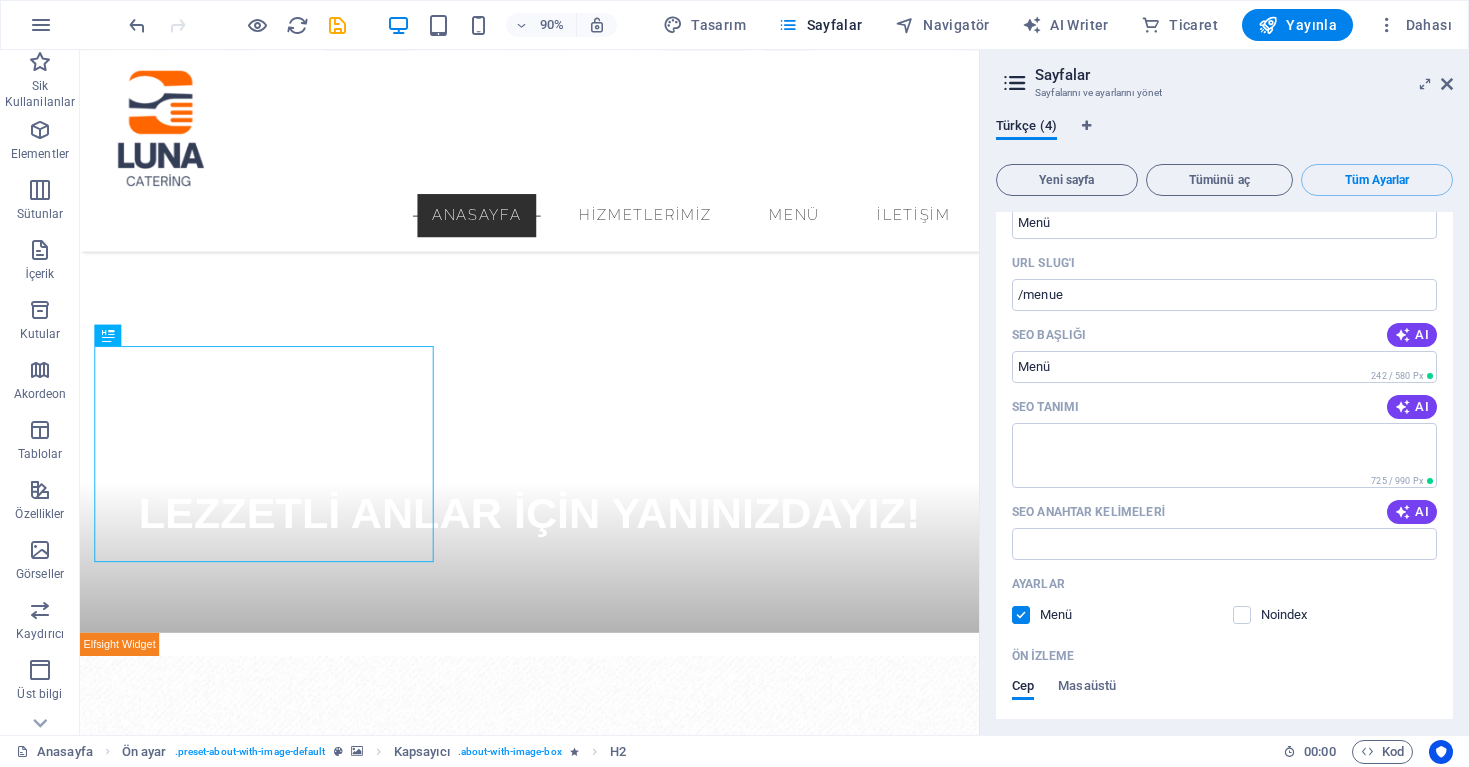 scroll, scrollTop: 1874, scrollLeft: 0, axis: vertical 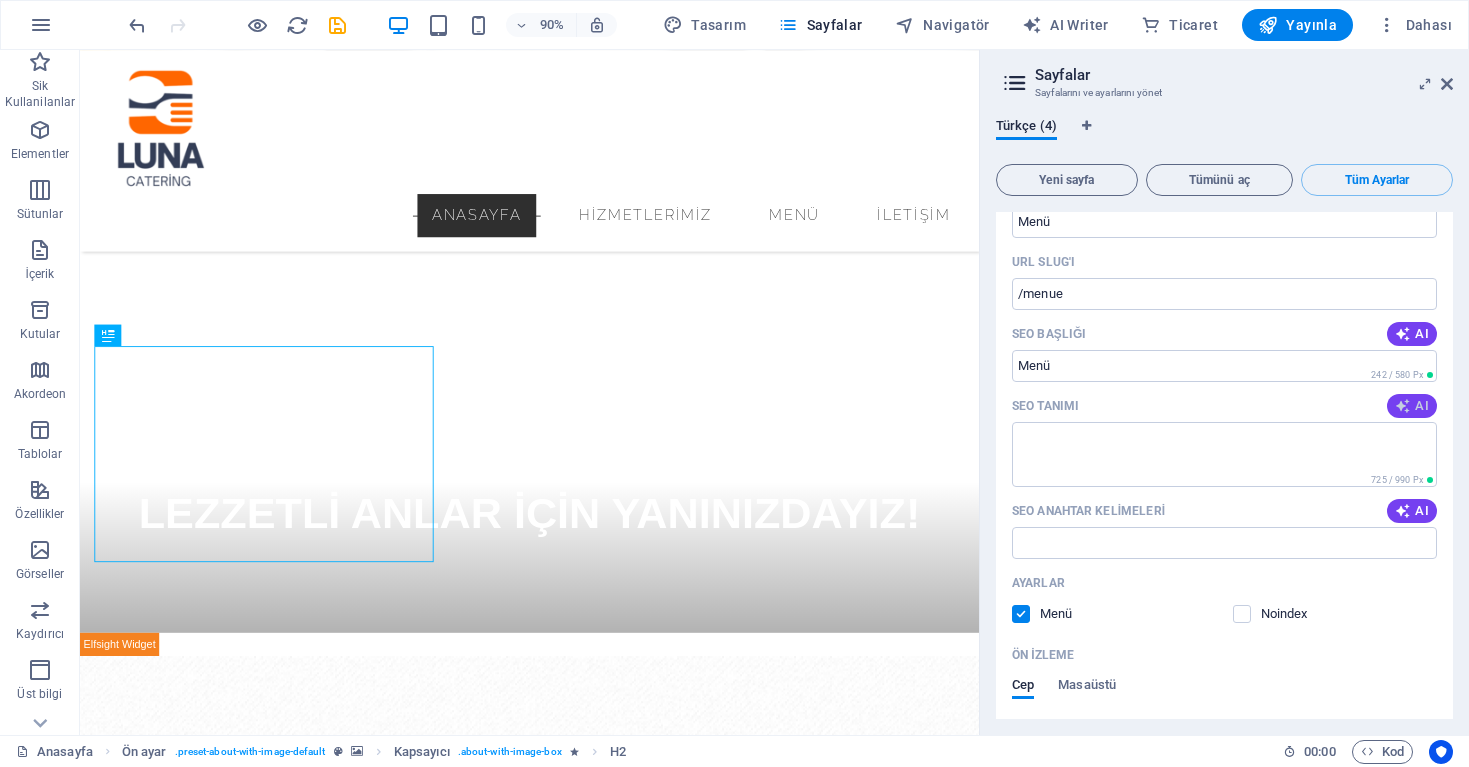 click at bounding box center (1403, 406) 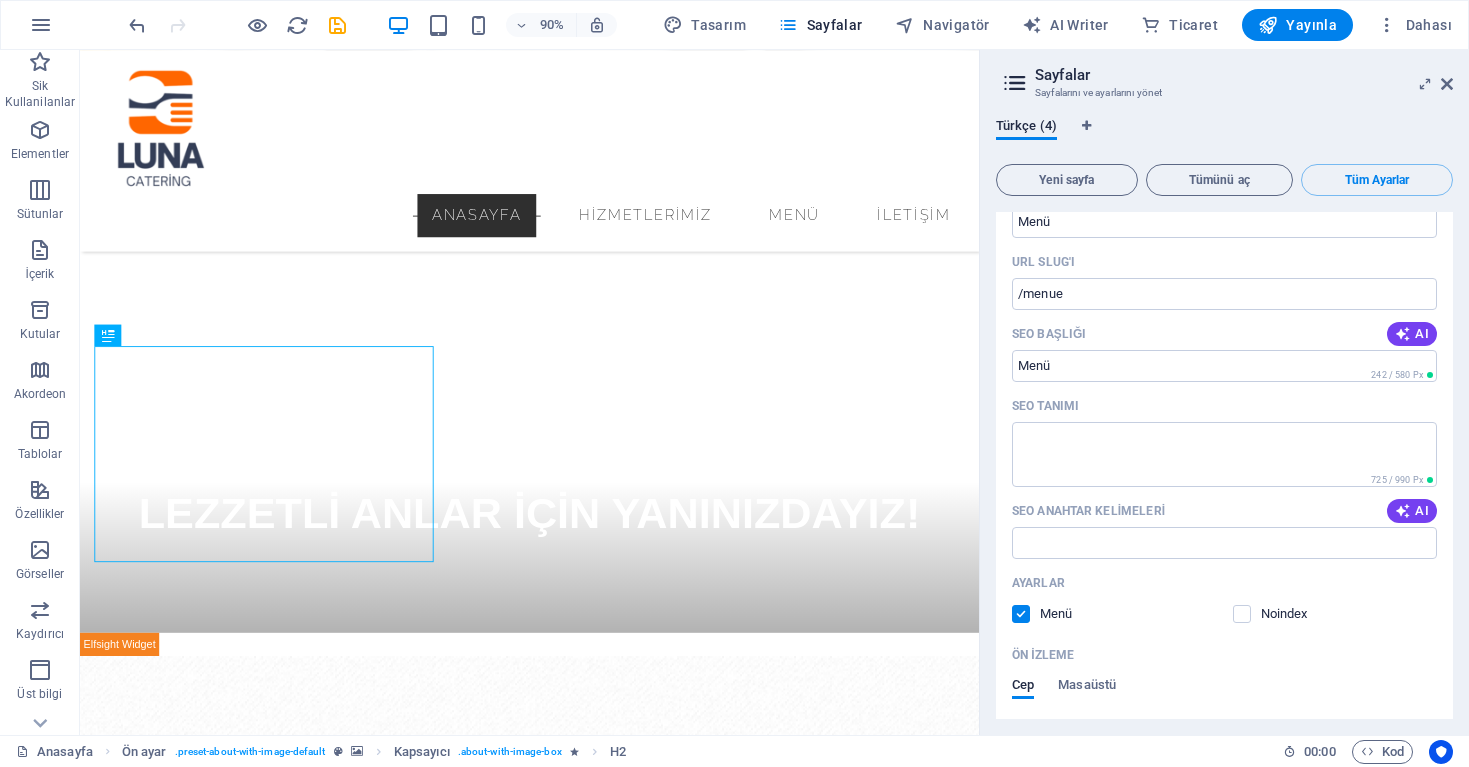 scroll, scrollTop: 0, scrollLeft: 0, axis: both 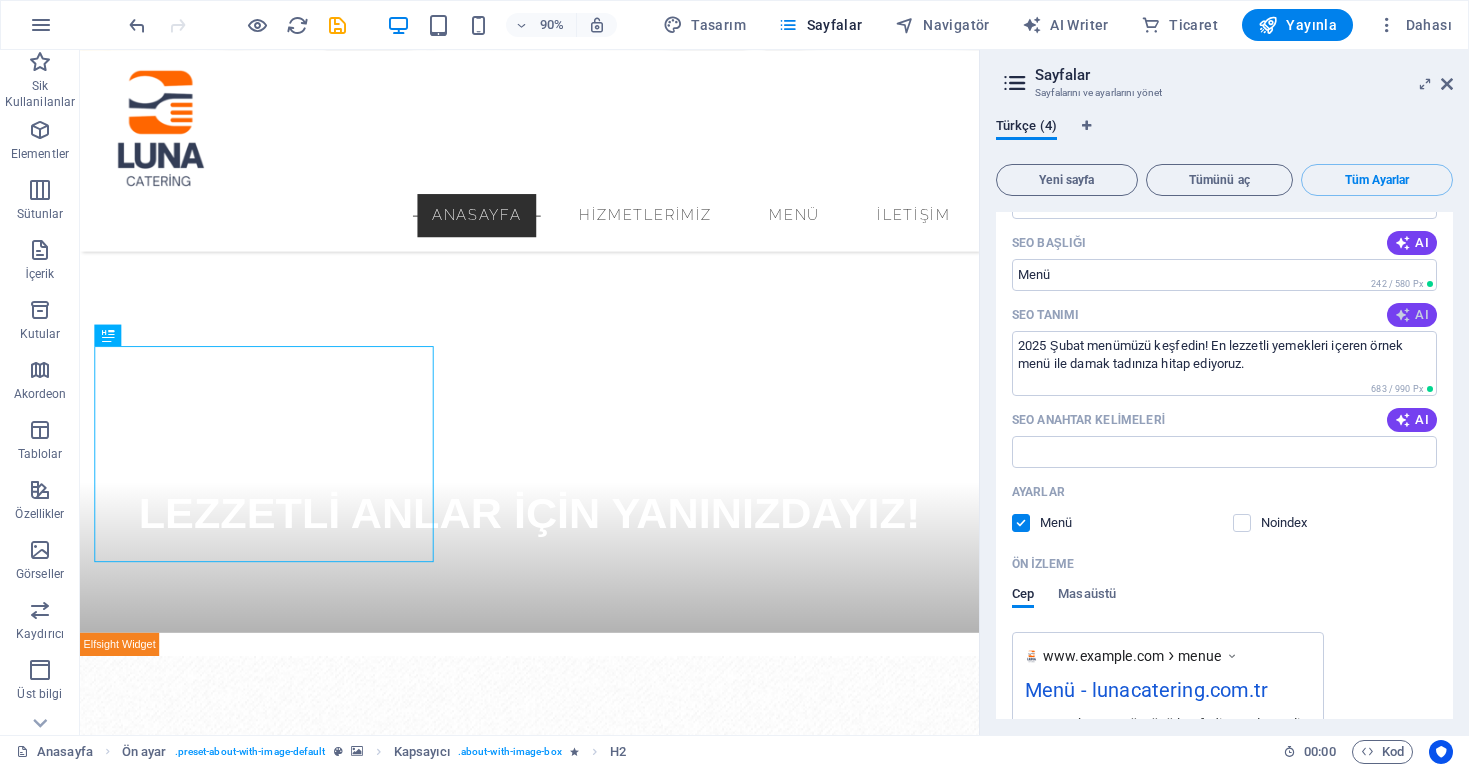 click at bounding box center (1403, 315) 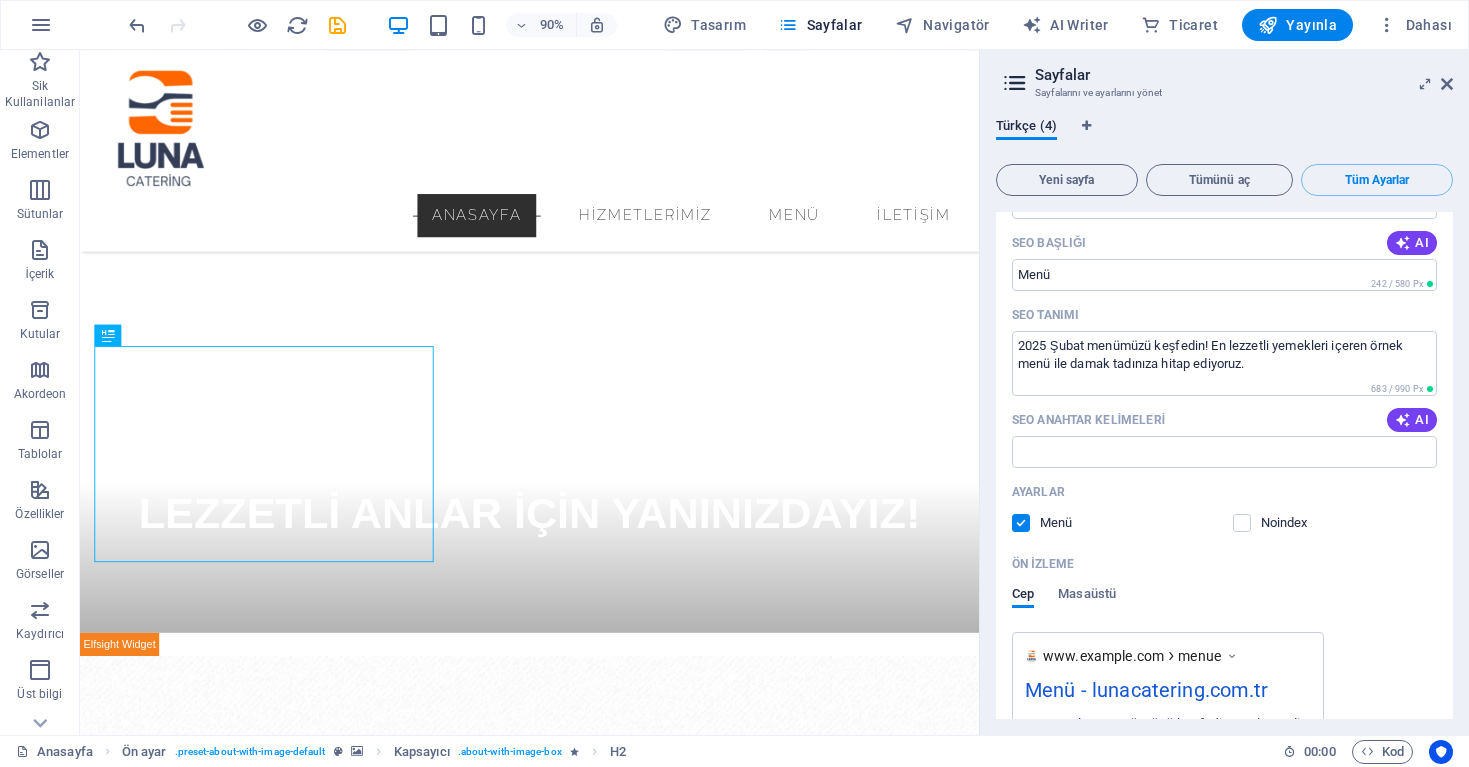 type on "2025 Şubat menümüzle tanışın! Lezzet dolu örnek menülerimiz hakkında bilgi alın, damak tadınızı şımartın." 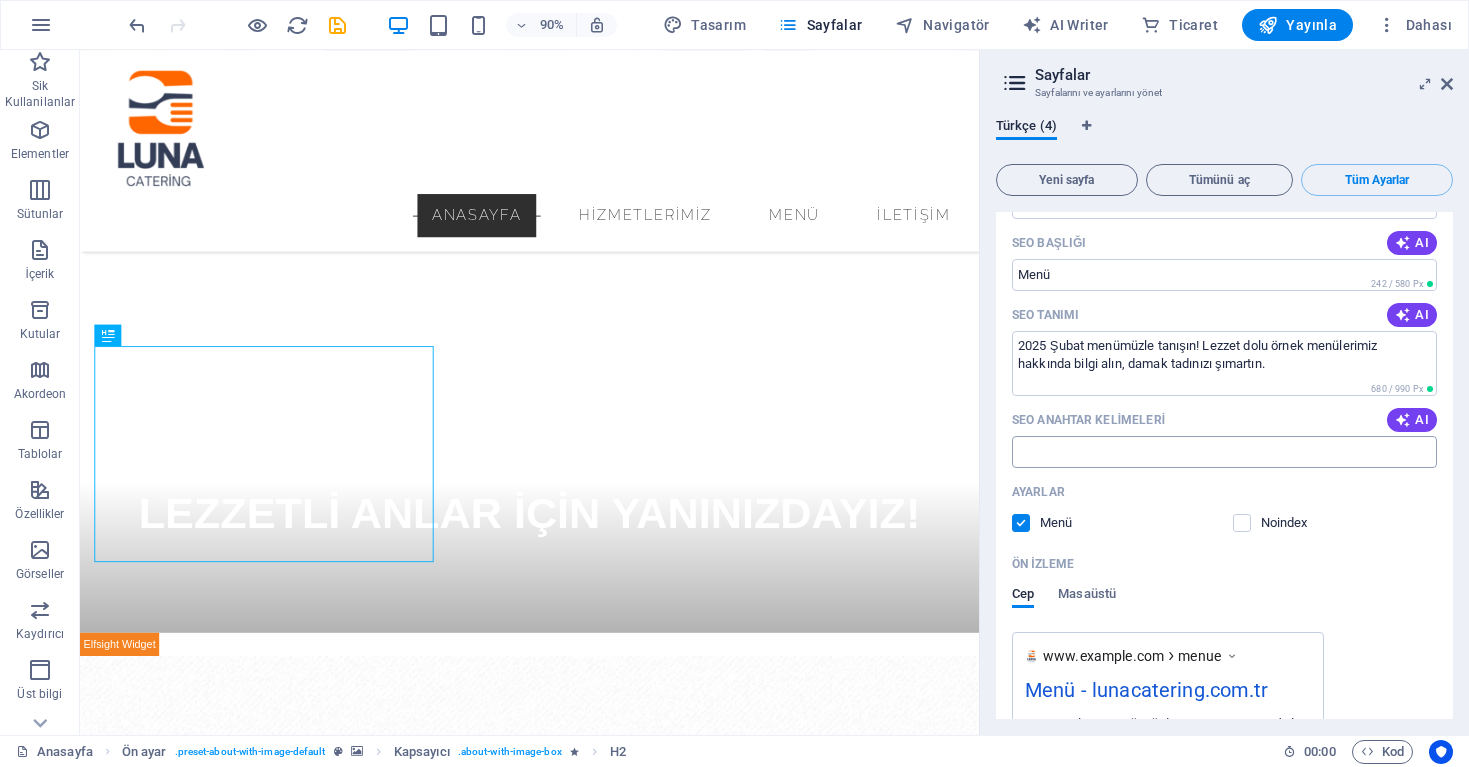 scroll, scrollTop: 2041, scrollLeft: 0, axis: vertical 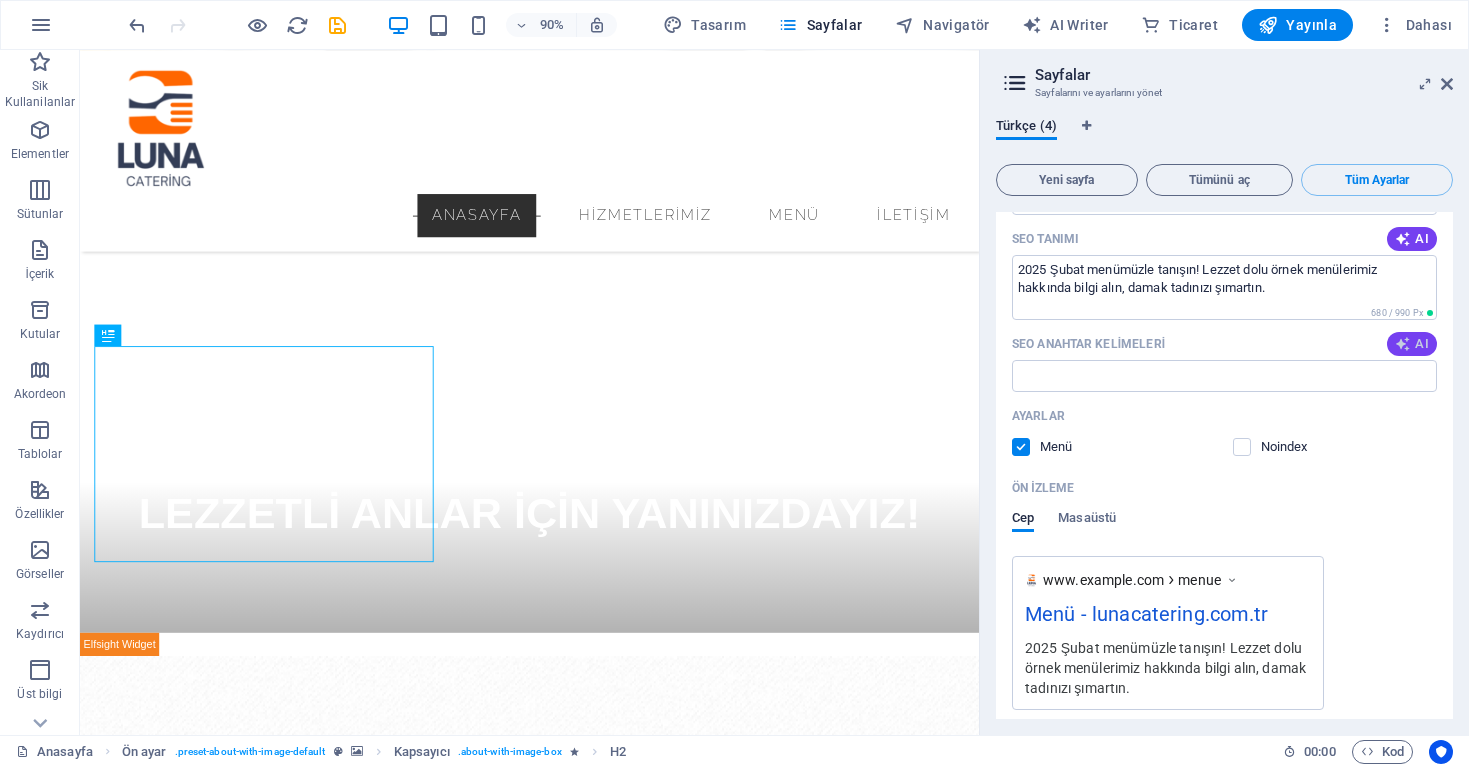 click at bounding box center [1403, 344] 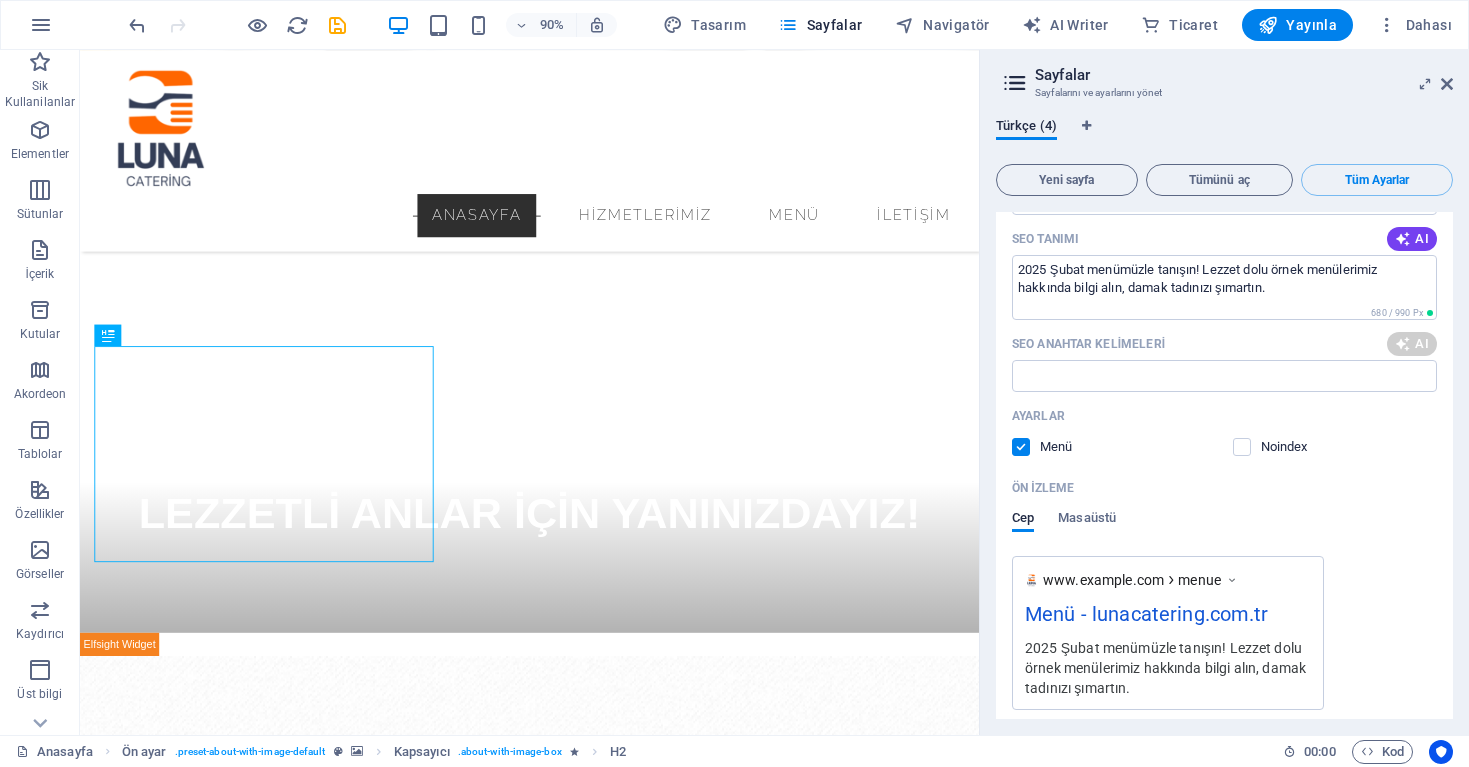 type on "2025 şubat menüsü, örnek menü, Şubat yemek tarifleri, sezonluk menü, menü önerileri, yemek planlaması" 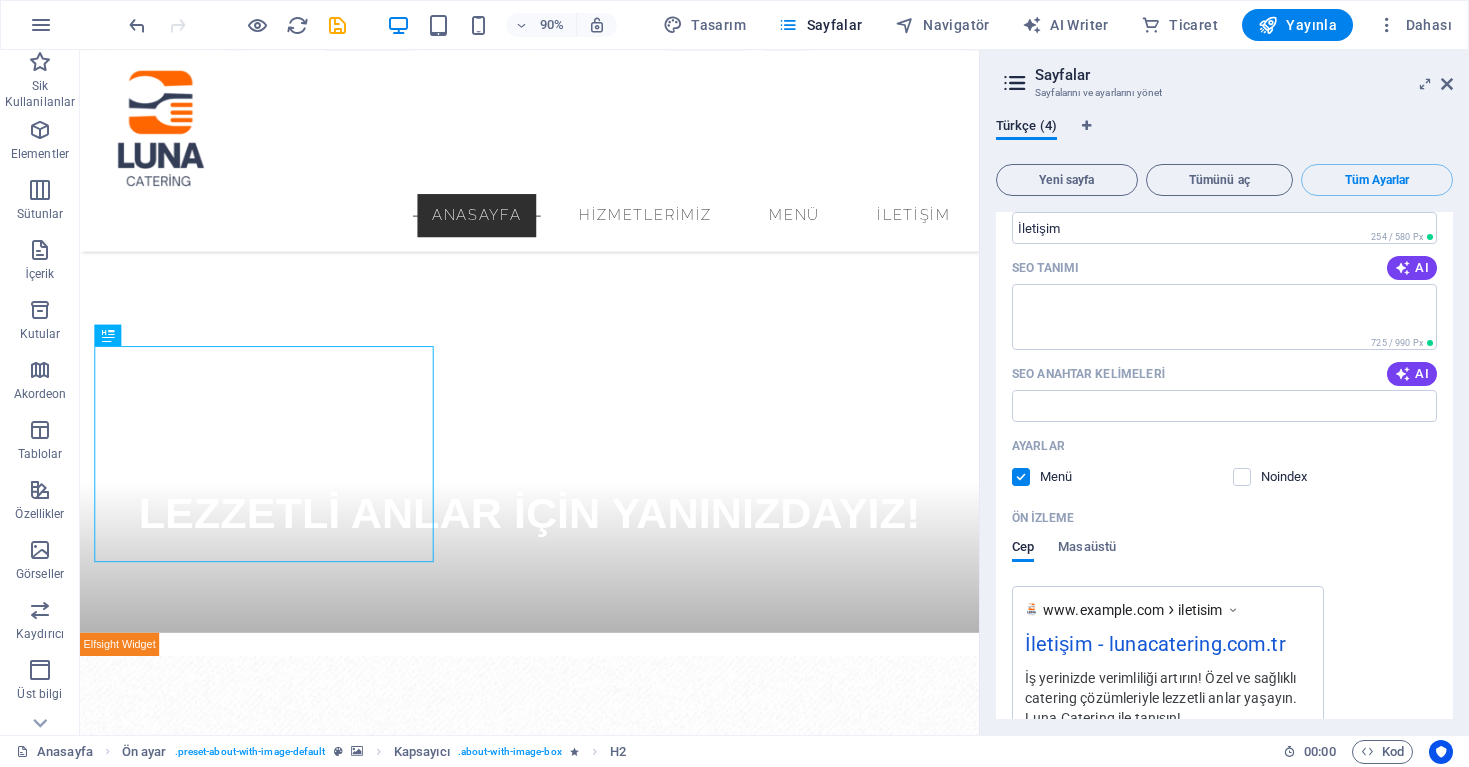 scroll, scrollTop: 2850, scrollLeft: 0, axis: vertical 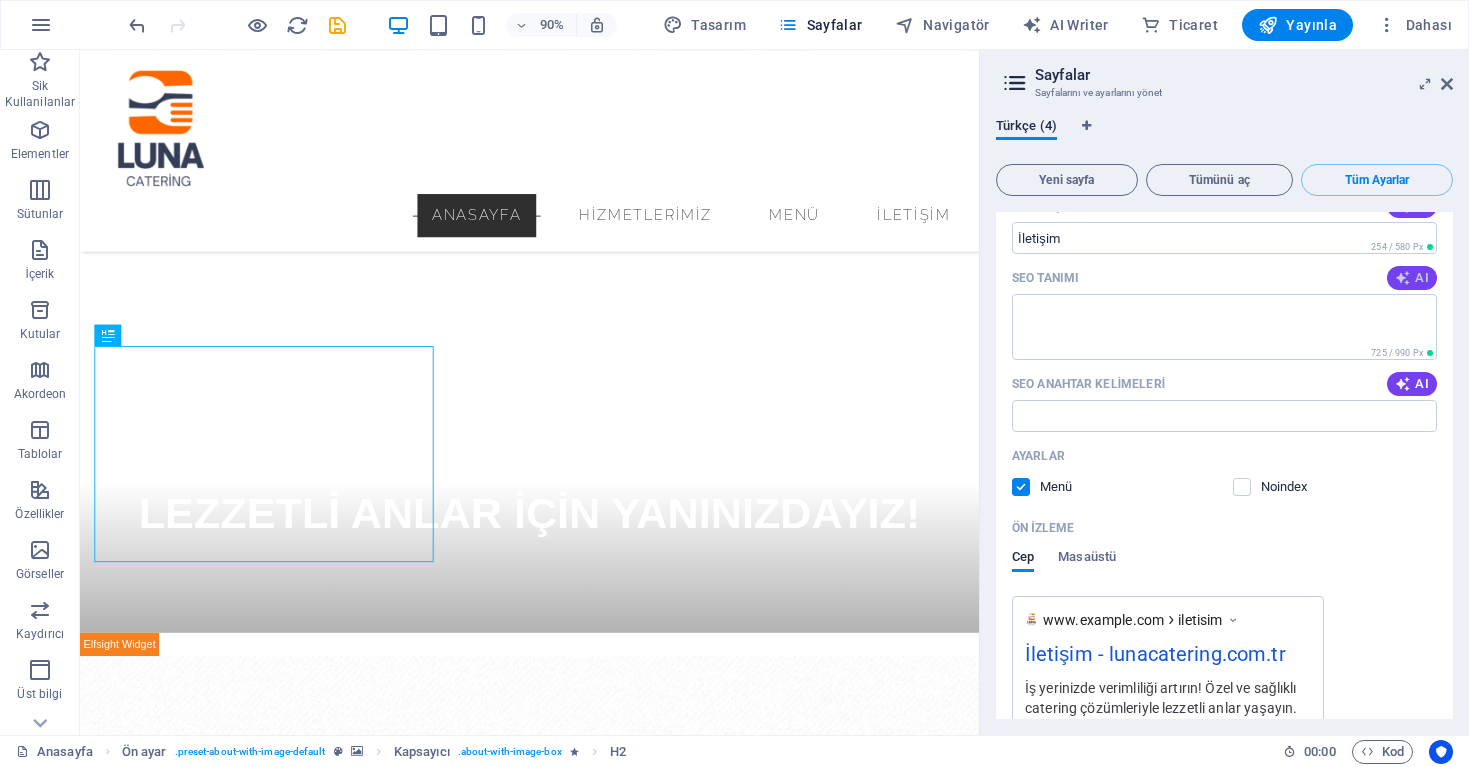 click on "AI" at bounding box center [1412, 278] 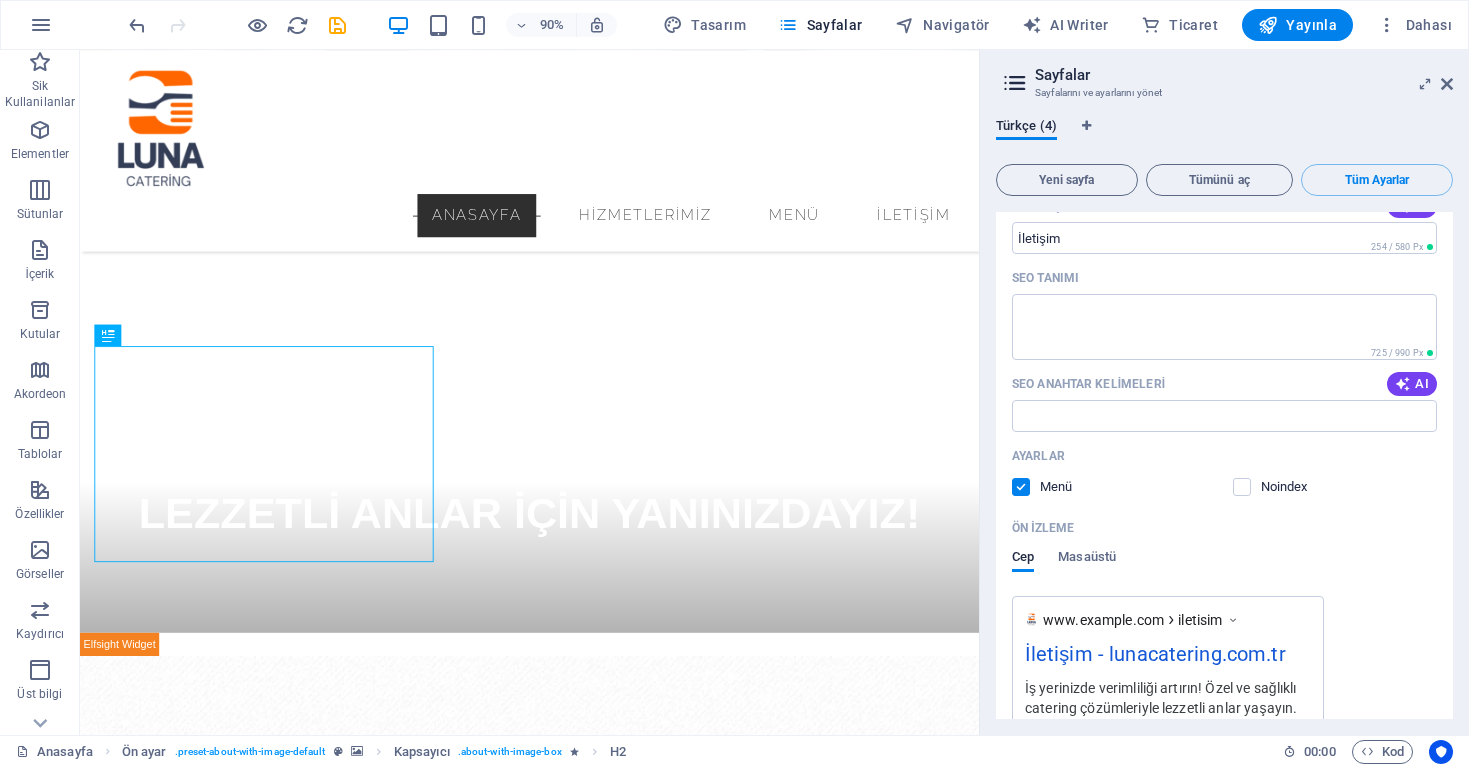 type on "Her türlü soru ve isteğiniz için bize ulaşın! 7/24 hizmetinizdeyiz. İletişim bilgilerini buradan öğrenin." 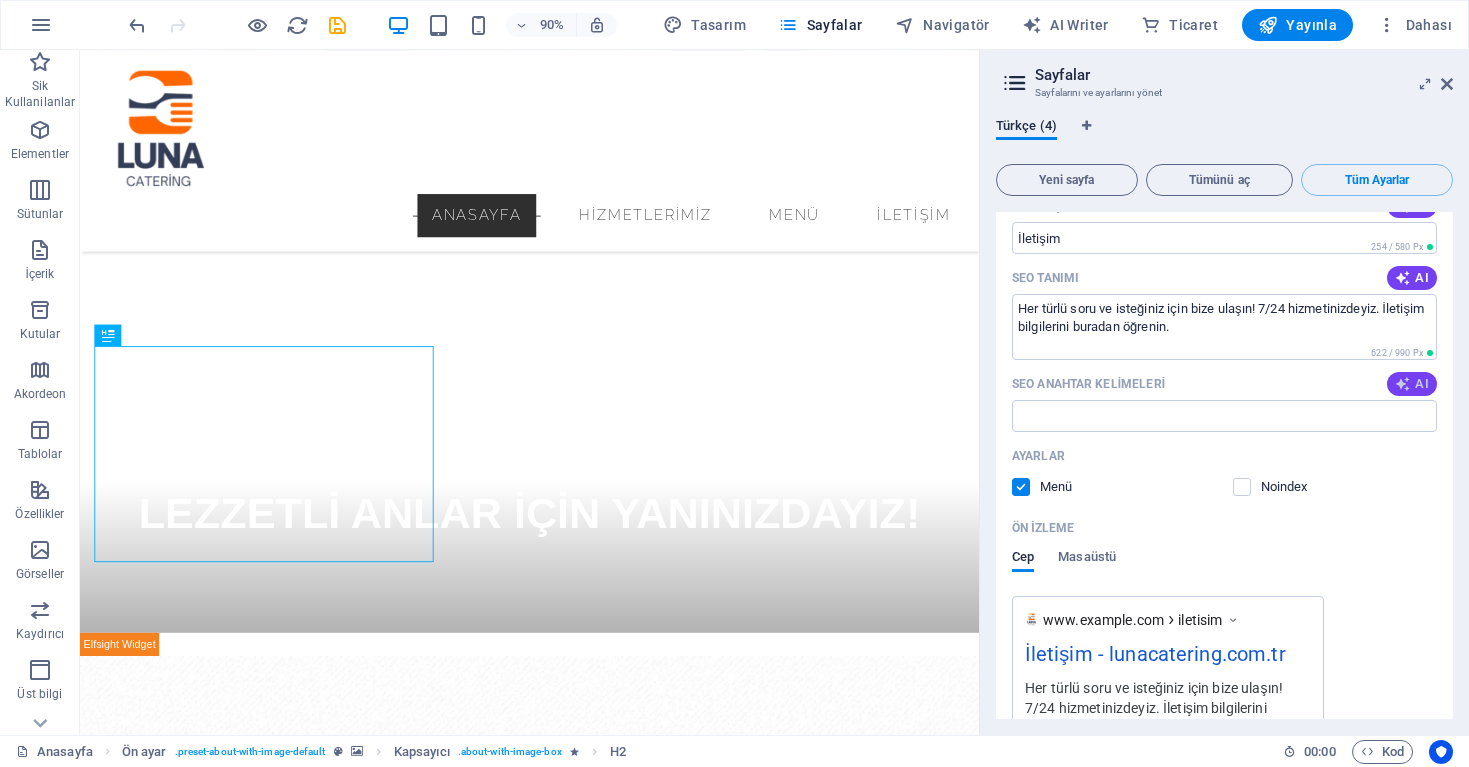 click at bounding box center [1403, 383] 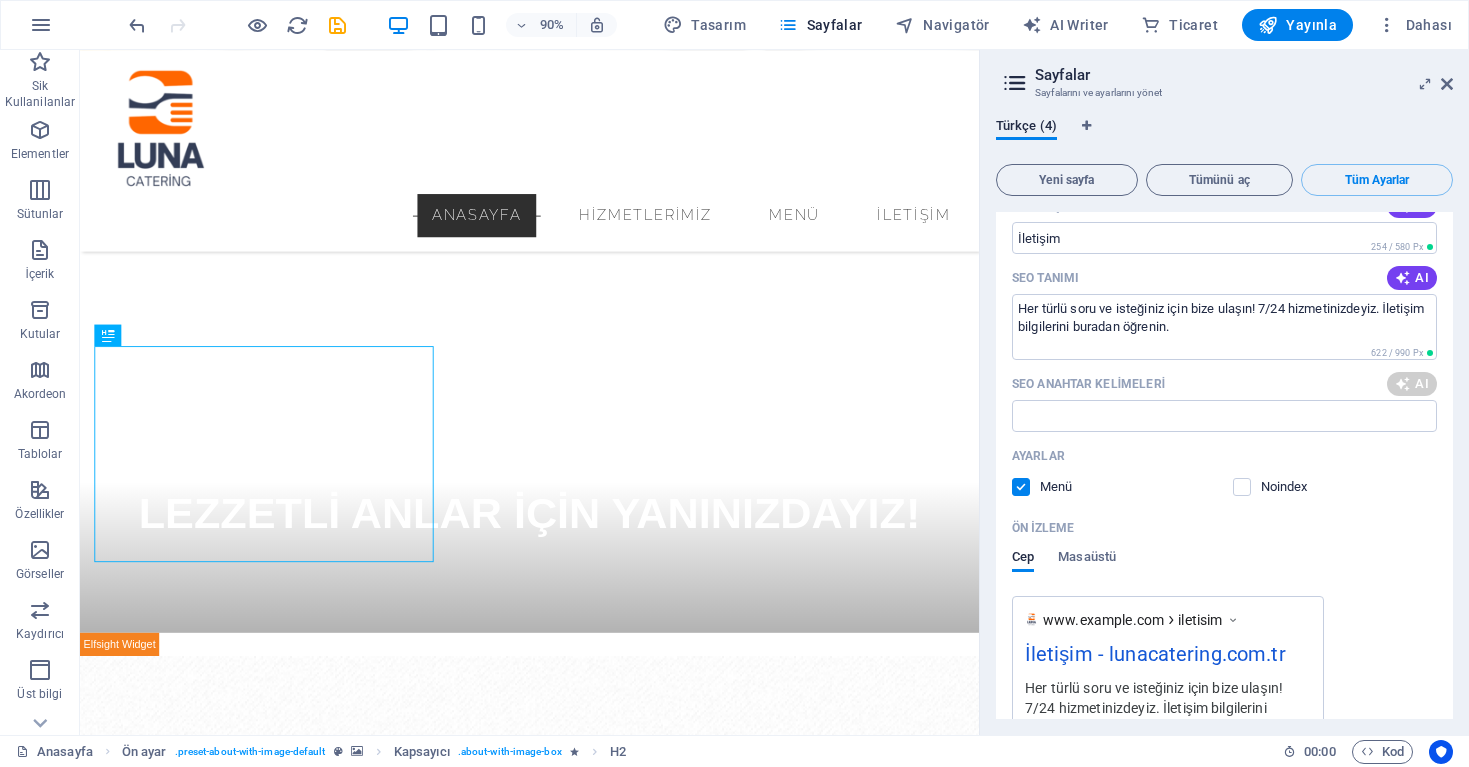 type on "iletişim, bize ulaşın, müşteri hizmetleri, catering hizmetleri, öneri talepleri, telefon numarası" 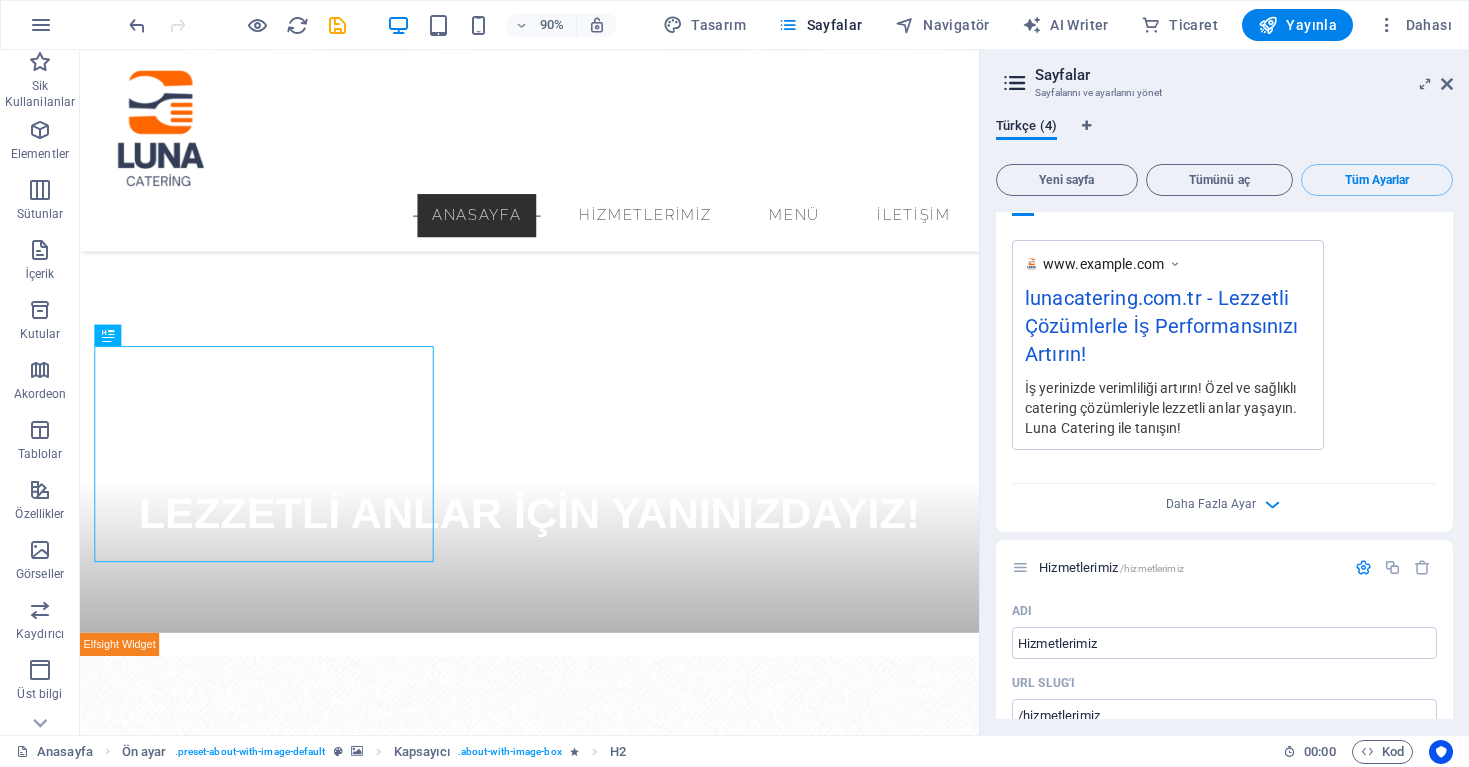 scroll, scrollTop: 528, scrollLeft: 0, axis: vertical 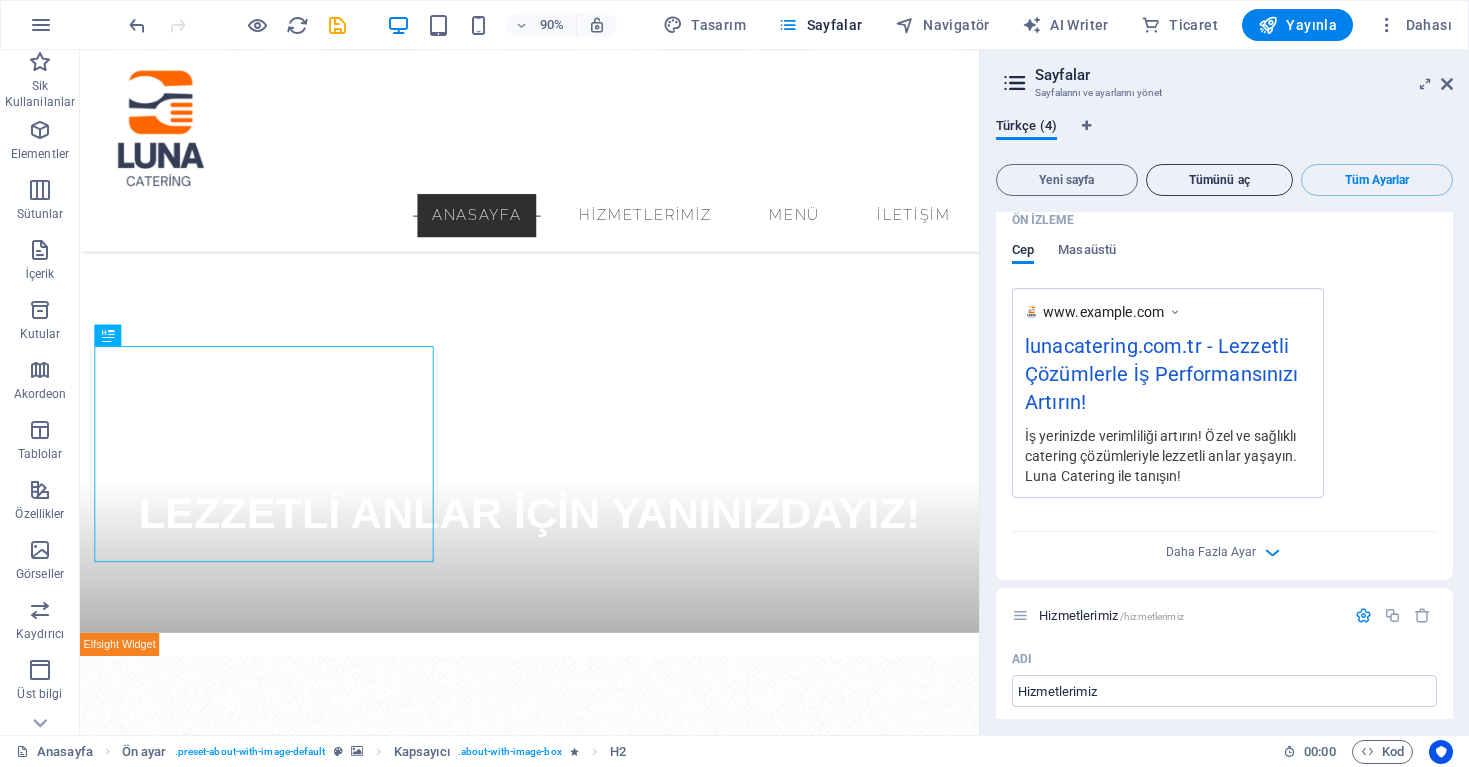 click on "Tümünü aç" at bounding box center (1220, 180) 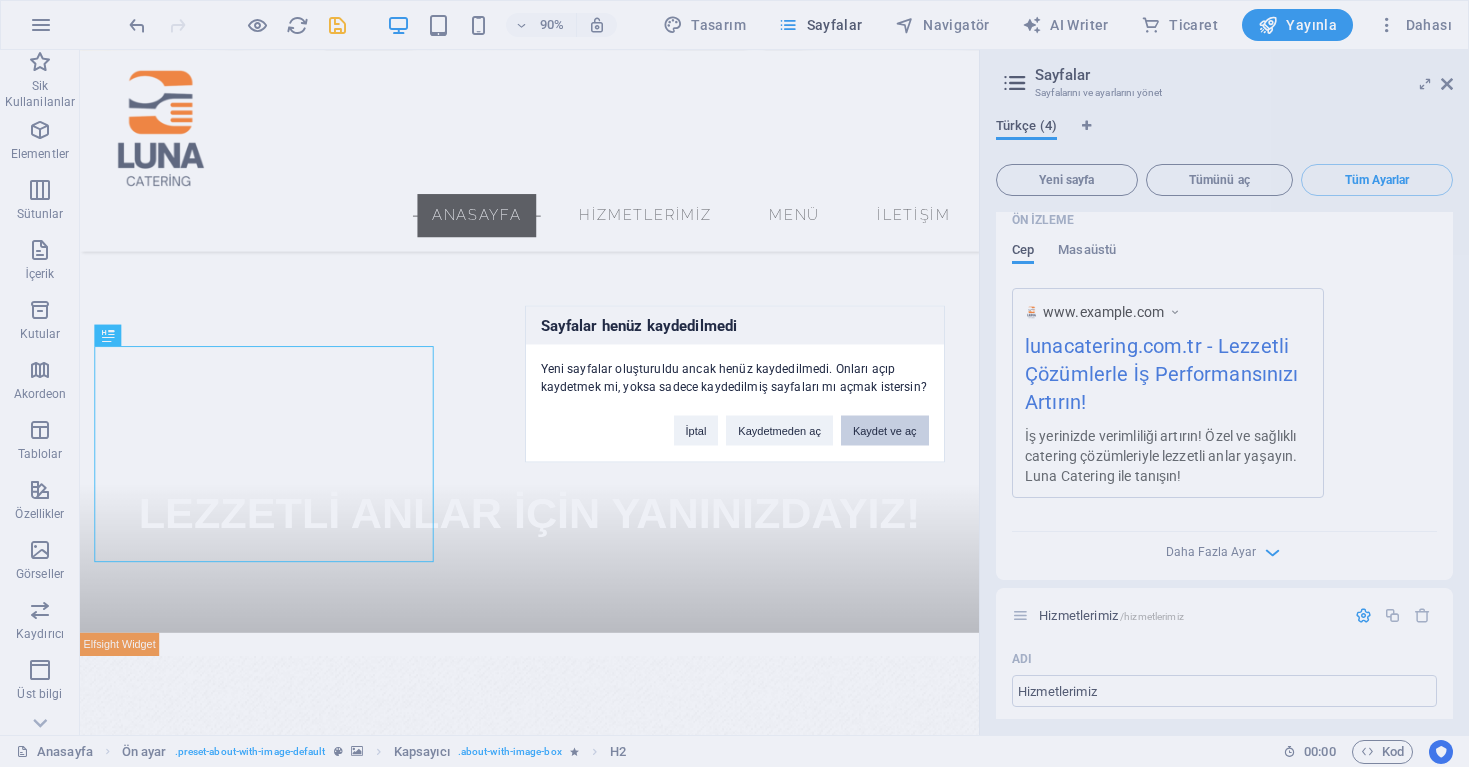 click on "Kaydet ve aç" at bounding box center (885, 430) 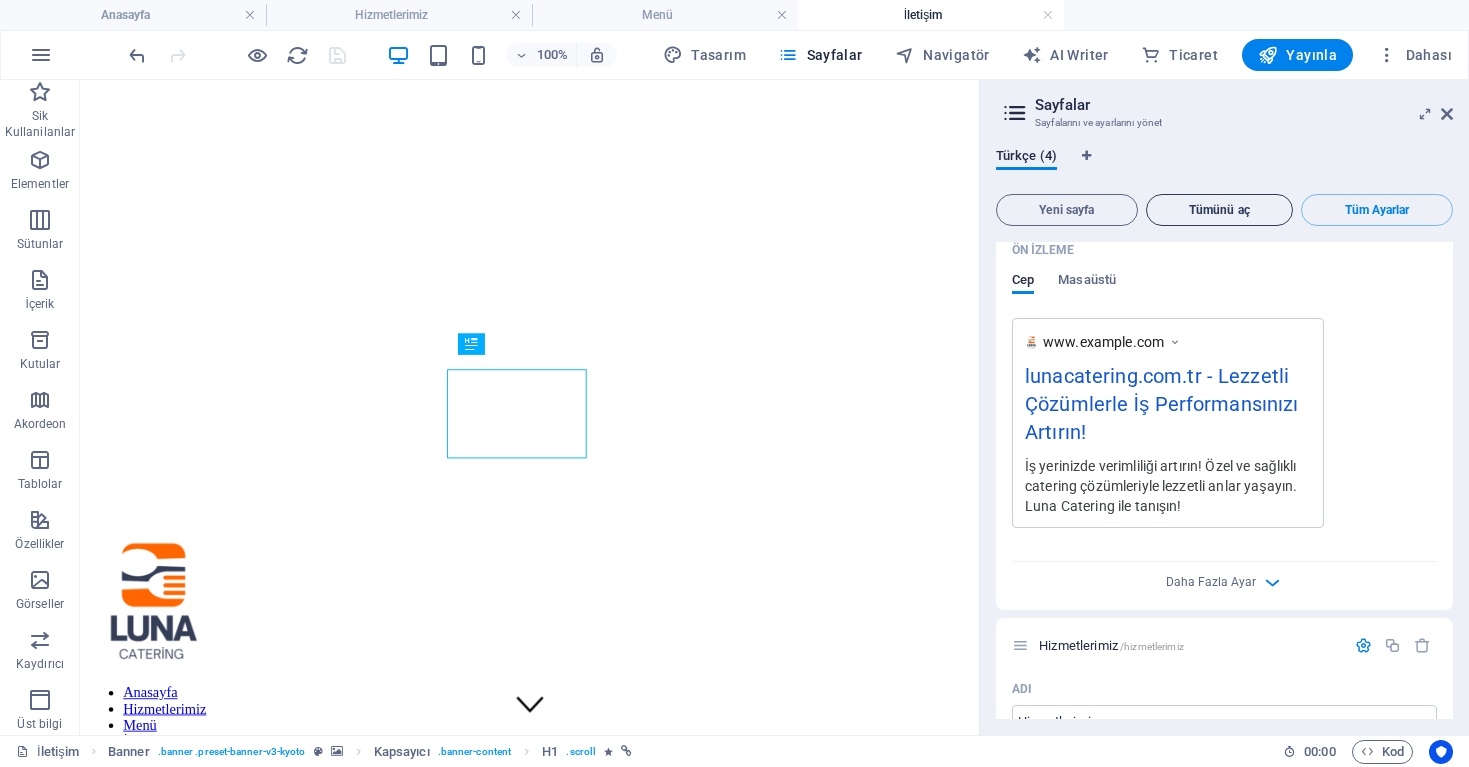 scroll, scrollTop: 0, scrollLeft: 0, axis: both 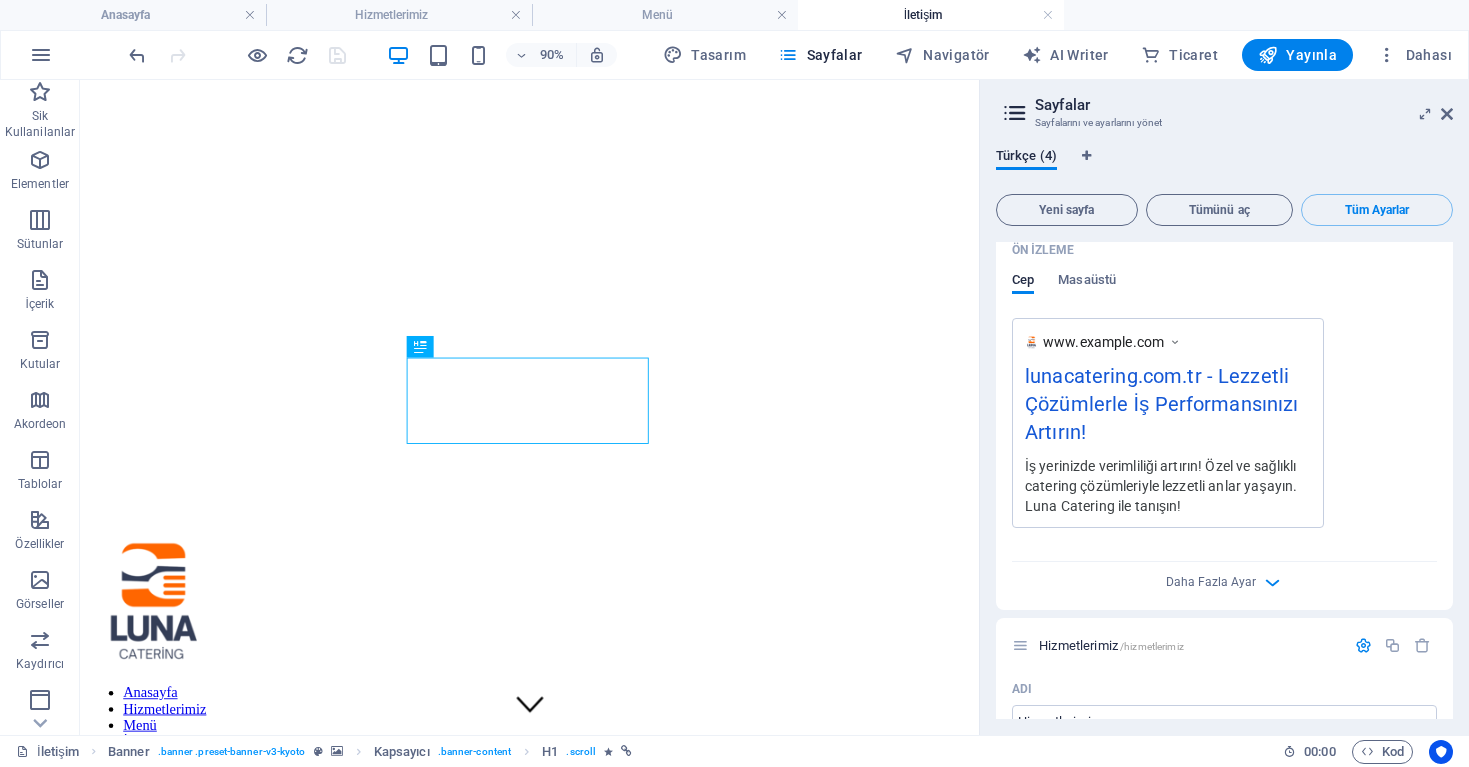 click on "Sayfalar Sayfalarını ve ayarlarını yönet Türkçe (4) Yeni sayfa Tümünü aç Tüm Ayarlar Anasayfa / Adı Anasayfa ​ URL SLUG'ı / ​ SEO Başlığı AI ​ 605 / 580 Px SEO Tanımı AI ​ 725 / 990 Px SEO Anahtar Kelimeleri AI ​ Ayarlar Menü Noindex Ön izleme Cep Masaüstü www.example.com lunacatering.com.tr - Lezzetli Çözümlerle İş Performansınızı Artırın! İş yerinizde verimliliği artırın! Özel ve sağlıklı catering çözümleriyle lezzetli anlar yaşayın. Luna Catering ile tanışın! Meta etiketleri ​ Ön İzleme Görüntüsü (Açık Grafik) Dosyaları buraya sürükle, dosyaları seçmek için tıkla veya Dosyalardan ya da ücretsiz stok fotoğraf ve videolarımızdan dosyalar seçin Daha Fazla Ayar Hizmetlerimiz /hizmetlerimiz Adı Hizmetlerimiz ​ URL SLUG'ı /hizmetlerimiz ​ SEO Başlığı AI Hizmetlerimiz ​ 313 / 580 Px SEO Tanımı AI ​ 723 / 990 Px SEO Anahtar Kelimeleri AI ​ Ayarlar Menü Noindex Ön izleme Cep Masaüstü www.example.com ​ Menü AI" at bounding box center [1224, 407] 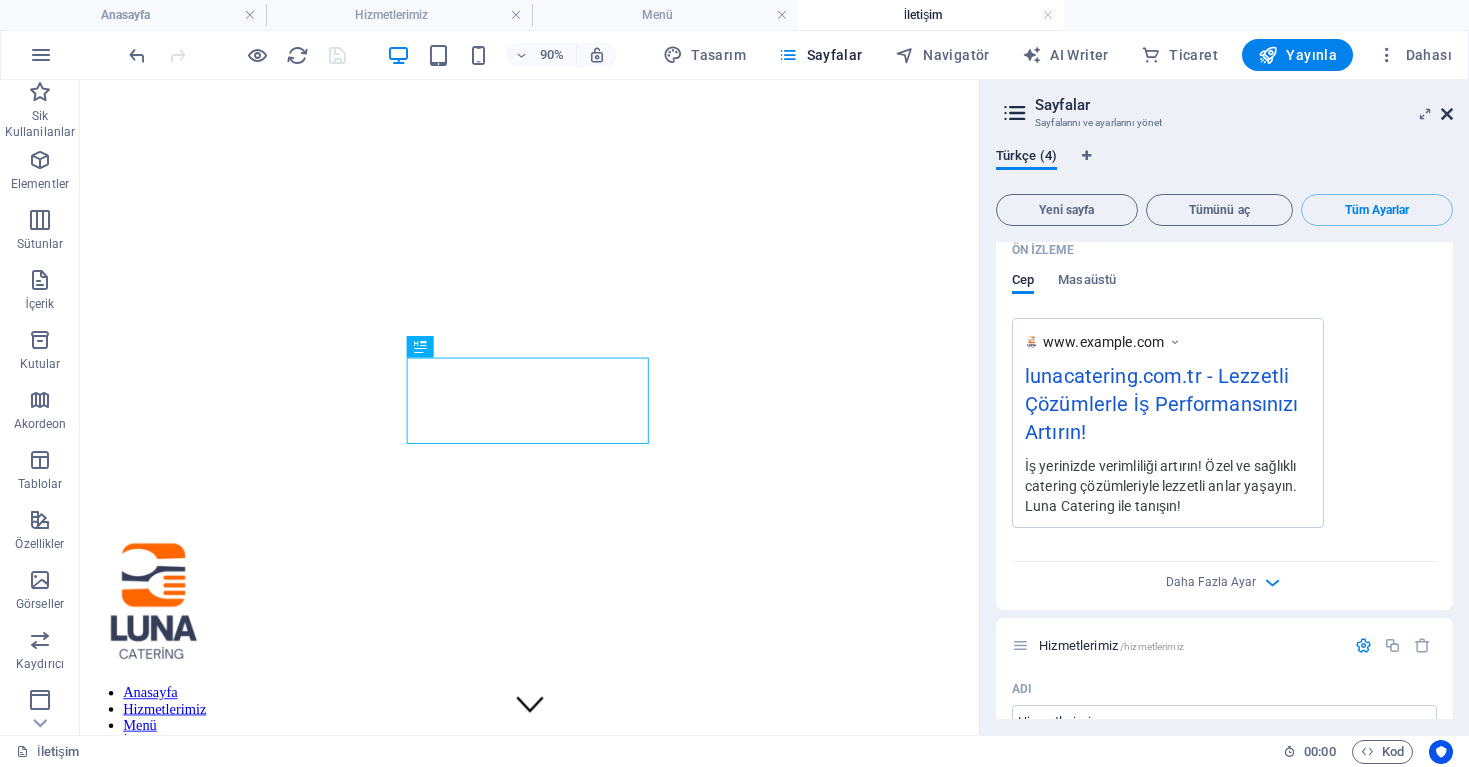 click at bounding box center [1447, 114] 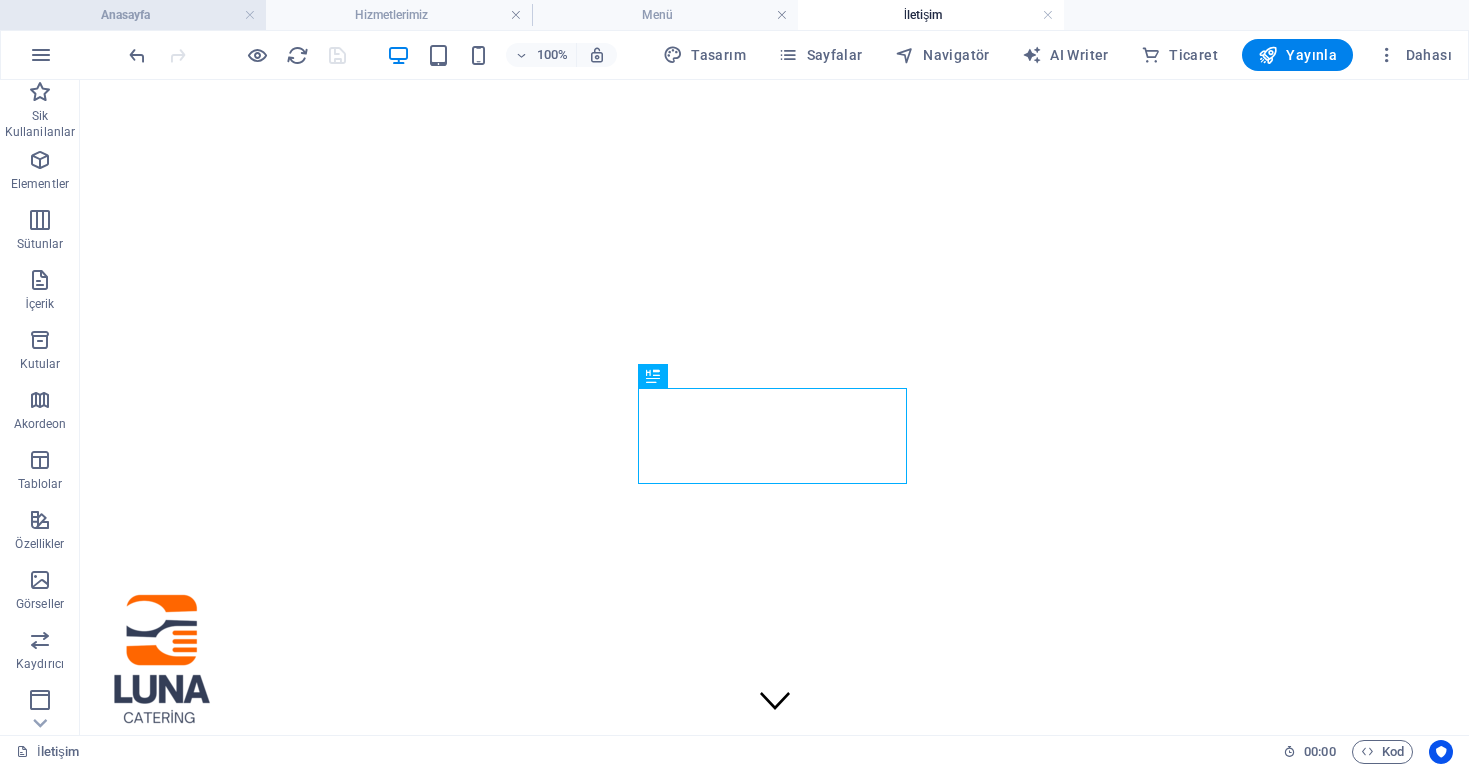 click on "Anasayfa" at bounding box center (133, 15) 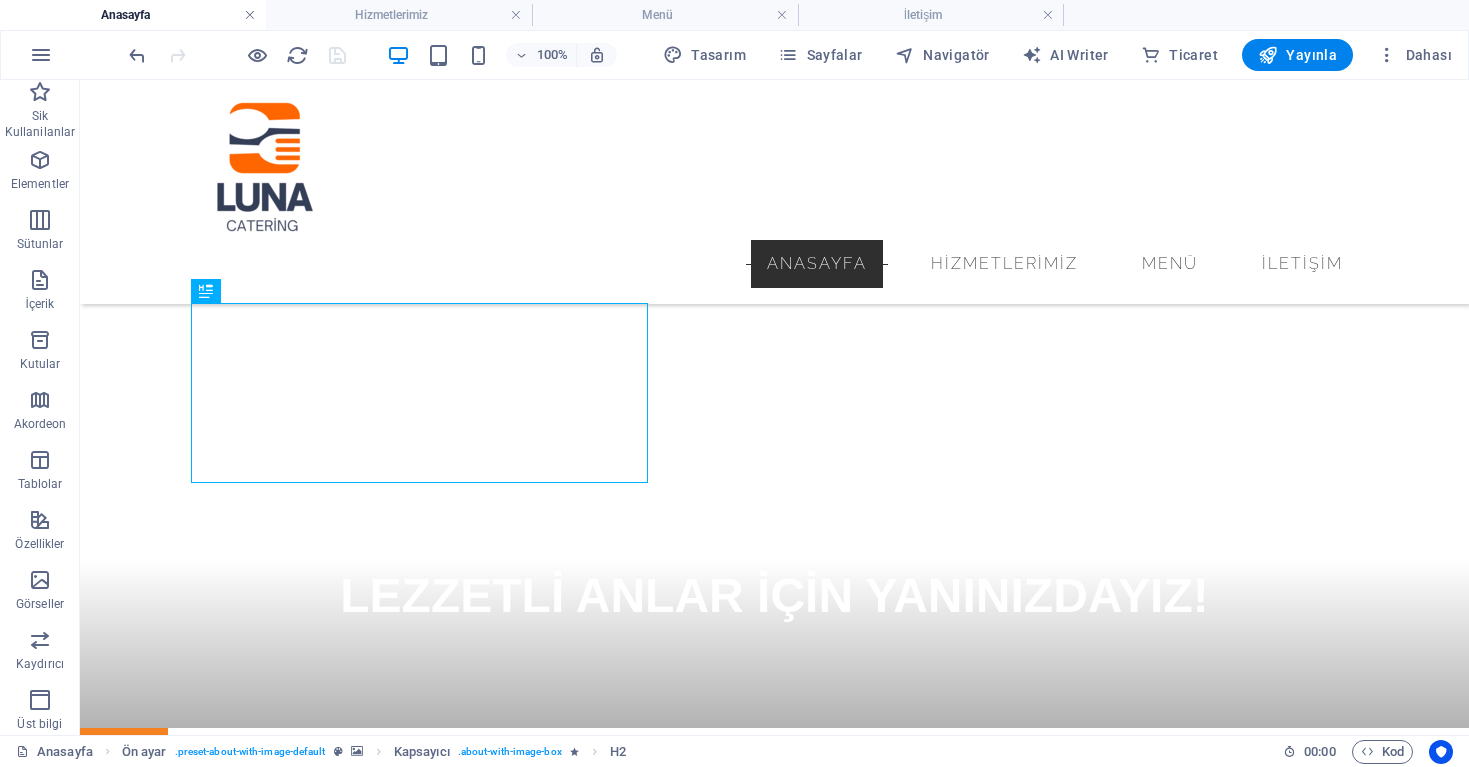 click at bounding box center [250, 15] 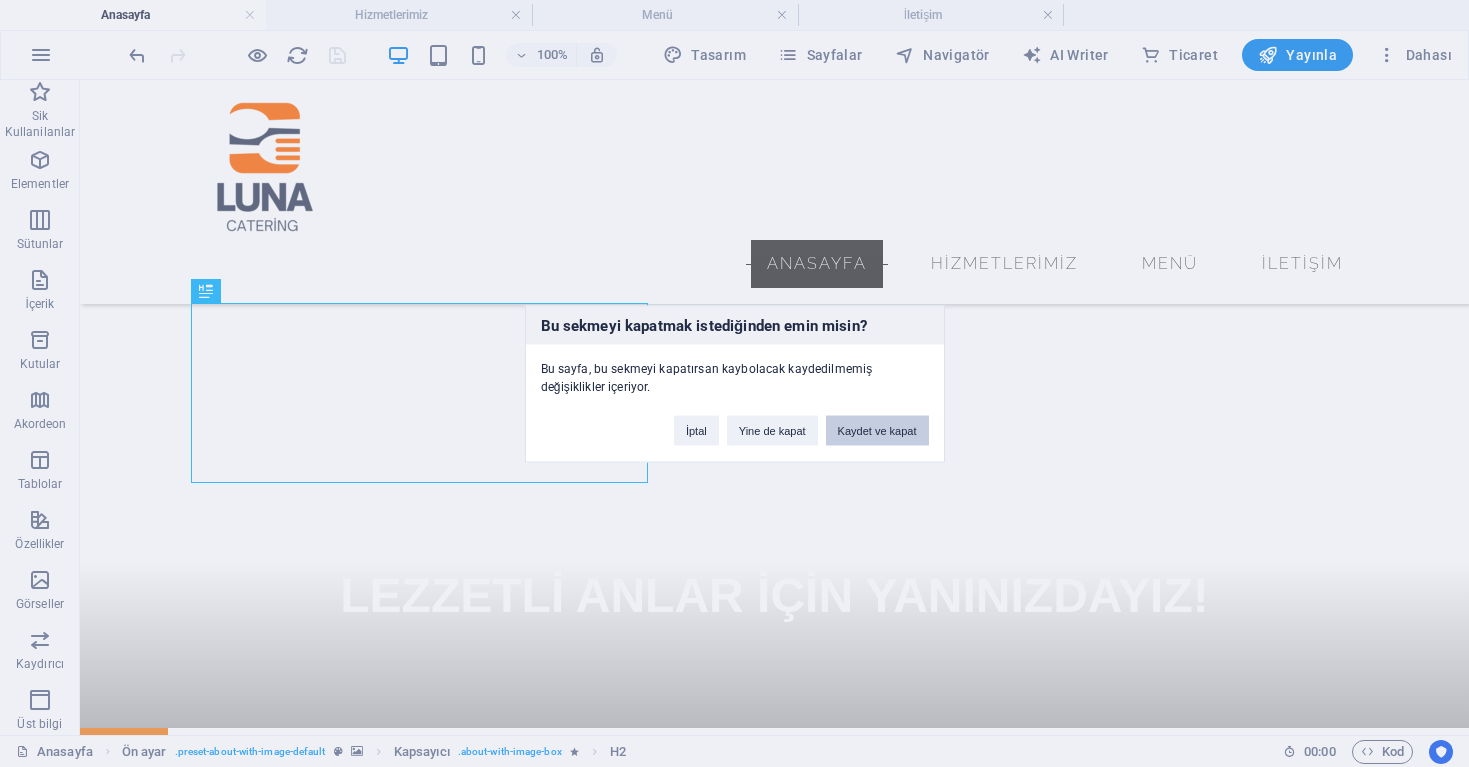 click on "Kaydet ve kapat" at bounding box center (877, 430) 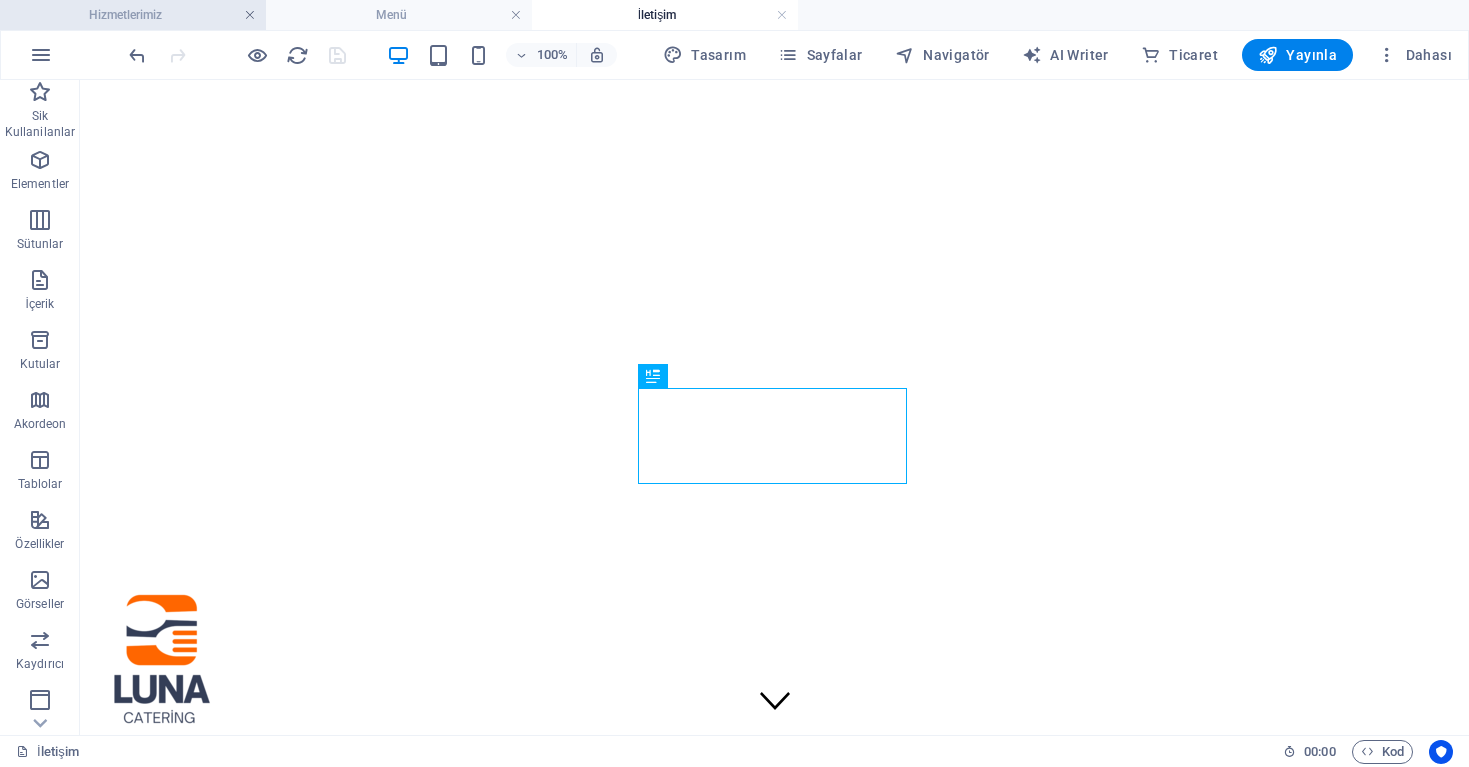 click at bounding box center (250, 15) 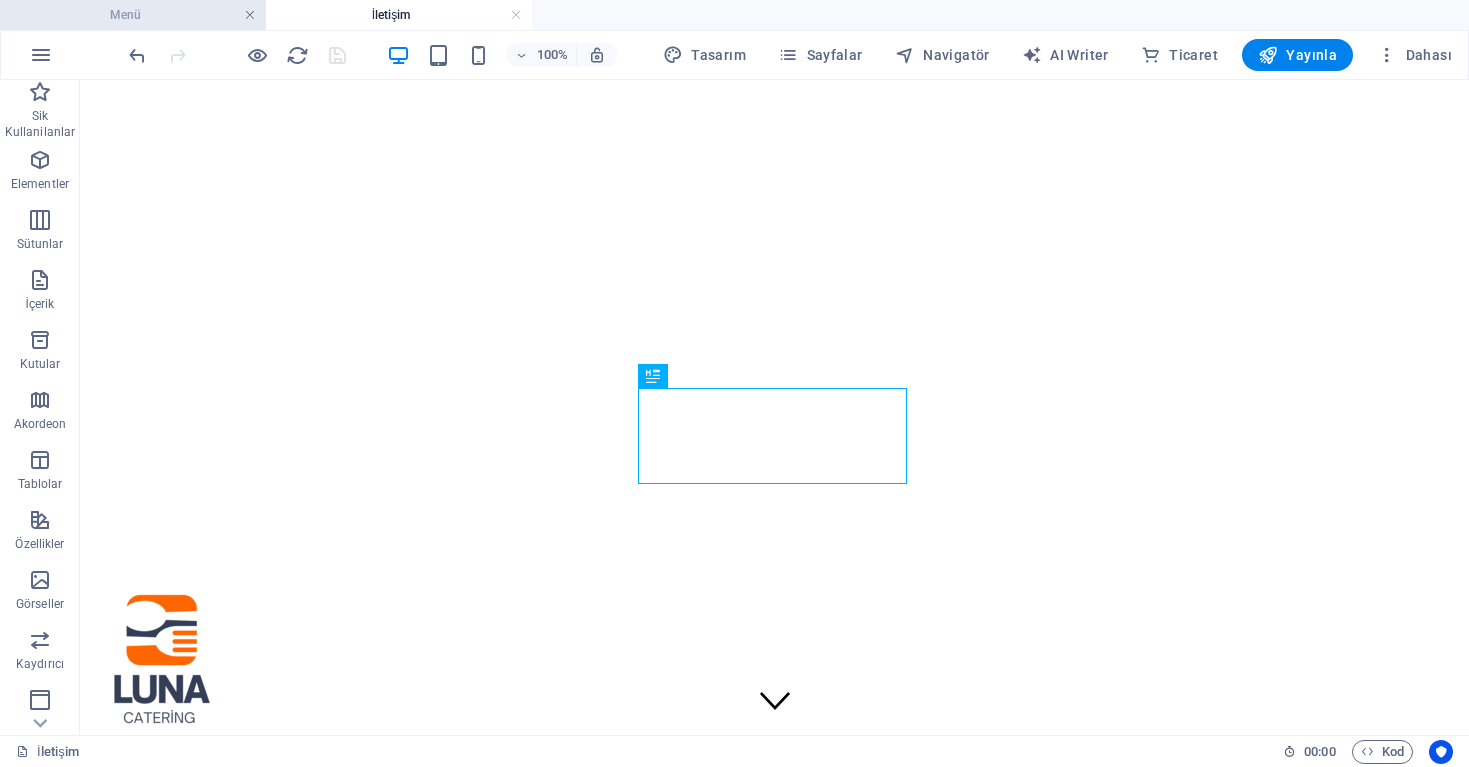 click at bounding box center [250, 15] 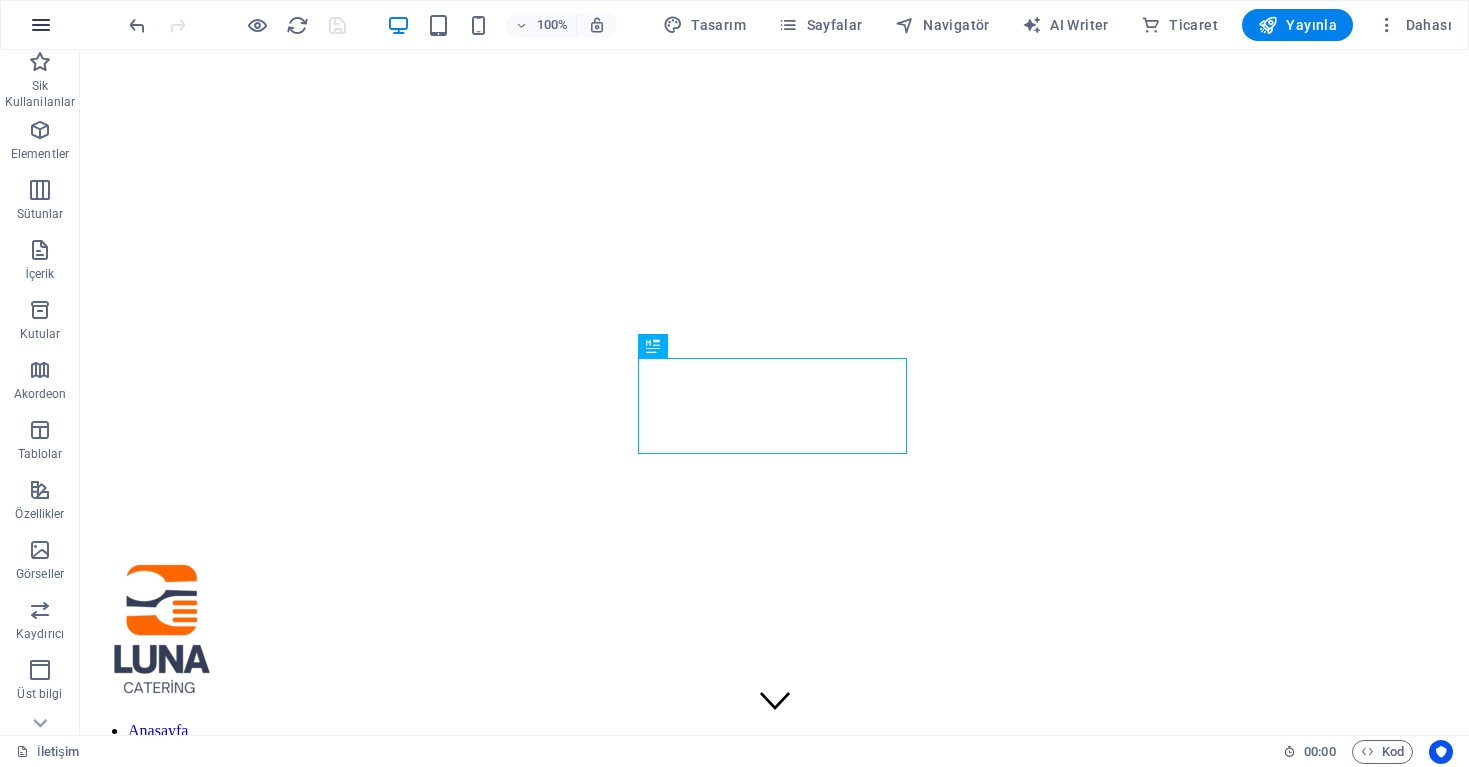 click at bounding box center (41, 25) 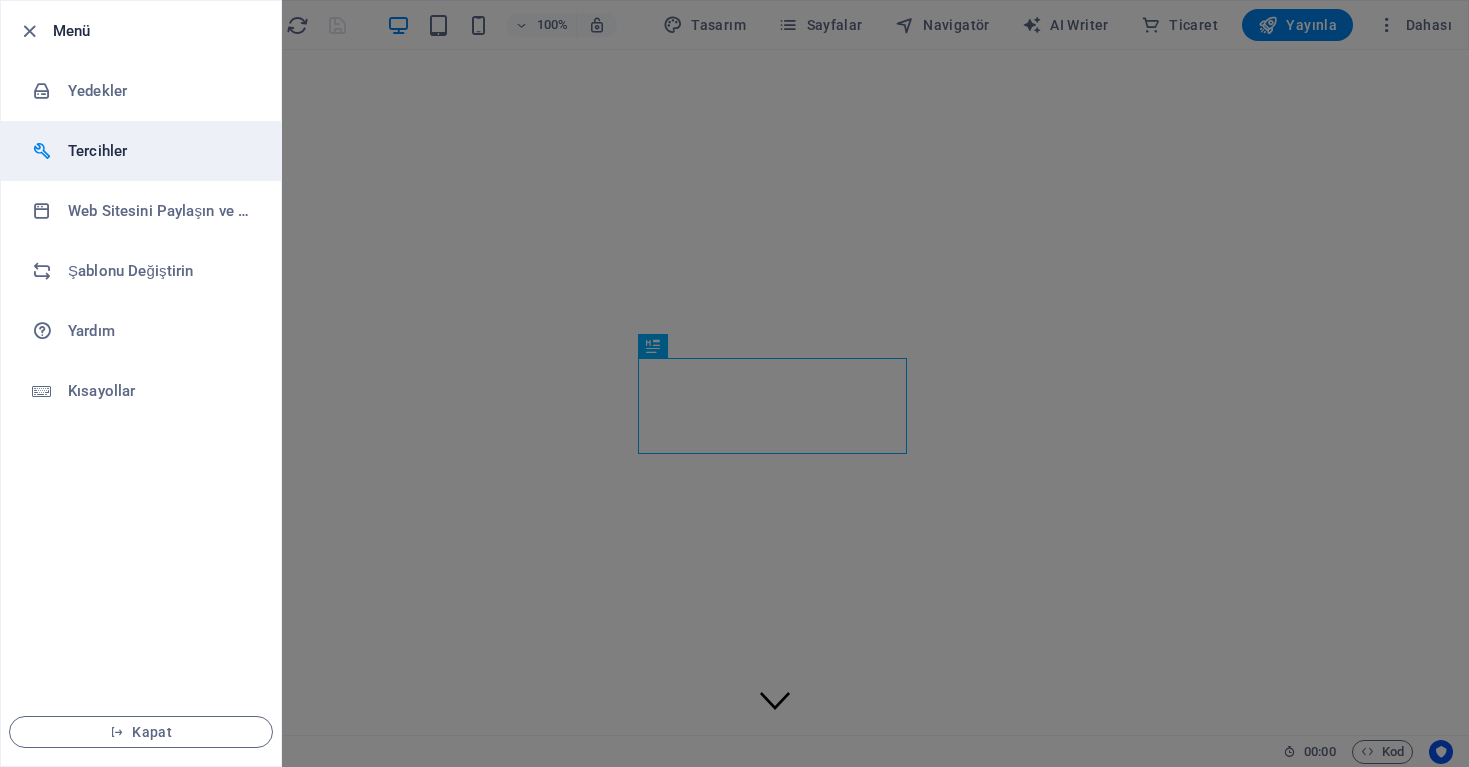 click on "Tercihler" at bounding box center (160, 151) 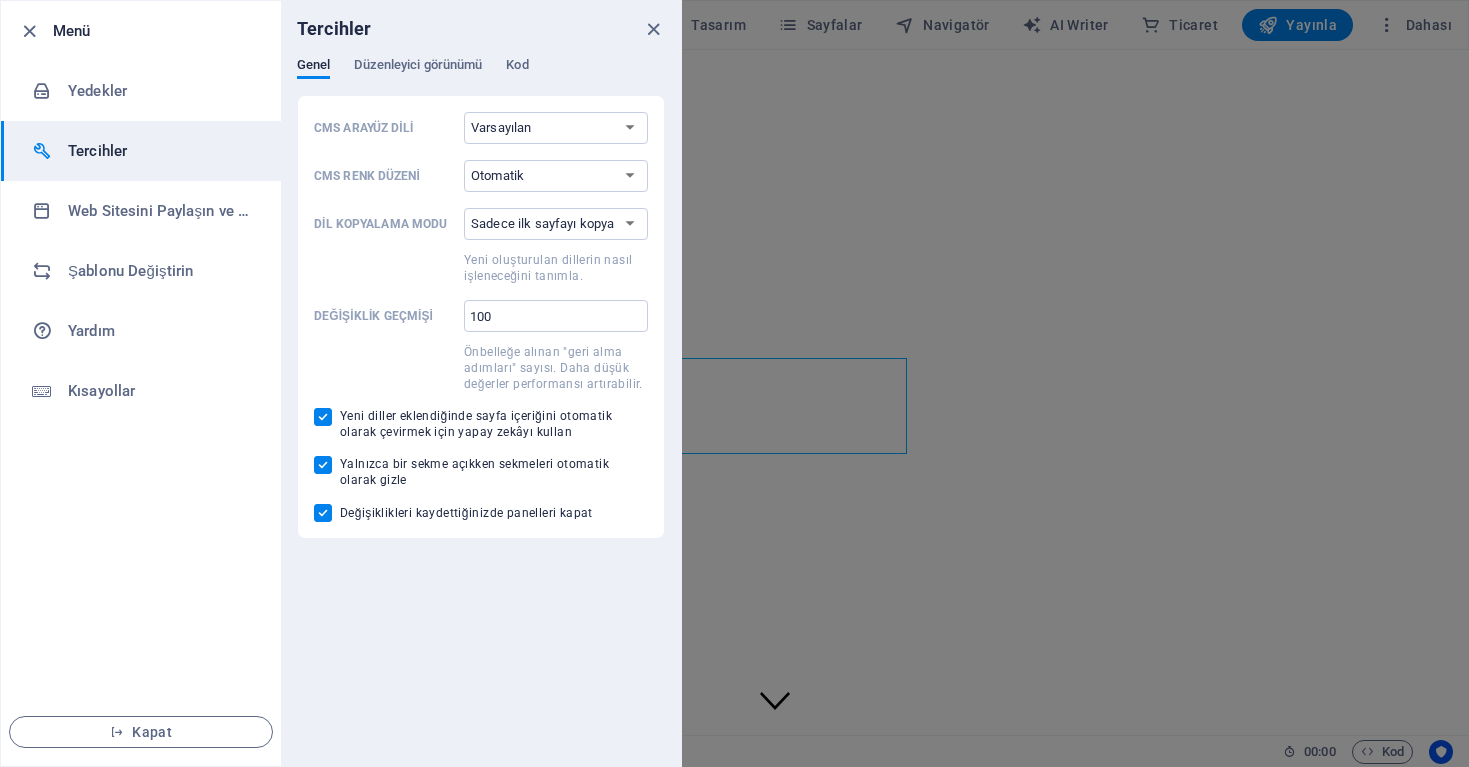 click on "CMS Arayüz Dili Varsayılan Deutsch English Español Français Magyar Italiano Nederlands Polski Português русский язык Svenska Türkçe 日本語 CMS Renk Düzeni Otomatik Koyu Açık Dil Kopyalama Modu Sadece ilk sayfayı kopyala Tüm sayfaları kopyala Yeni oluşturulan dillerin nasıl işleneceğini tanımla. Değişiklik geçmişi 100 ​ Önbelleğe alınan "geri alma adımları" sayısı. Daha düşük değerler performansı artırabilir. Yeni diller eklendiğinde sayfa içeriğini otomatik olarak çevirmek için yapay zekâyı kullan Yalnızca bir sekme açıkken sekmeleri otomatik olarak gizle Değişiklikleri kaydettiğinizde panelleri kapat" at bounding box center (481, 317) 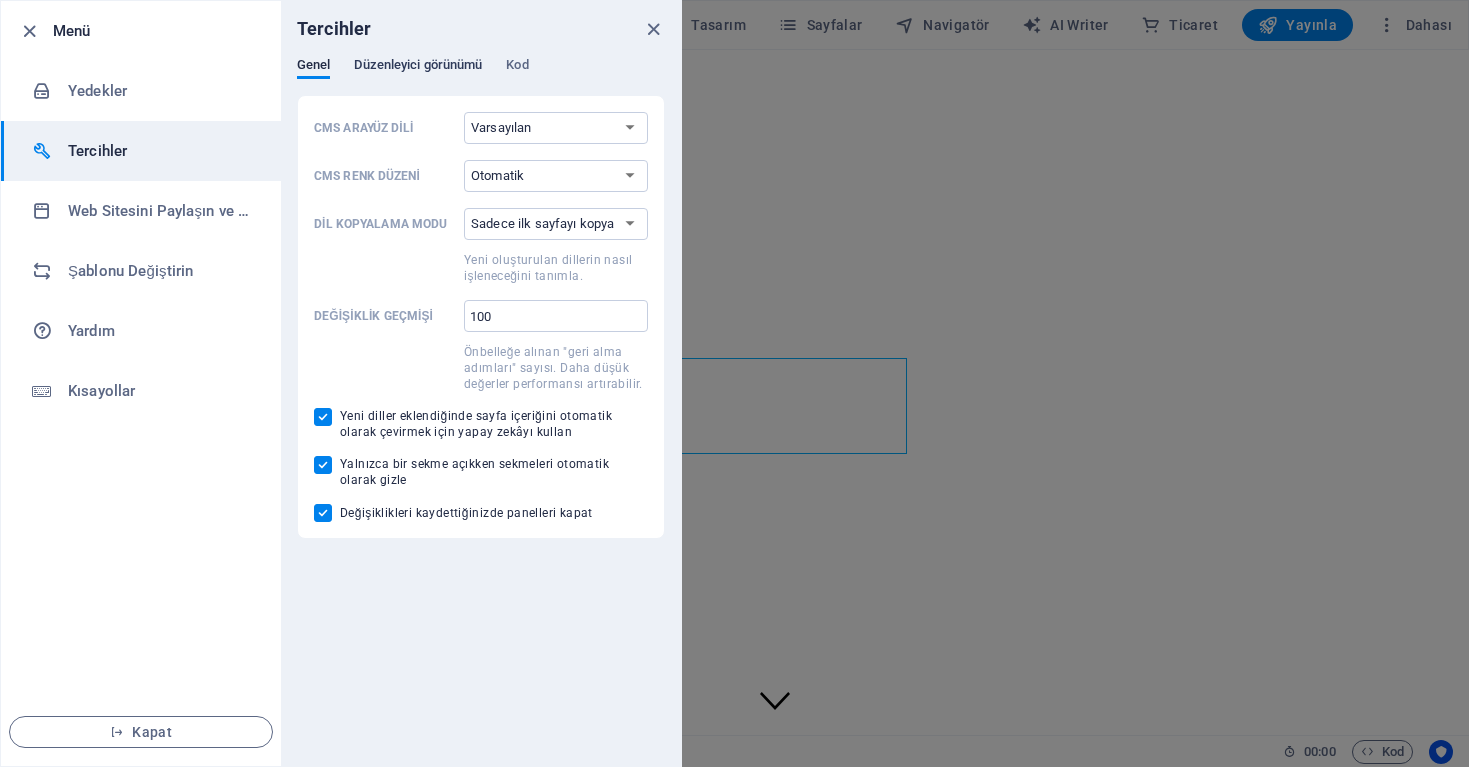 click on "Düzenleyici görünümü" at bounding box center [418, 67] 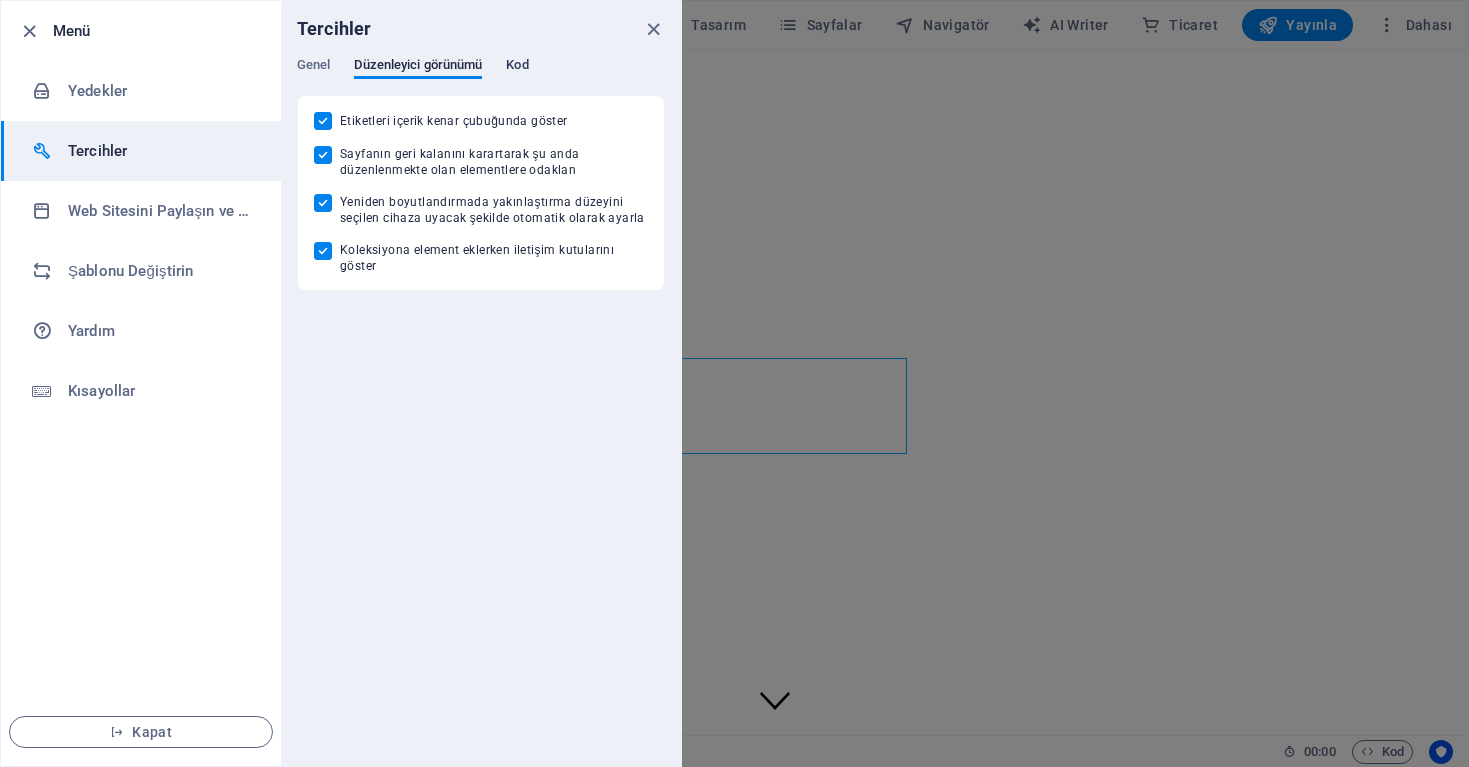 click on "Kod" at bounding box center [517, 67] 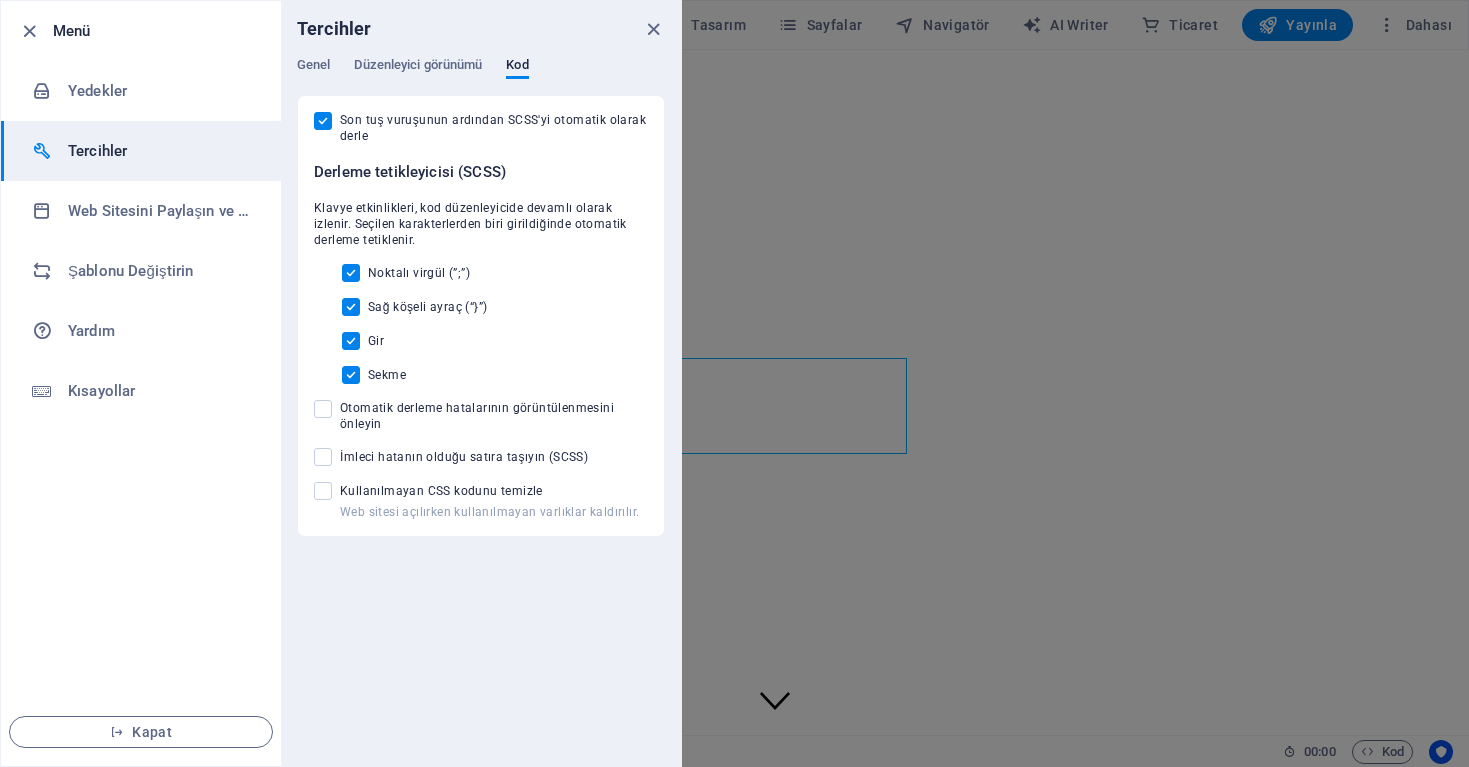click on "Tercihler" at bounding box center [481, 29] 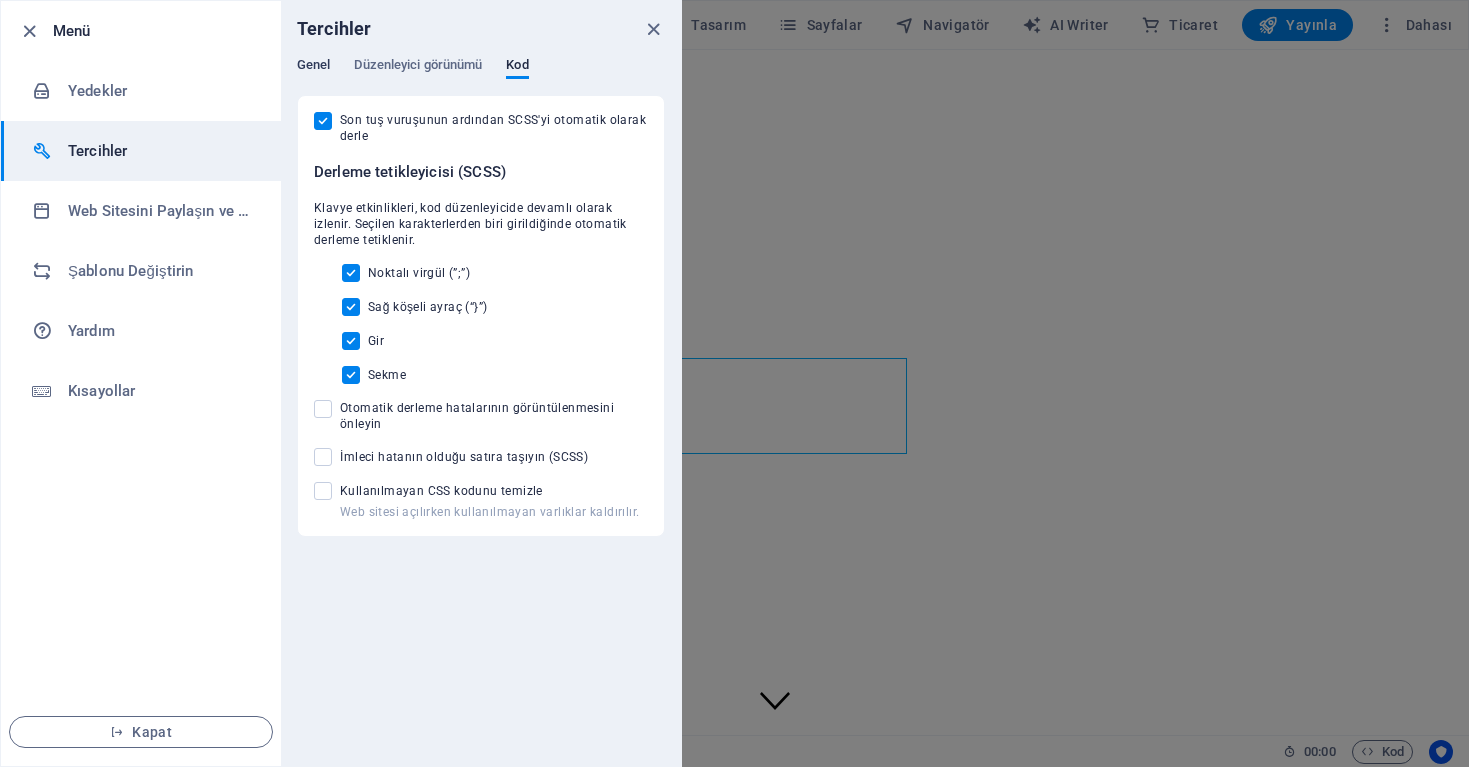 click on "Genel" at bounding box center (313, 67) 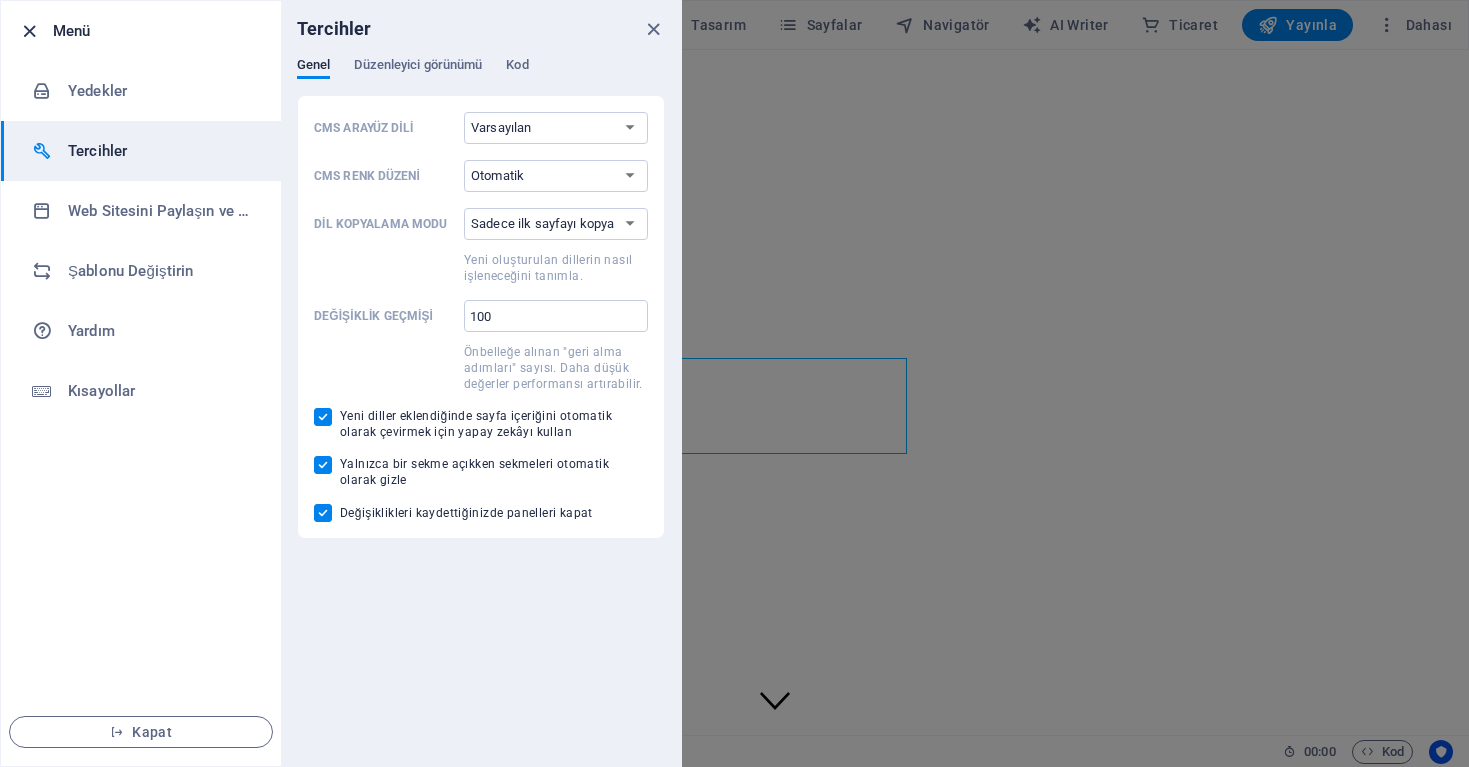 click at bounding box center [29, 31] 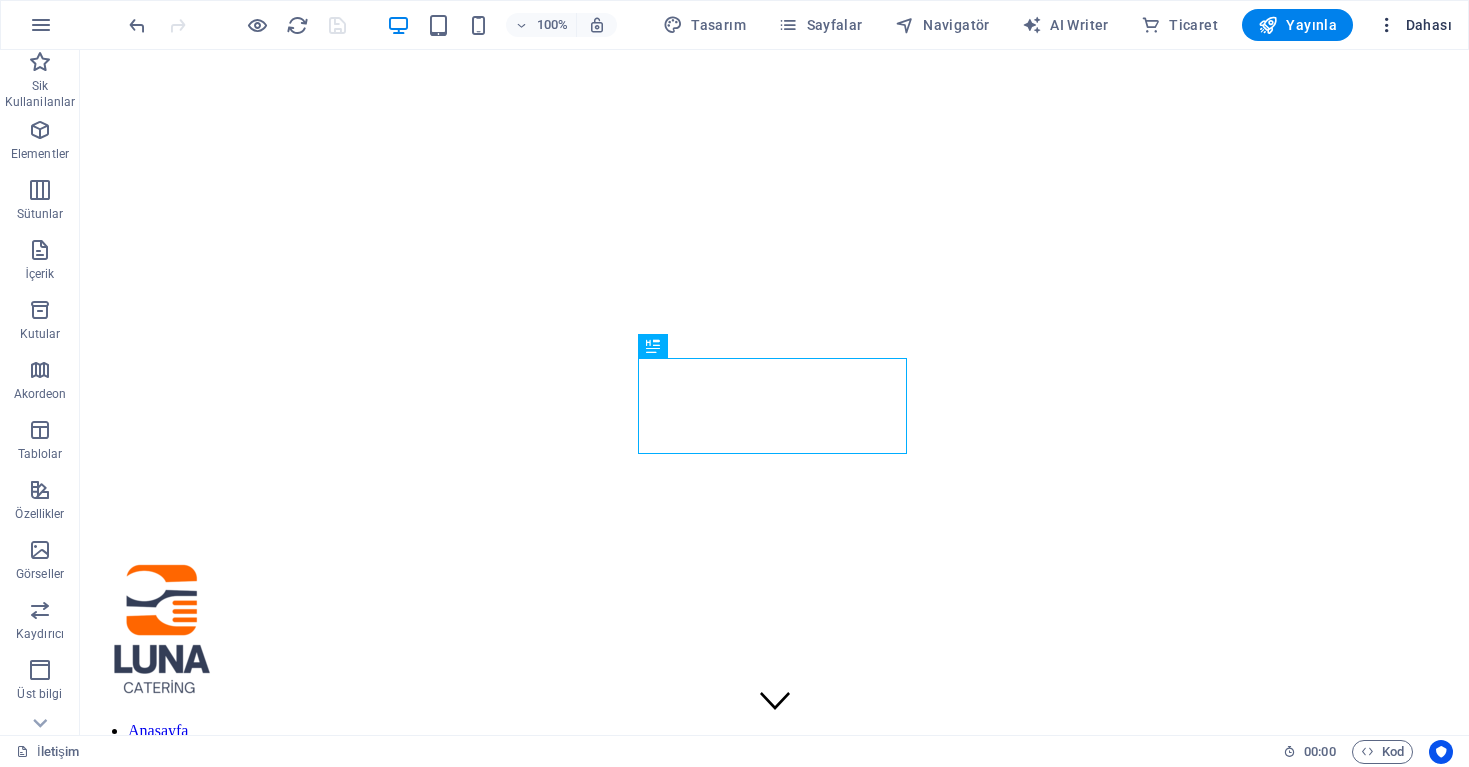 click at bounding box center (1387, 25) 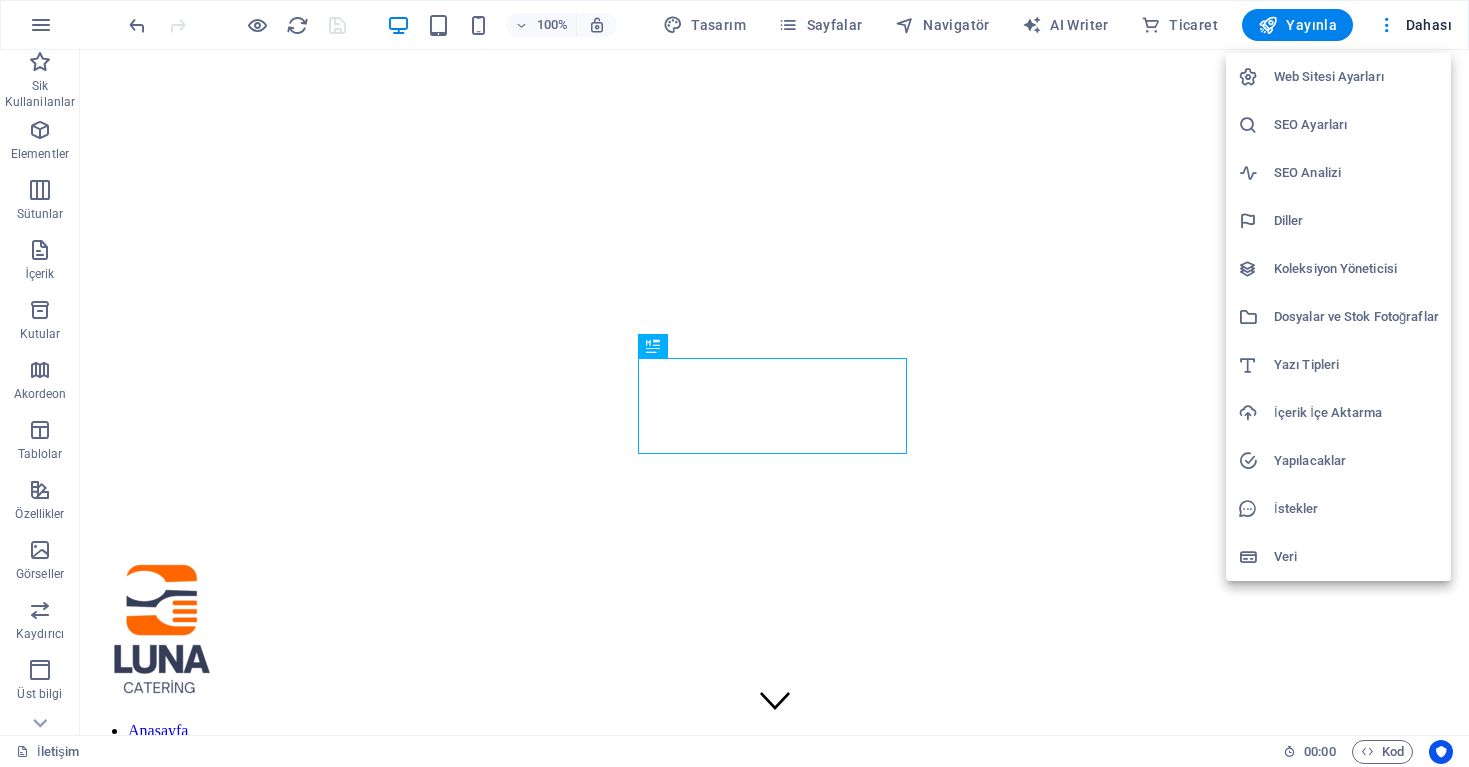 click on "Web Sitesi Ayarları" at bounding box center (1356, 77) 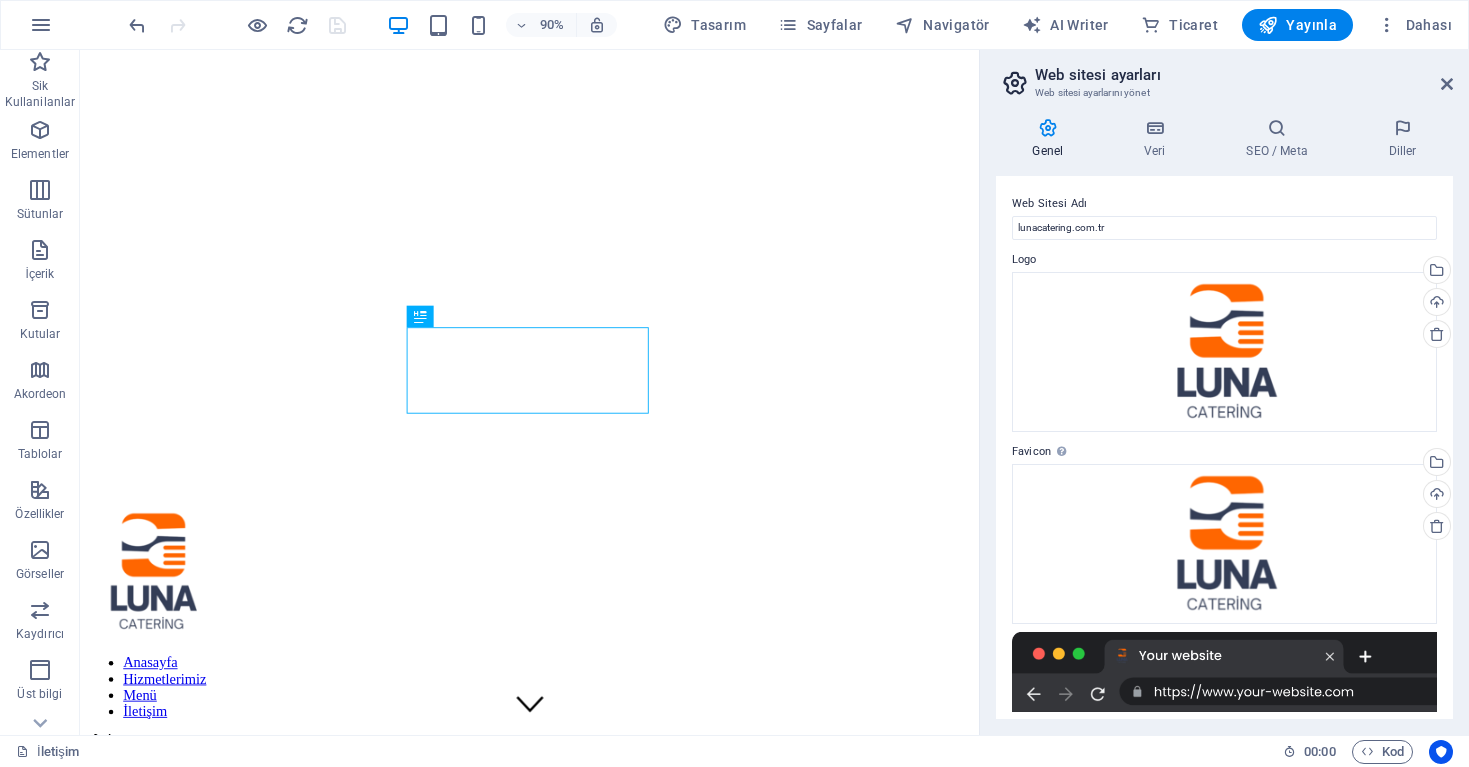 scroll, scrollTop: 0, scrollLeft: 0, axis: both 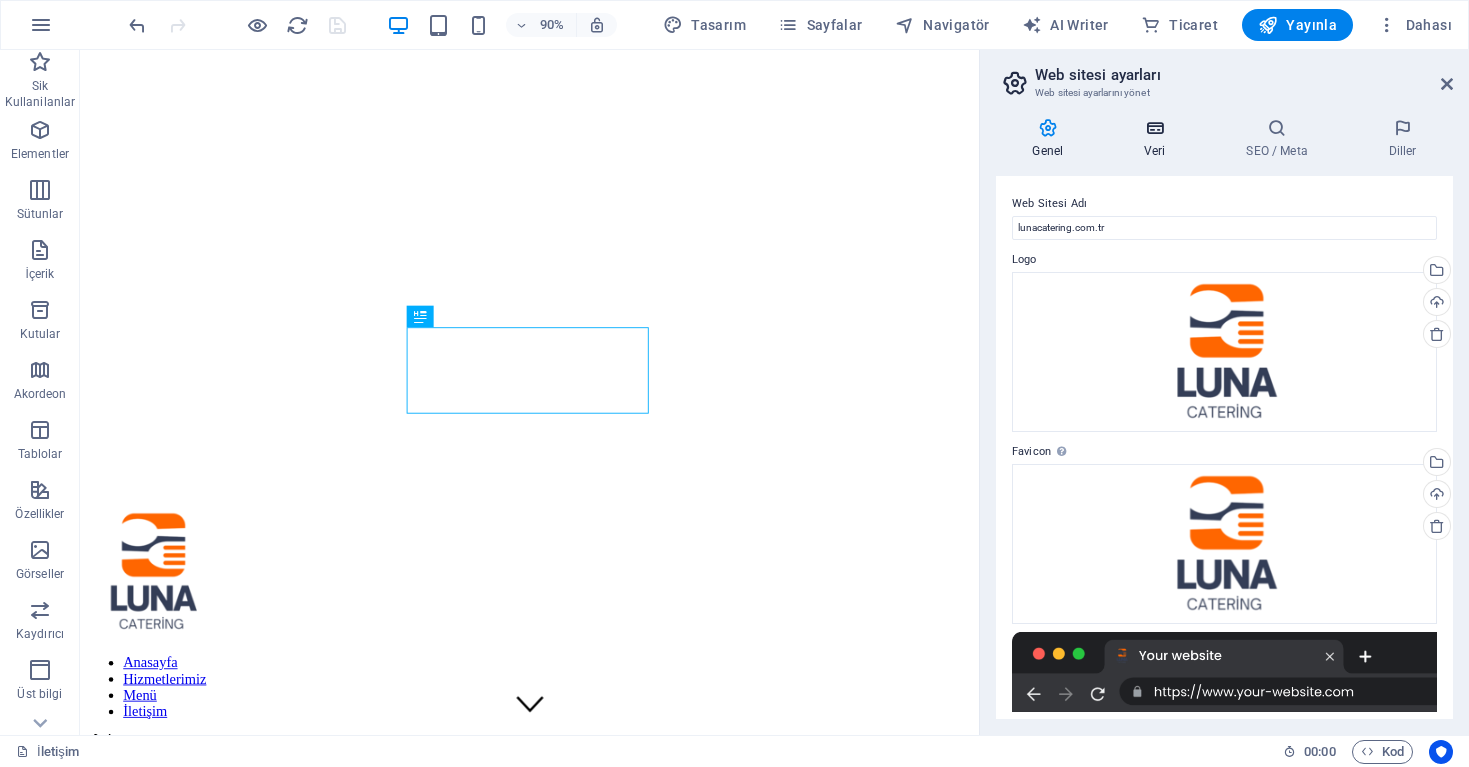 click at bounding box center (1155, 128) 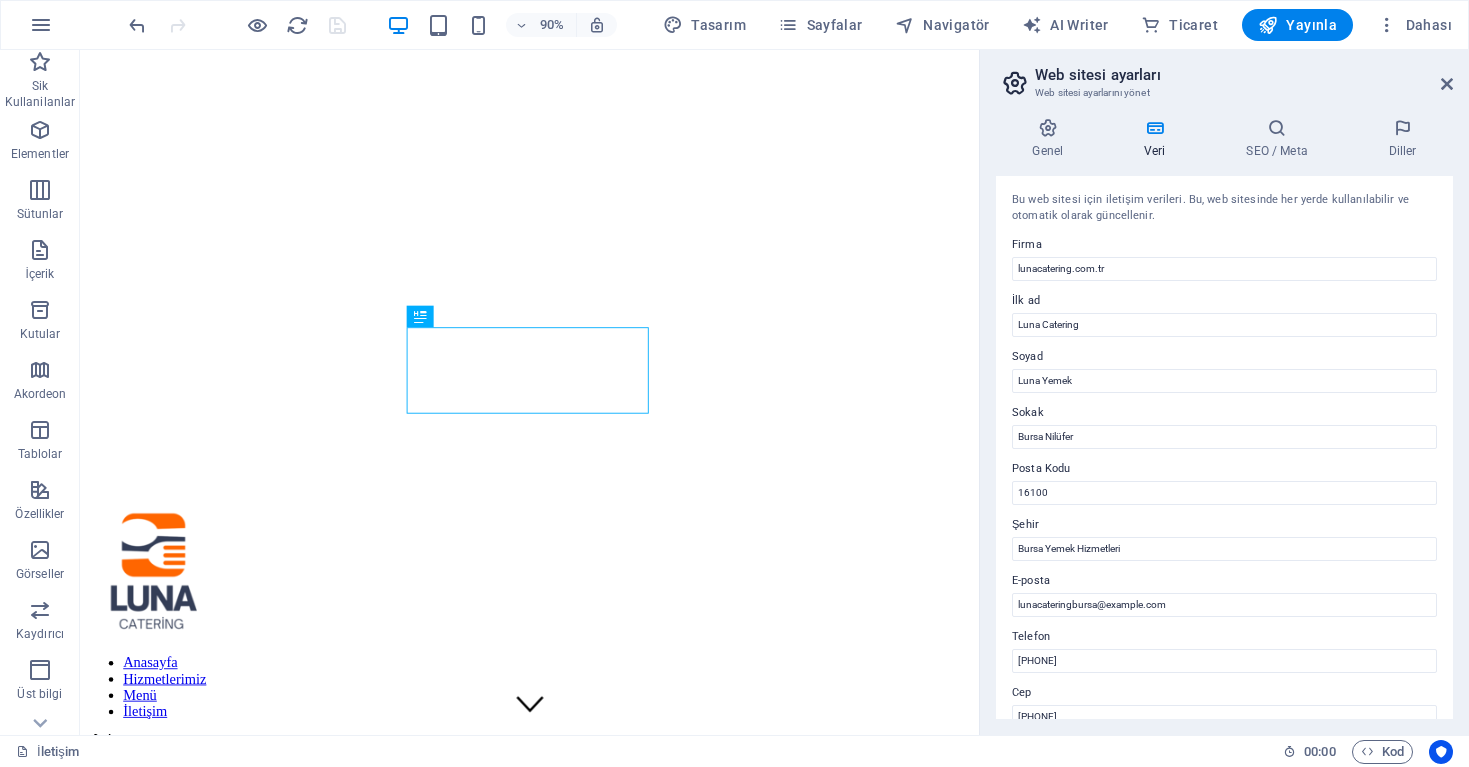 scroll, scrollTop: 0, scrollLeft: 0, axis: both 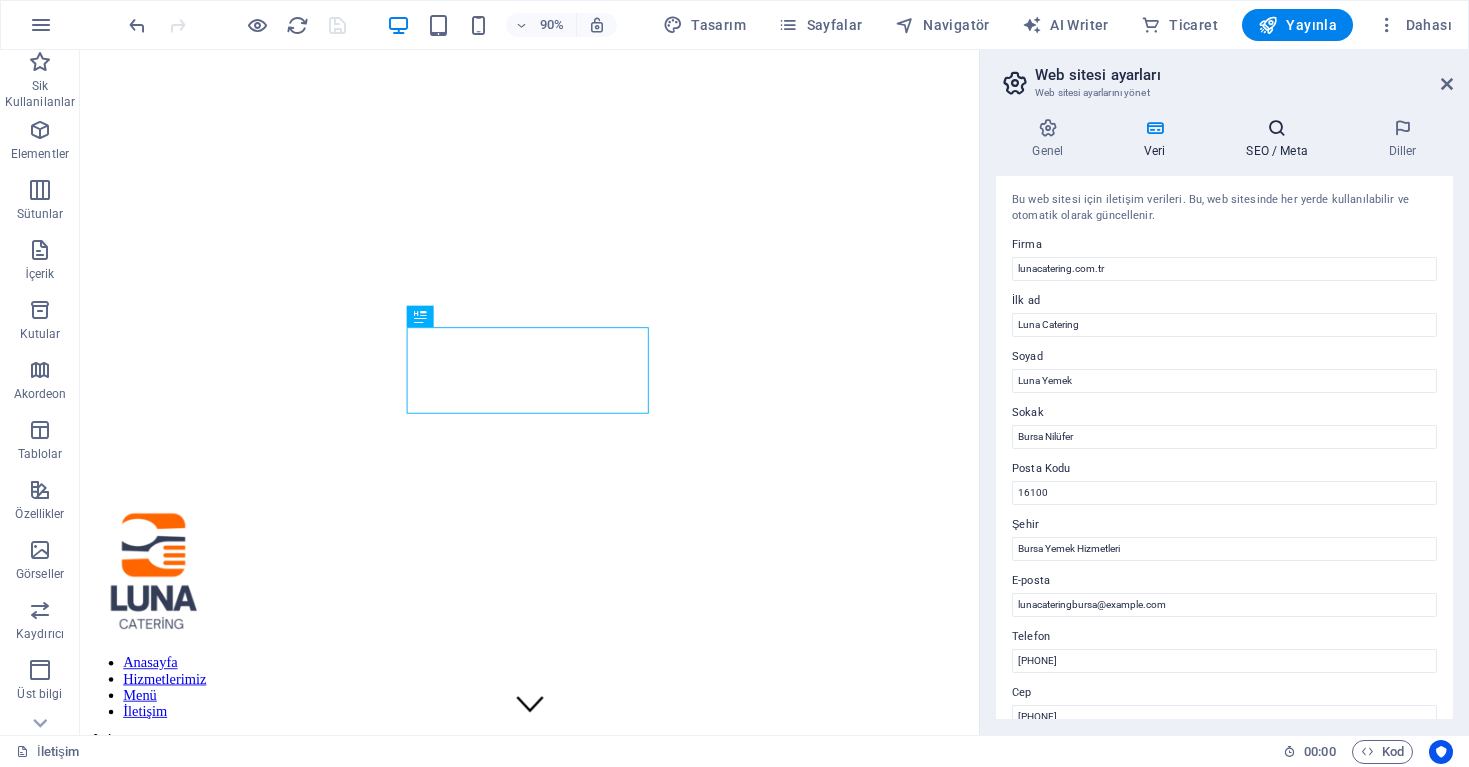 click on "SEO / Meta" at bounding box center (1281, 139) 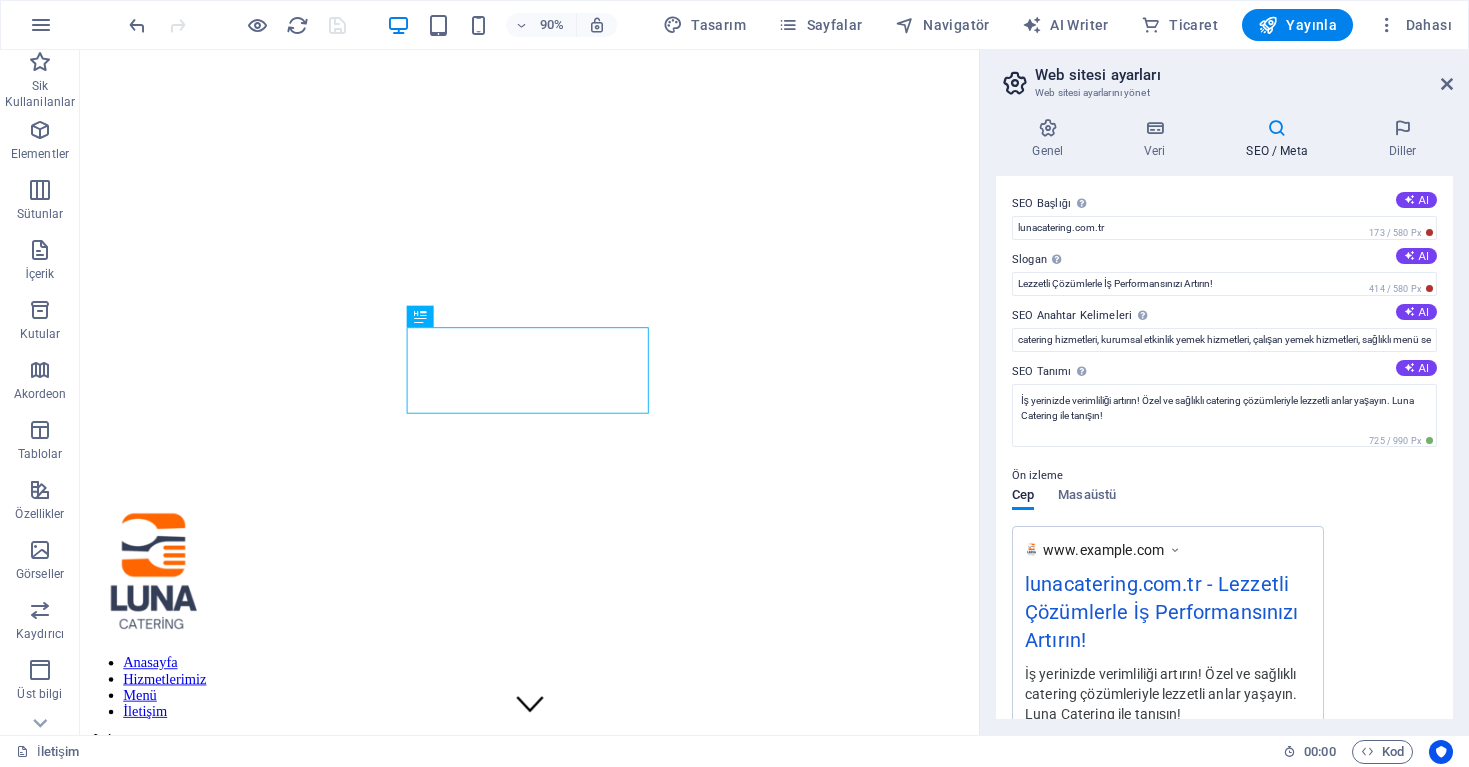 scroll, scrollTop: 0, scrollLeft: 0, axis: both 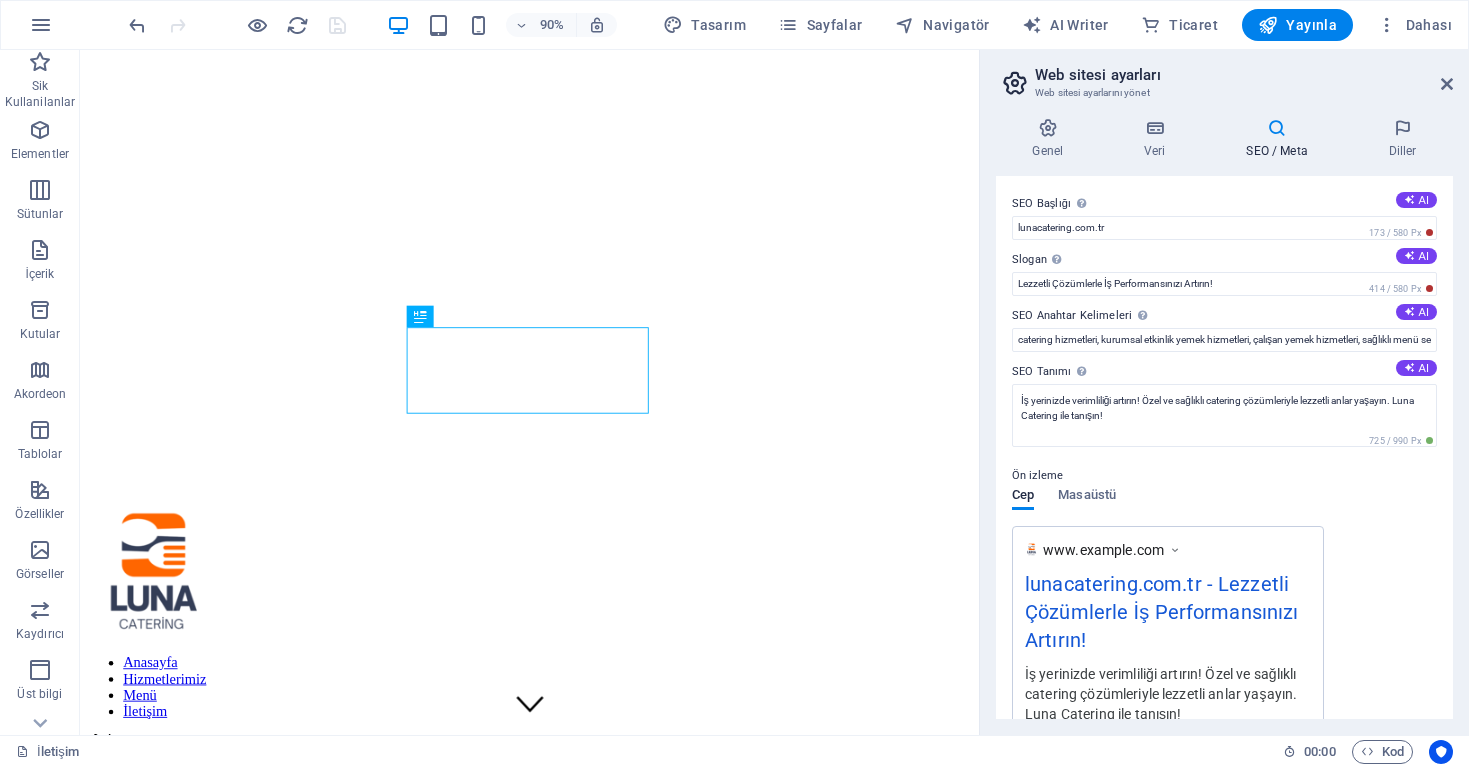 click on "Ön izleme" at bounding box center [1224, 476] 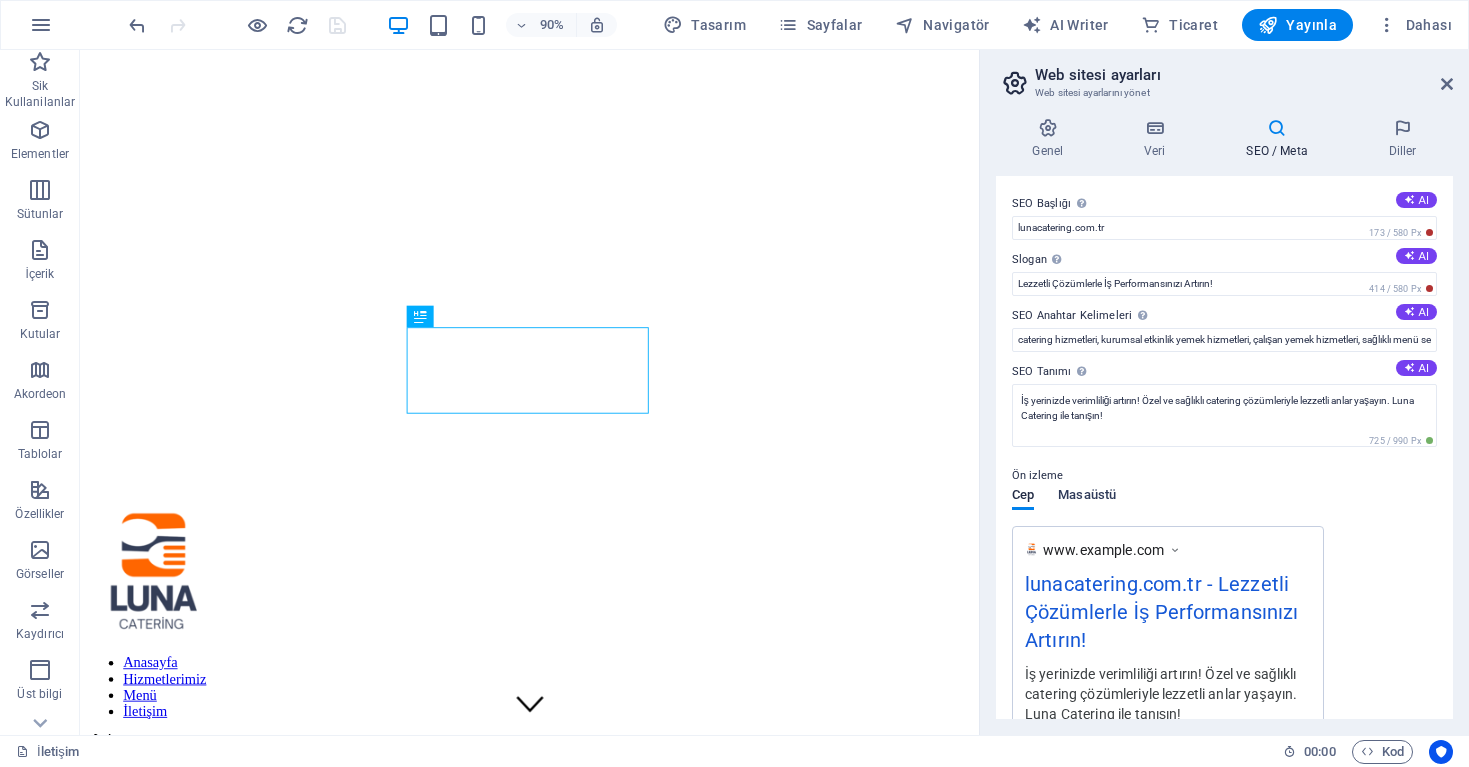 click on "Masaüstü" at bounding box center [1087, 497] 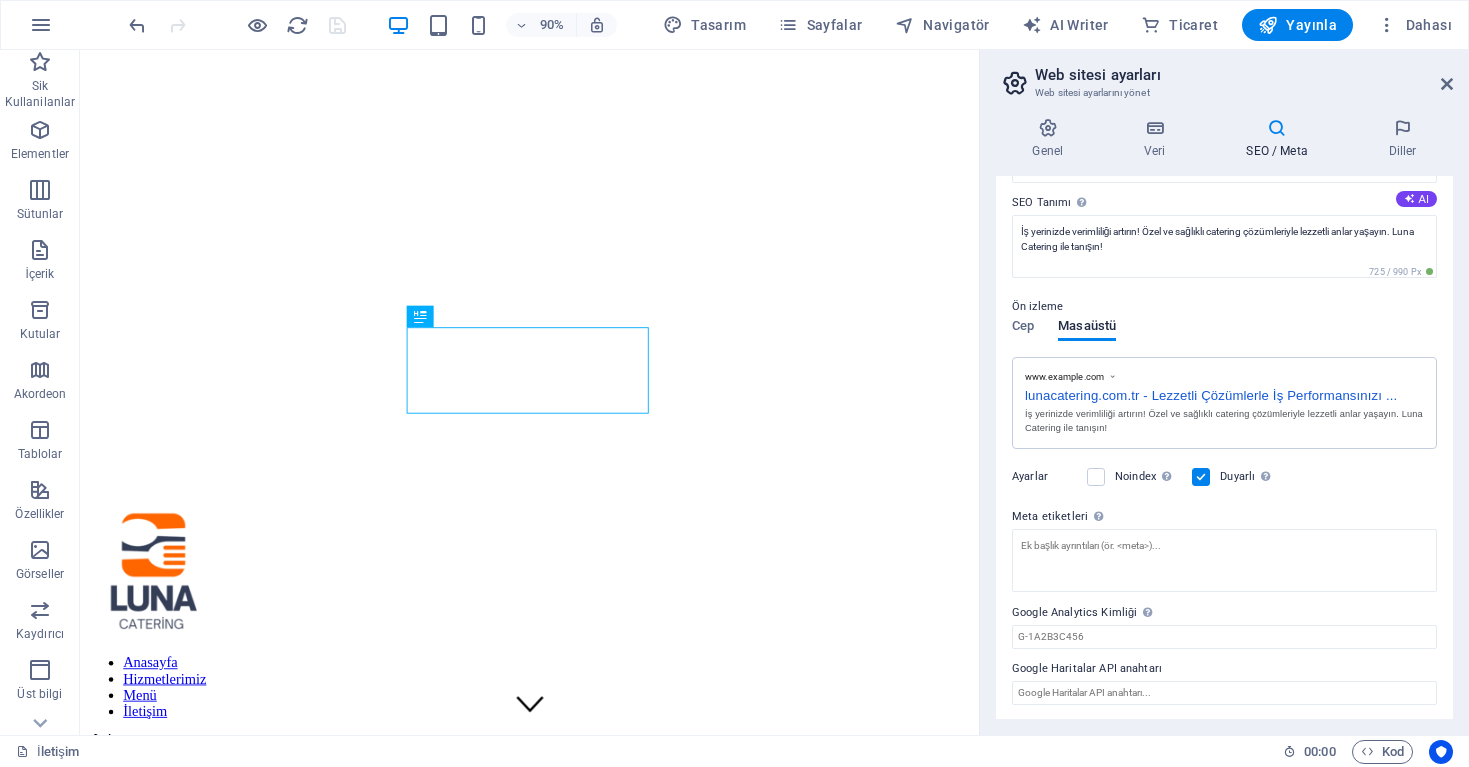scroll, scrollTop: 168, scrollLeft: 0, axis: vertical 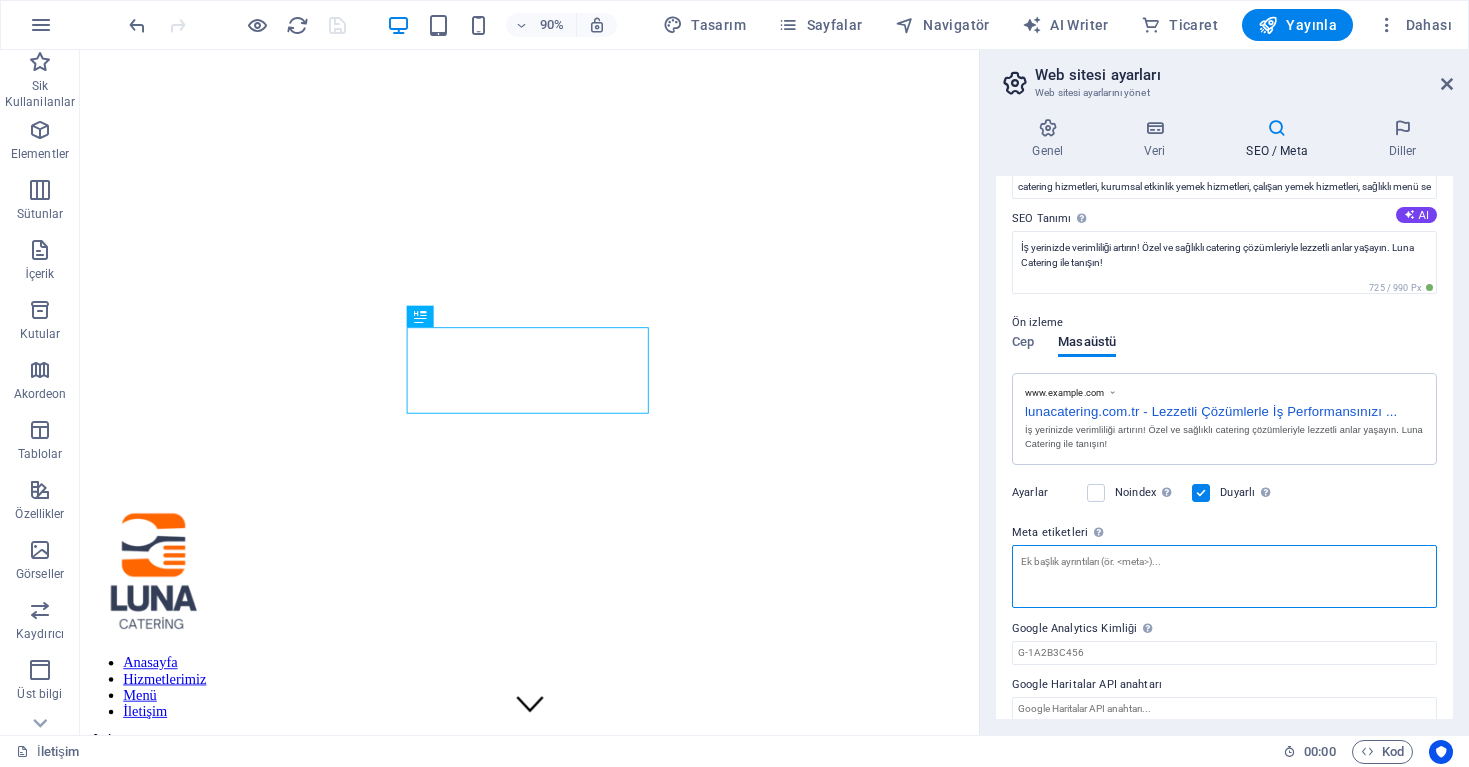 click on "Meta etiketleri Web sitenin  etiketlerinin içine yerleştirilecek HTML kodunu buraya gir. Lütfen hatalı kod eklersen web sitenin çalışmayabileceğini unutma." at bounding box center [1224, 576] 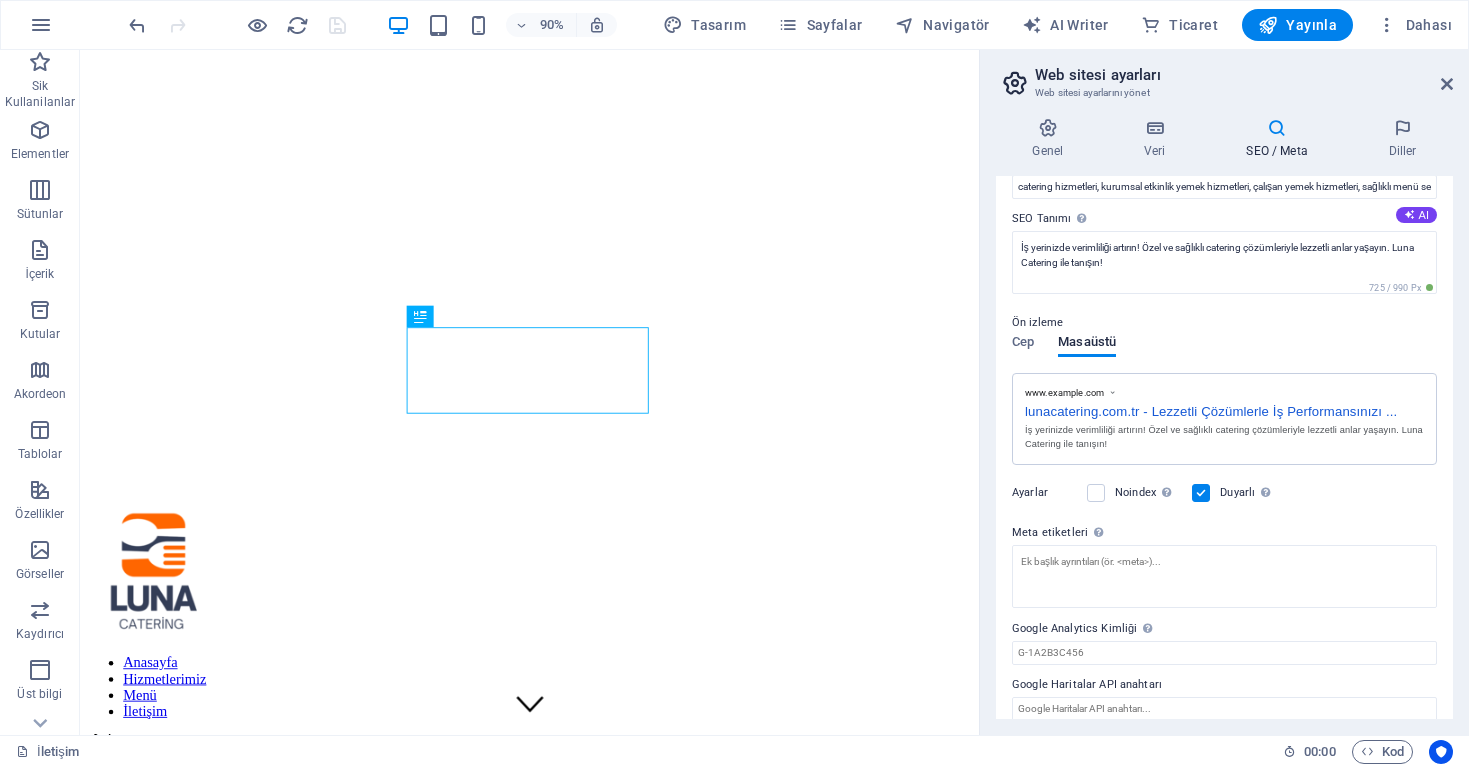 click on "Ayarlar Noindex Arama motorlarına bu web sitesini arama sonuçlarından hariç tutmaları talimatı verin. Duyarlı Web sitesinin ekran çözünürlüğüne bağlı olarak duyarlı olup olmaması gerektiğini belirle." at bounding box center (1224, 493) 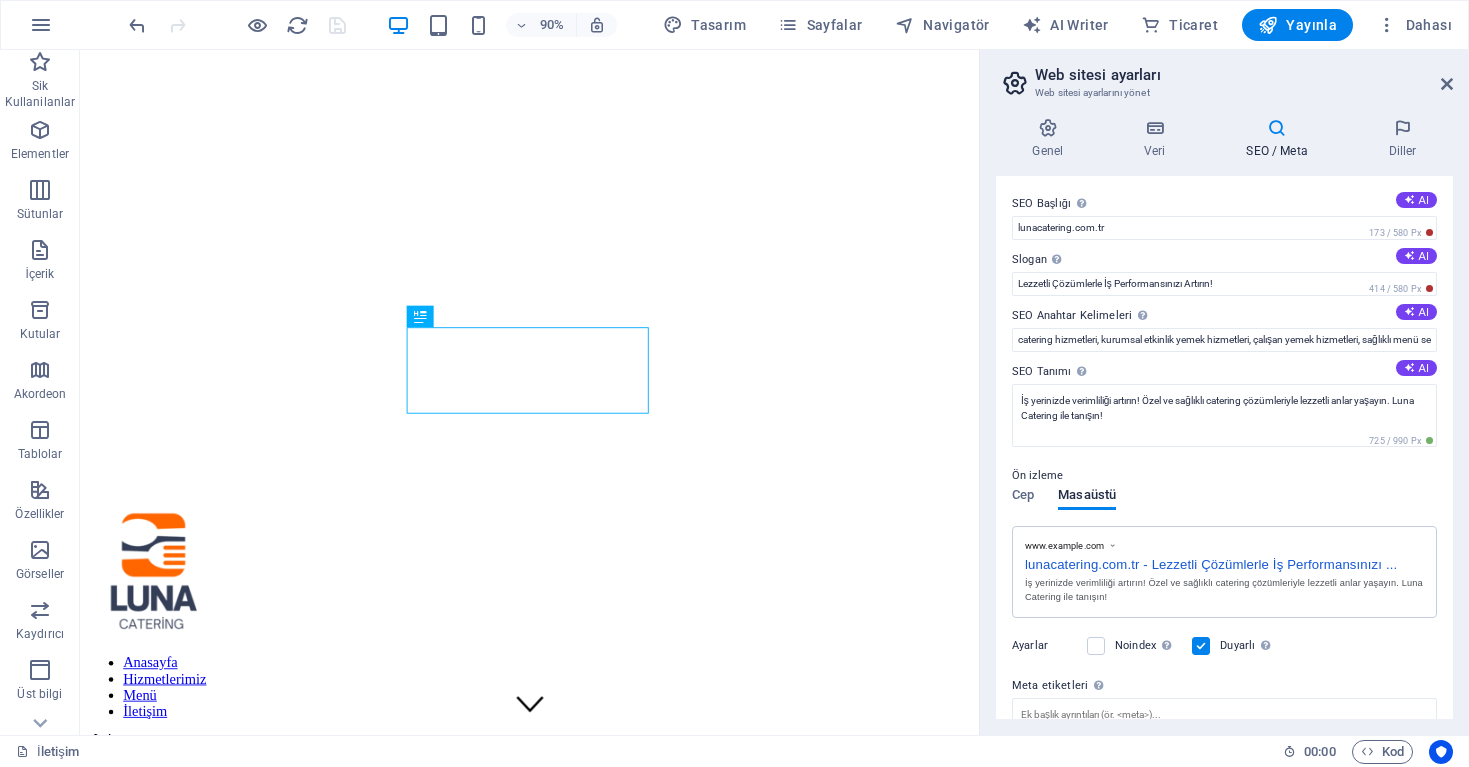 scroll, scrollTop: 0, scrollLeft: 0, axis: both 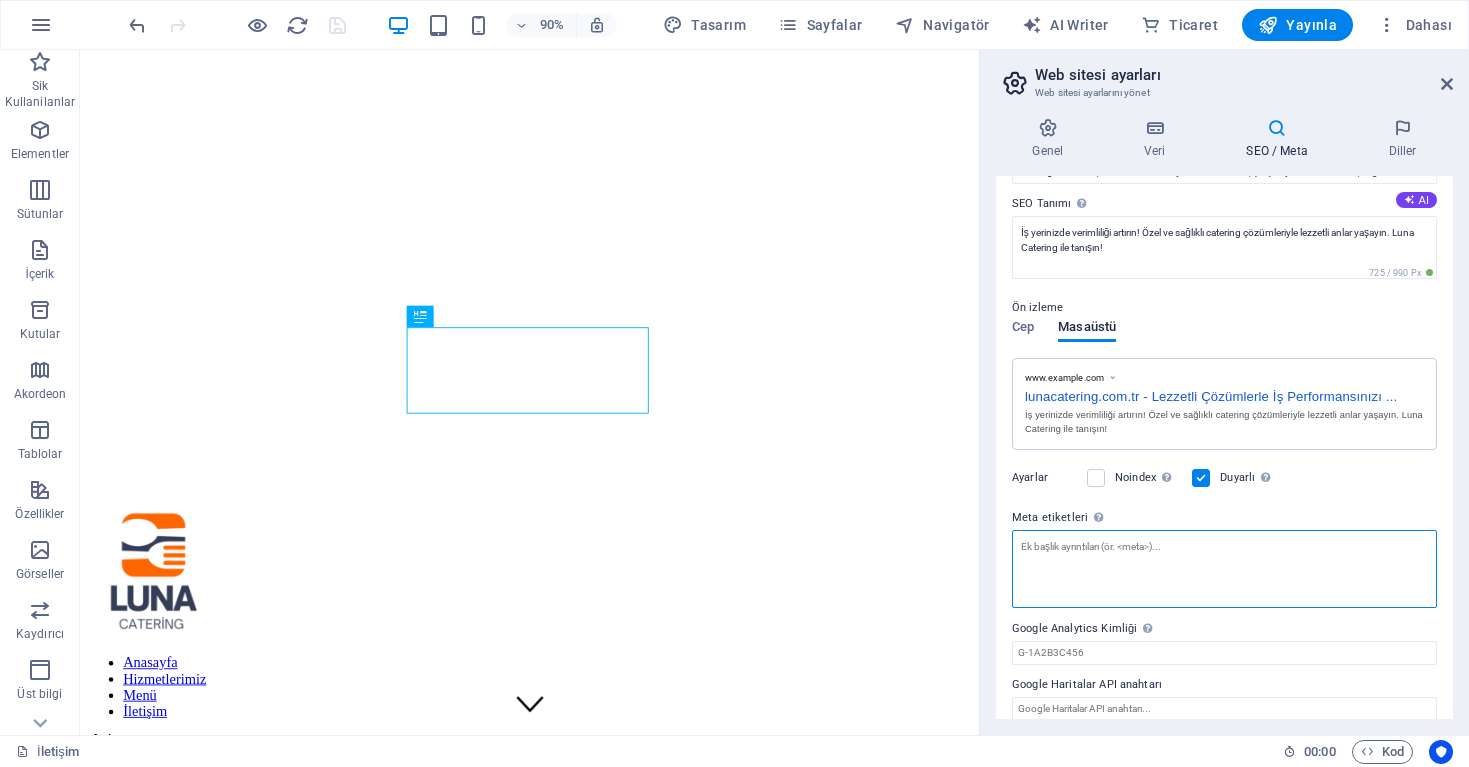 click on "Meta etiketleri Web sitenin  etiketlerinin içine yerleştirilecek HTML kodunu buraya gir. Lütfen hatalı kod eklersen web sitenin çalışmayabileceğini unutma." at bounding box center [1224, 569] 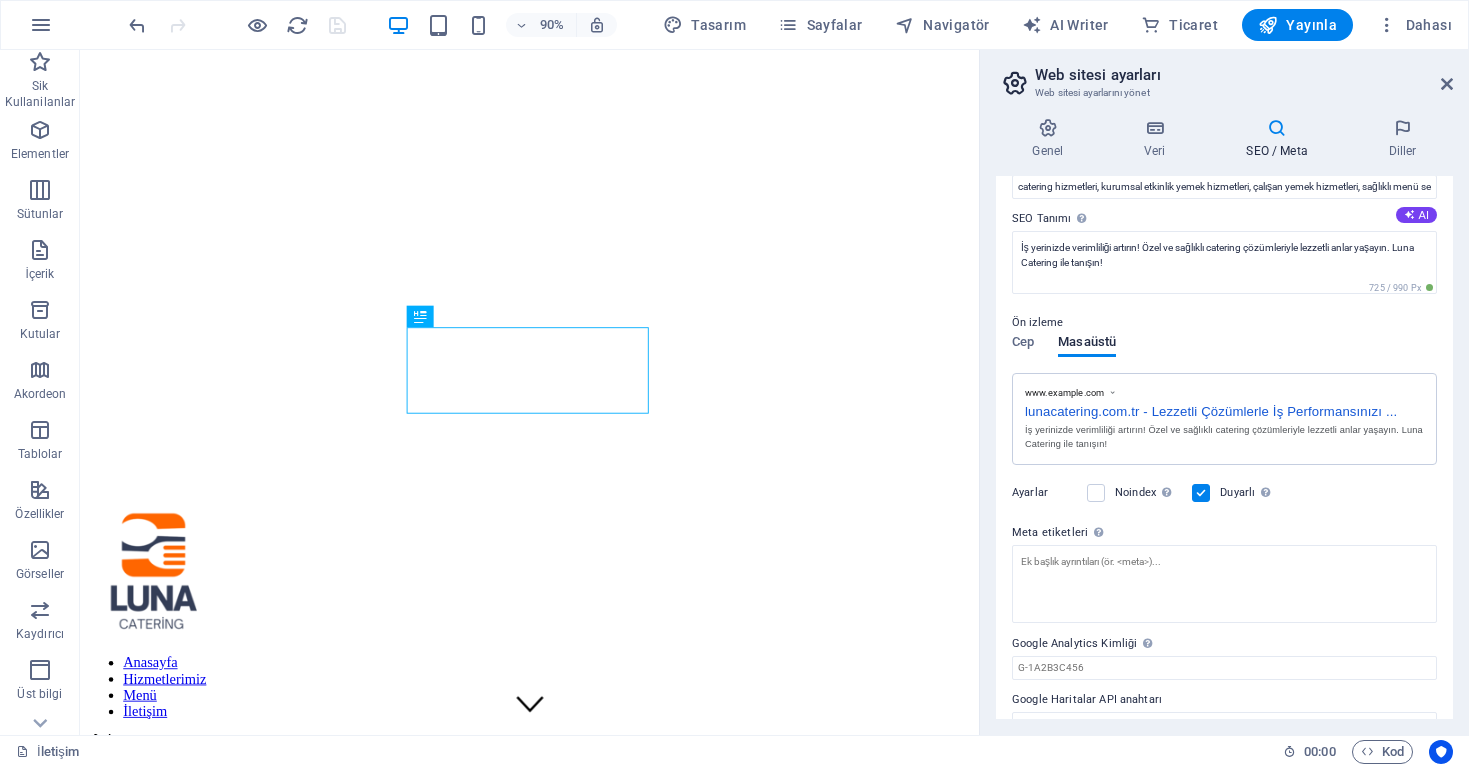 click on "Ayarlar Noindex Arama motorlarına bu web sitesini arama sonuçlarından hariç tutmaları talimatı verin. Duyarlı Web sitesinin ekran çözünürlüğüne bağlı olarak duyarlı olup olmaması gerektiğini belirle." at bounding box center [1224, 493] 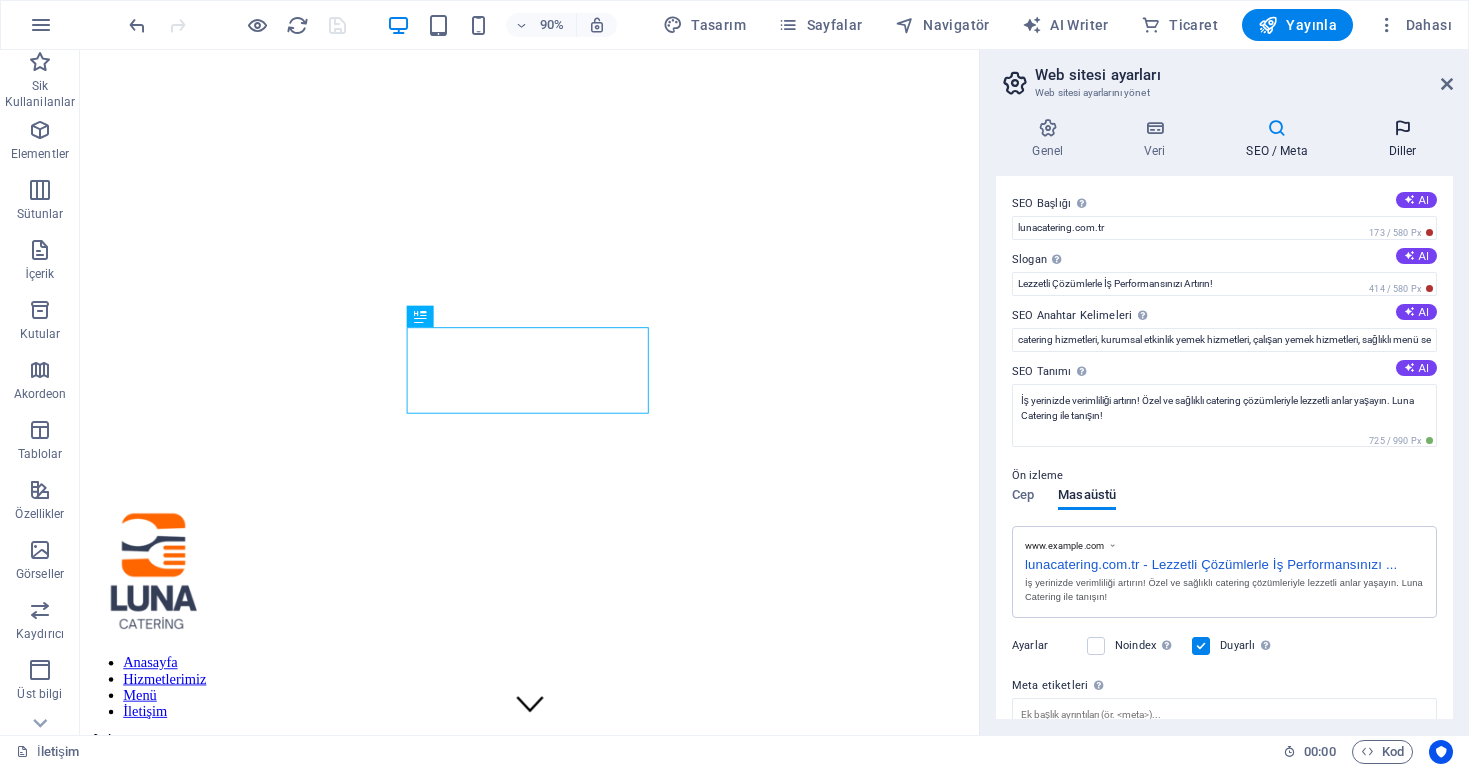 scroll, scrollTop: 0, scrollLeft: 0, axis: both 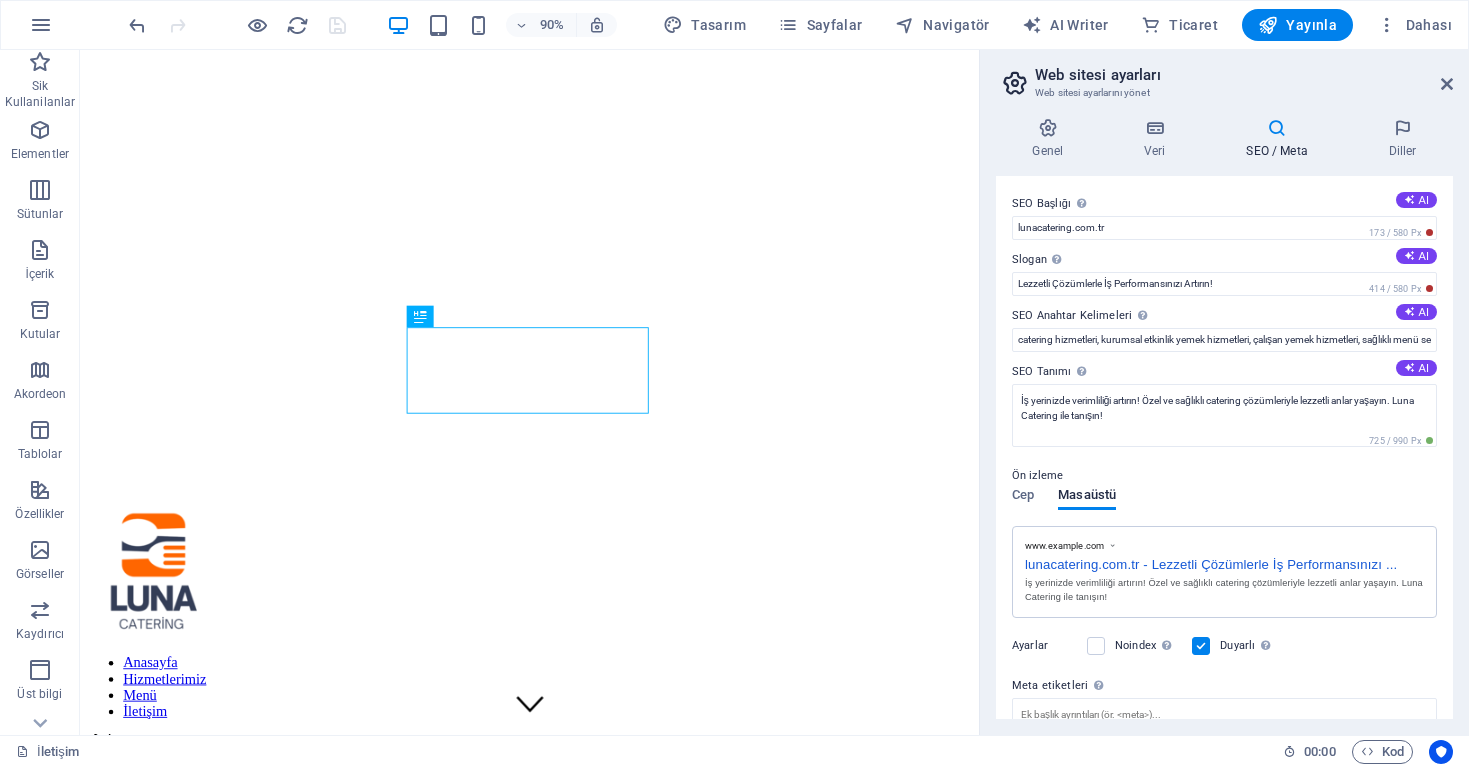 click on "Web sitesi ayarları Web sitesi ayarlarını yönet" at bounding box center (1226, 76) 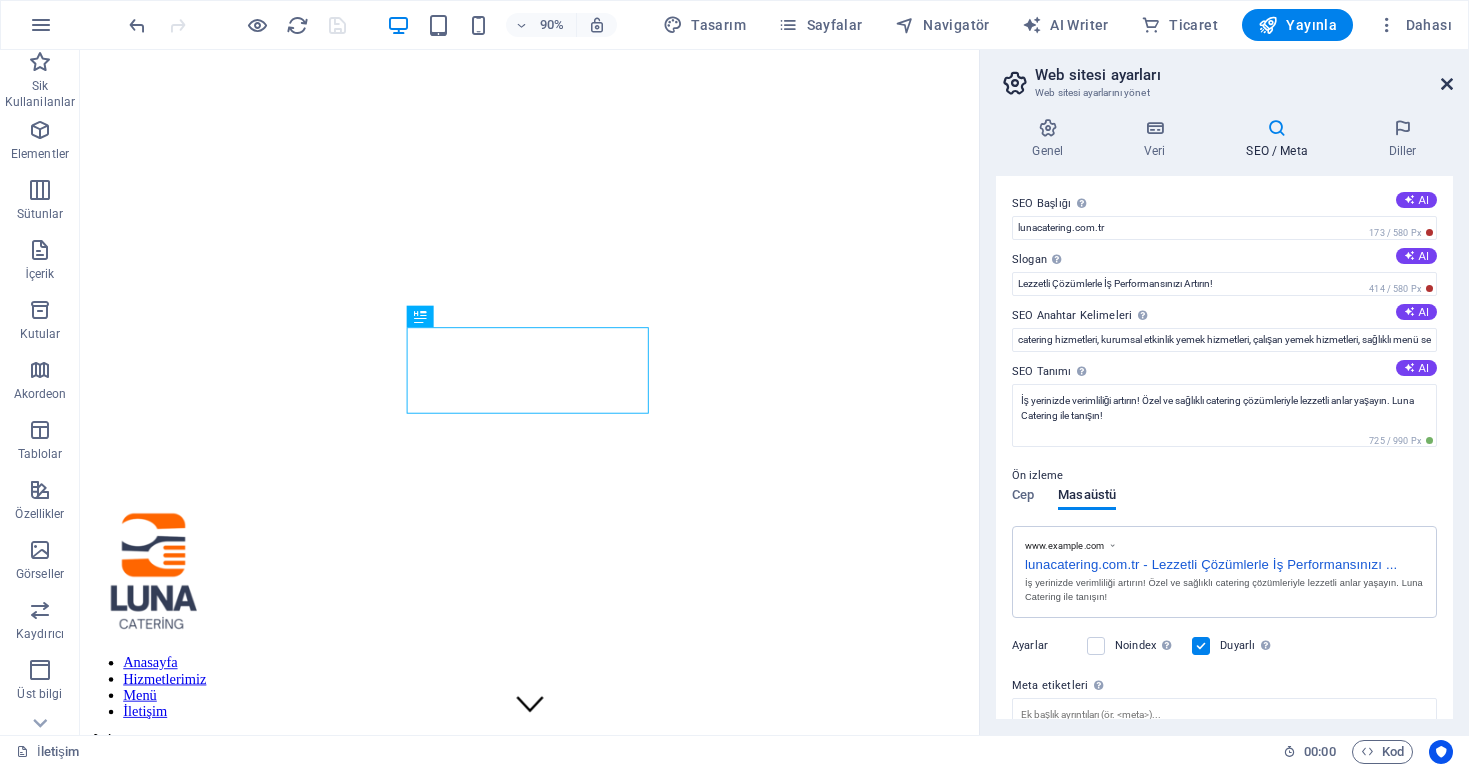 click at bounding box center (1447, 84) 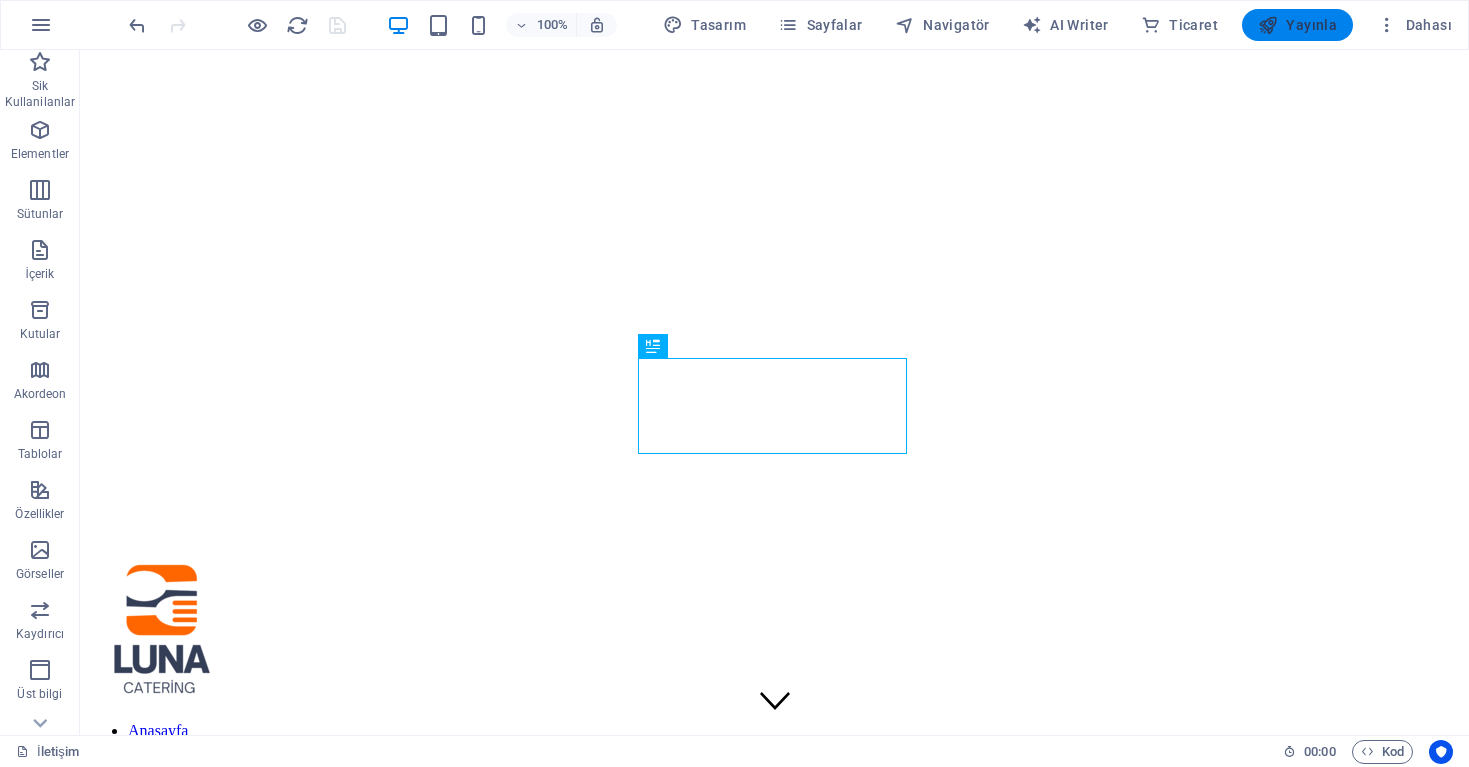click on "Yayınla" at bounding box center [1297, 25] 